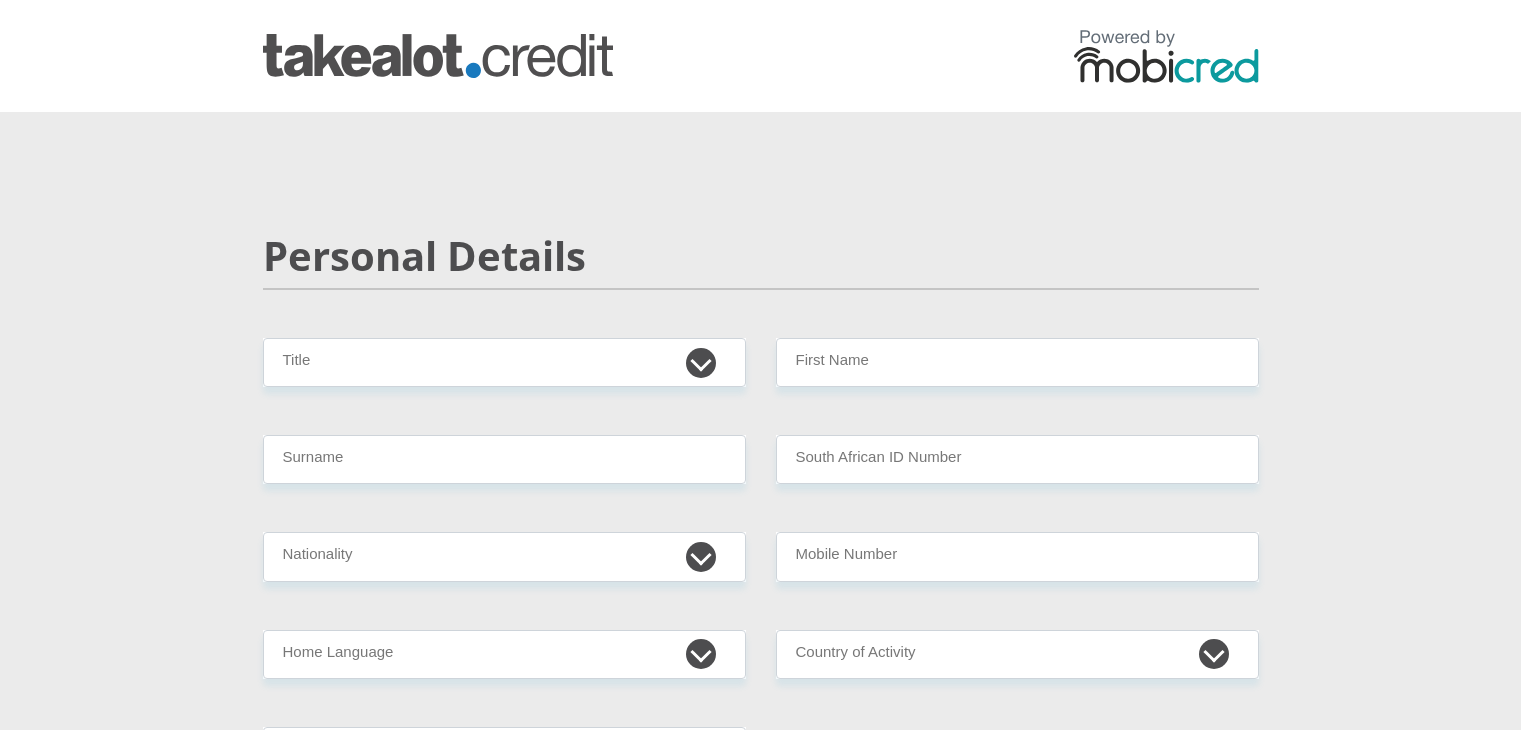 scroll, scrollTop: 0, scrollLeft: 0, axis: both 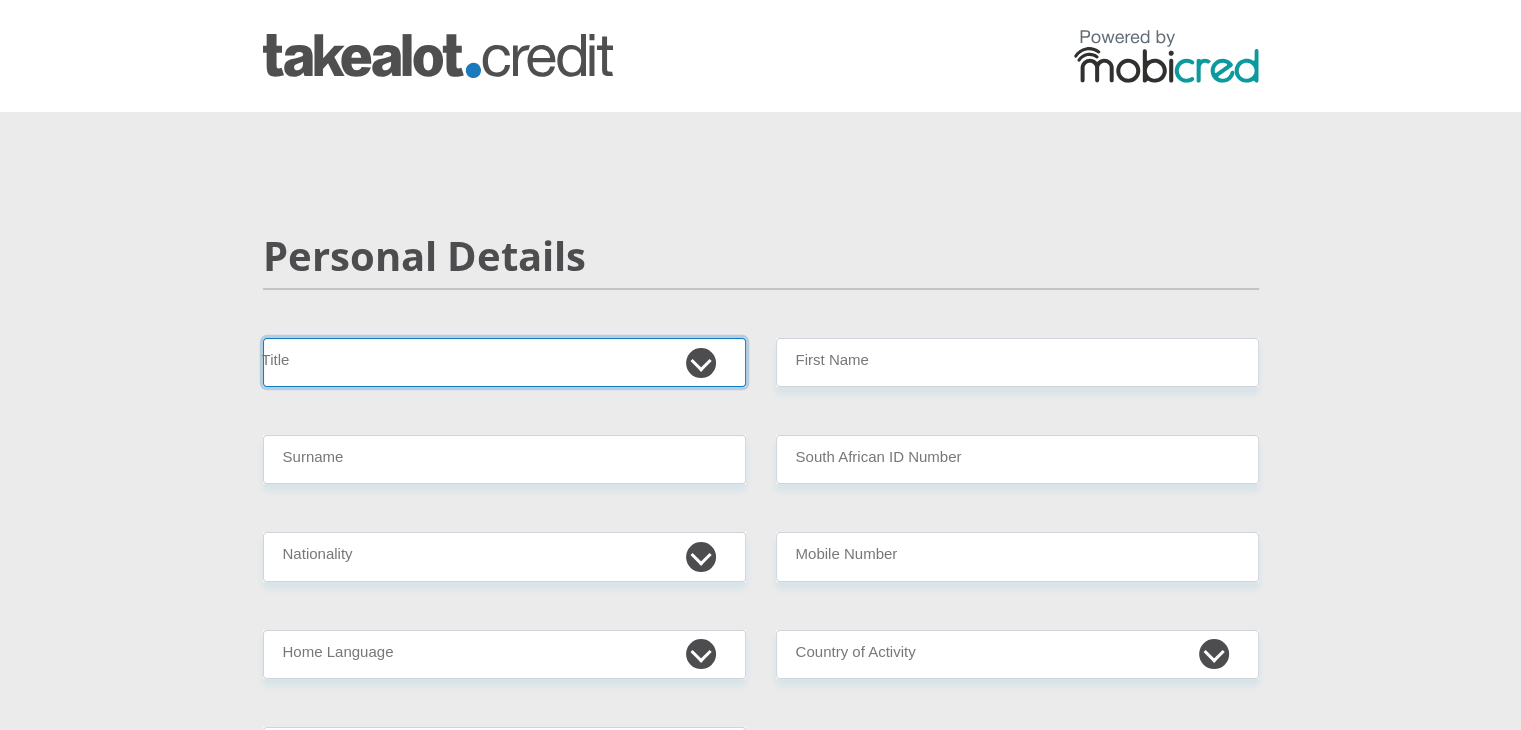 click on "Mr
Ms
Mrs
Dr
Other" at bounding box center [504, 362] 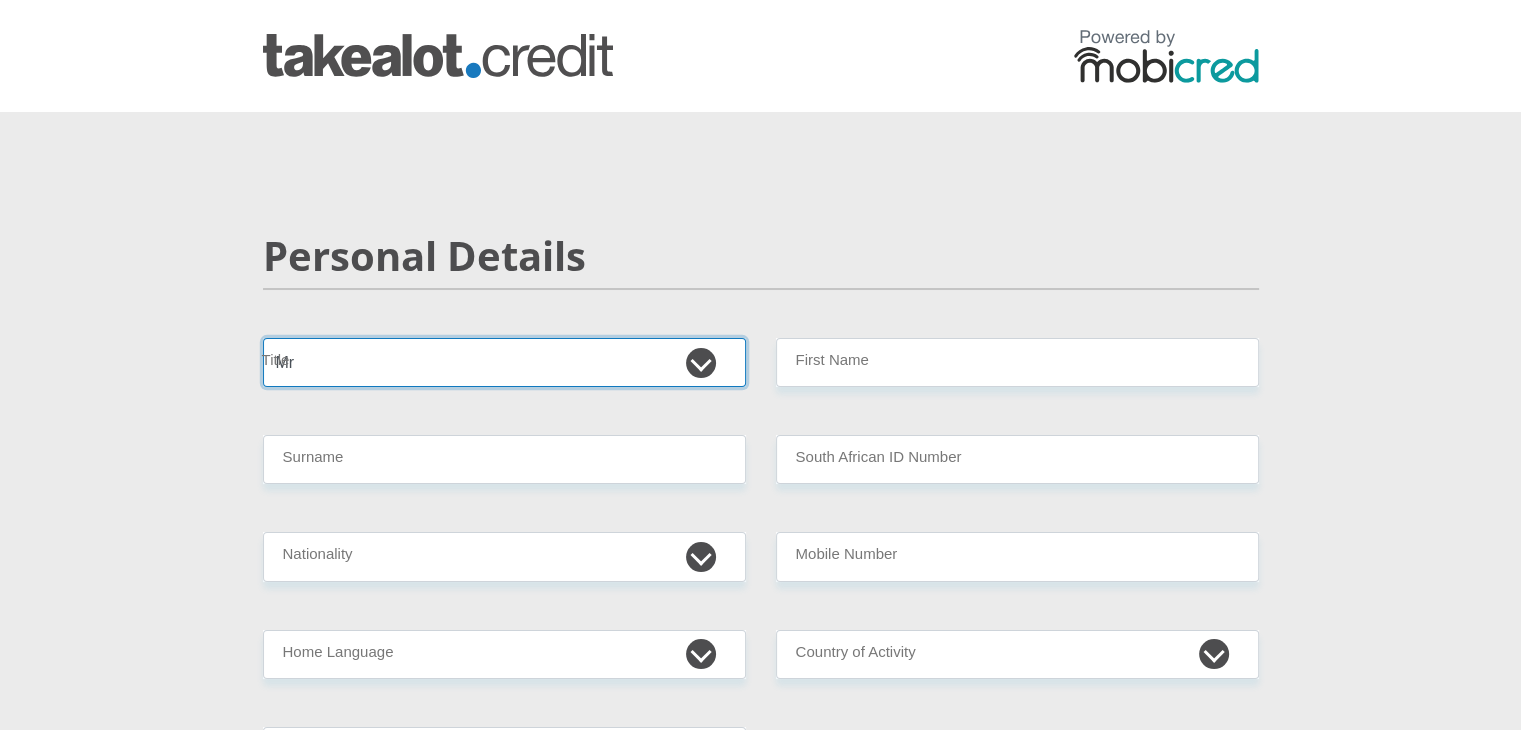 click on "Mr
Ms
Mrs
Dr
Other" at bounding box center (504, 362) 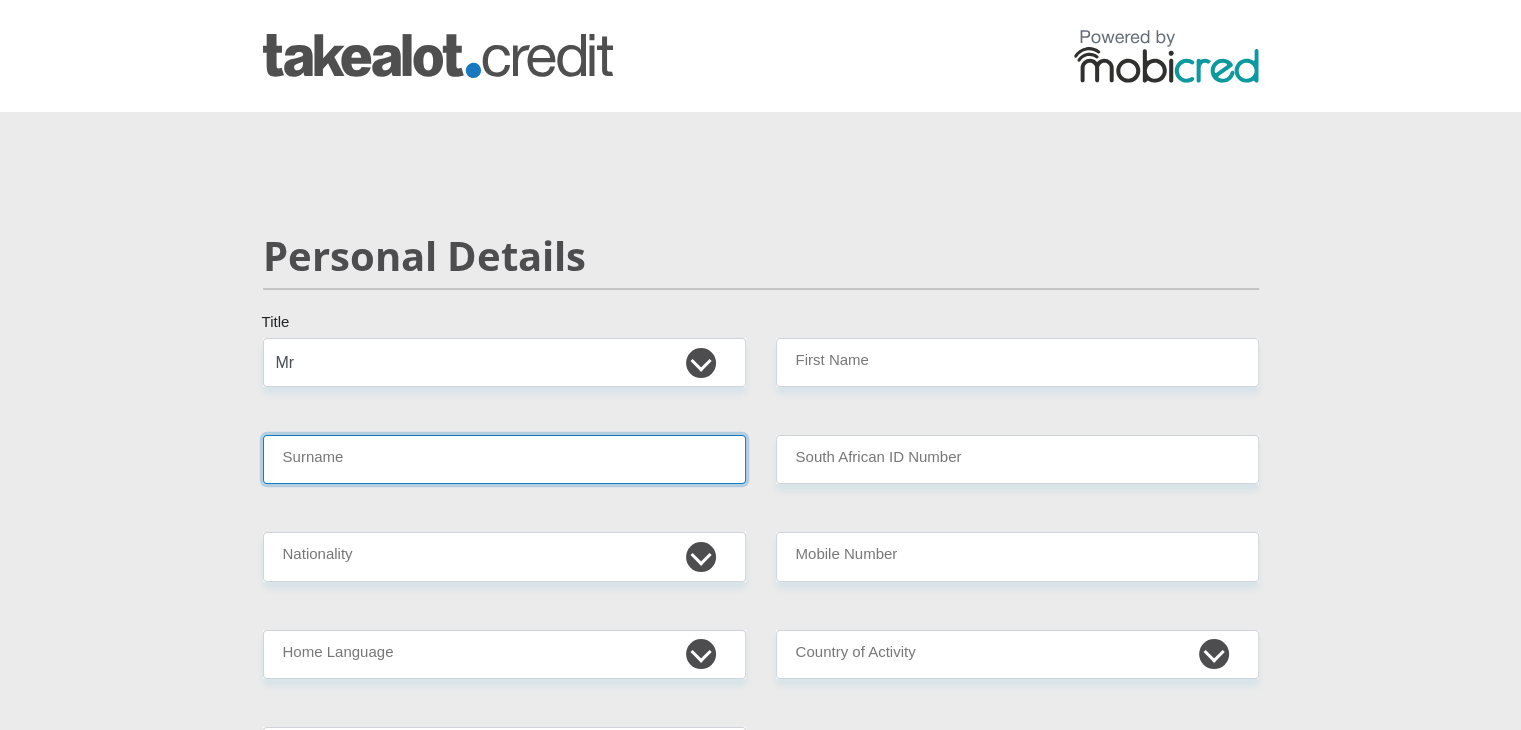 click on "Surname" at bounding box center [504, 459] 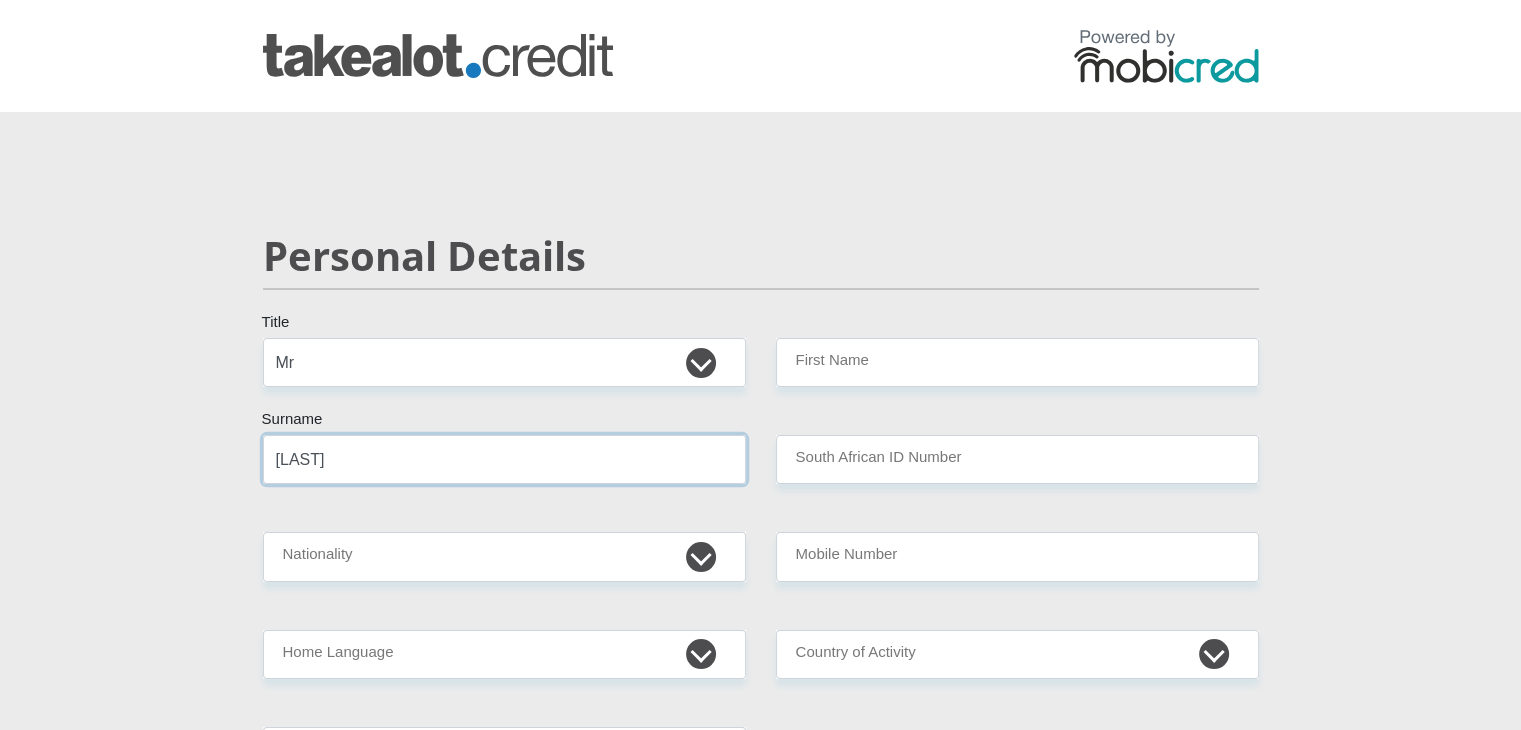 type on "[LAST]" 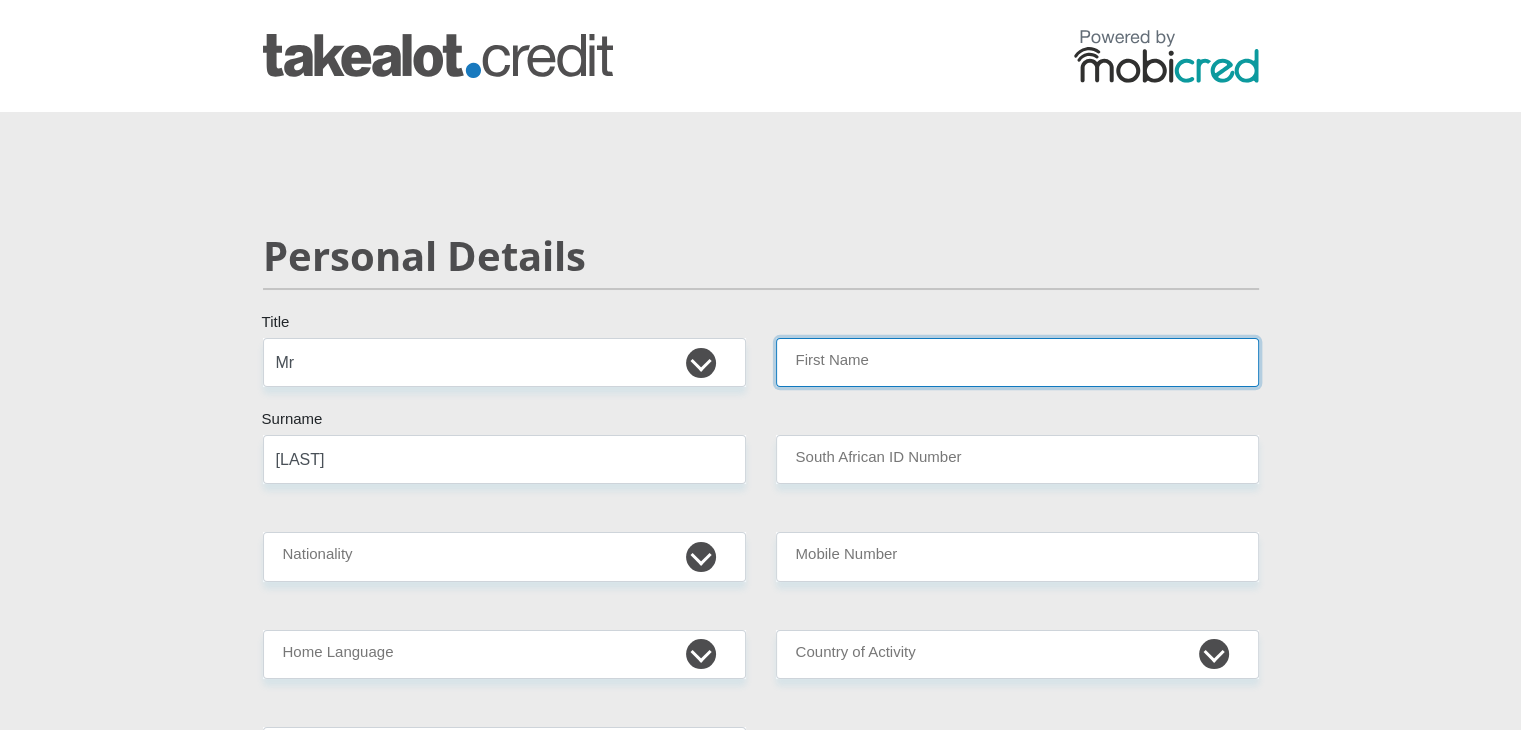 click on "First Name" at bounding box center [1017, 362] 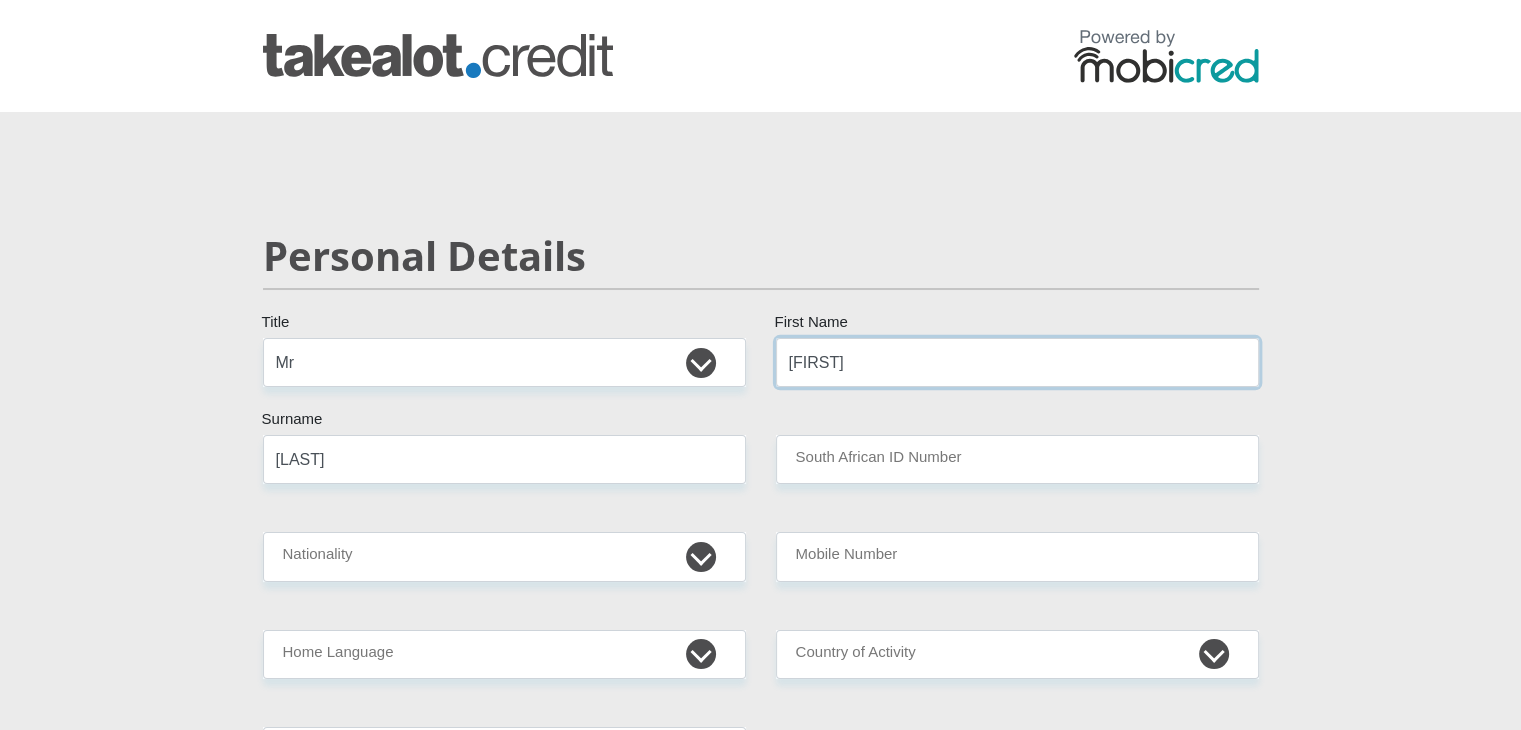type on "[FIRST]" 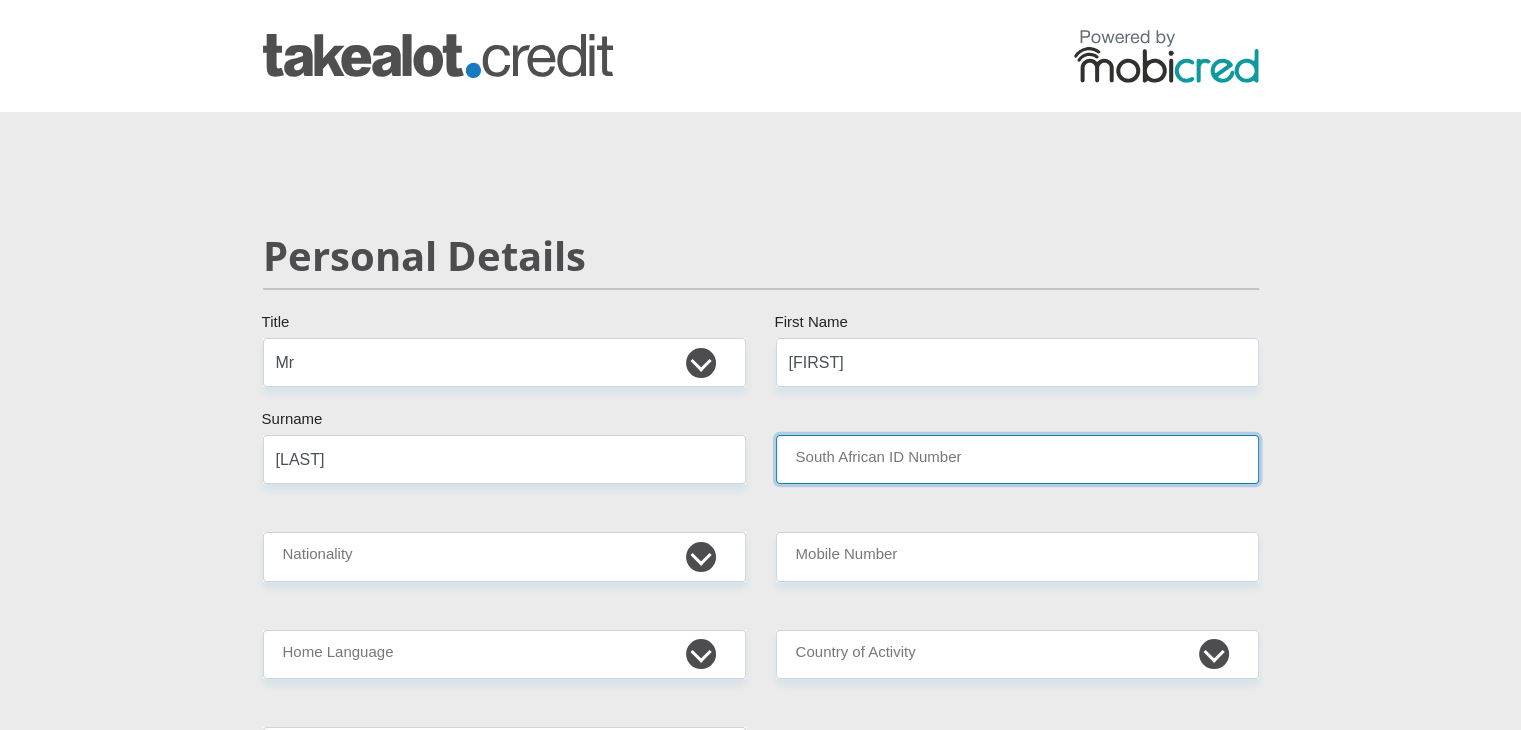 click on "South African ID Number" at bounding box center (1017, 459) 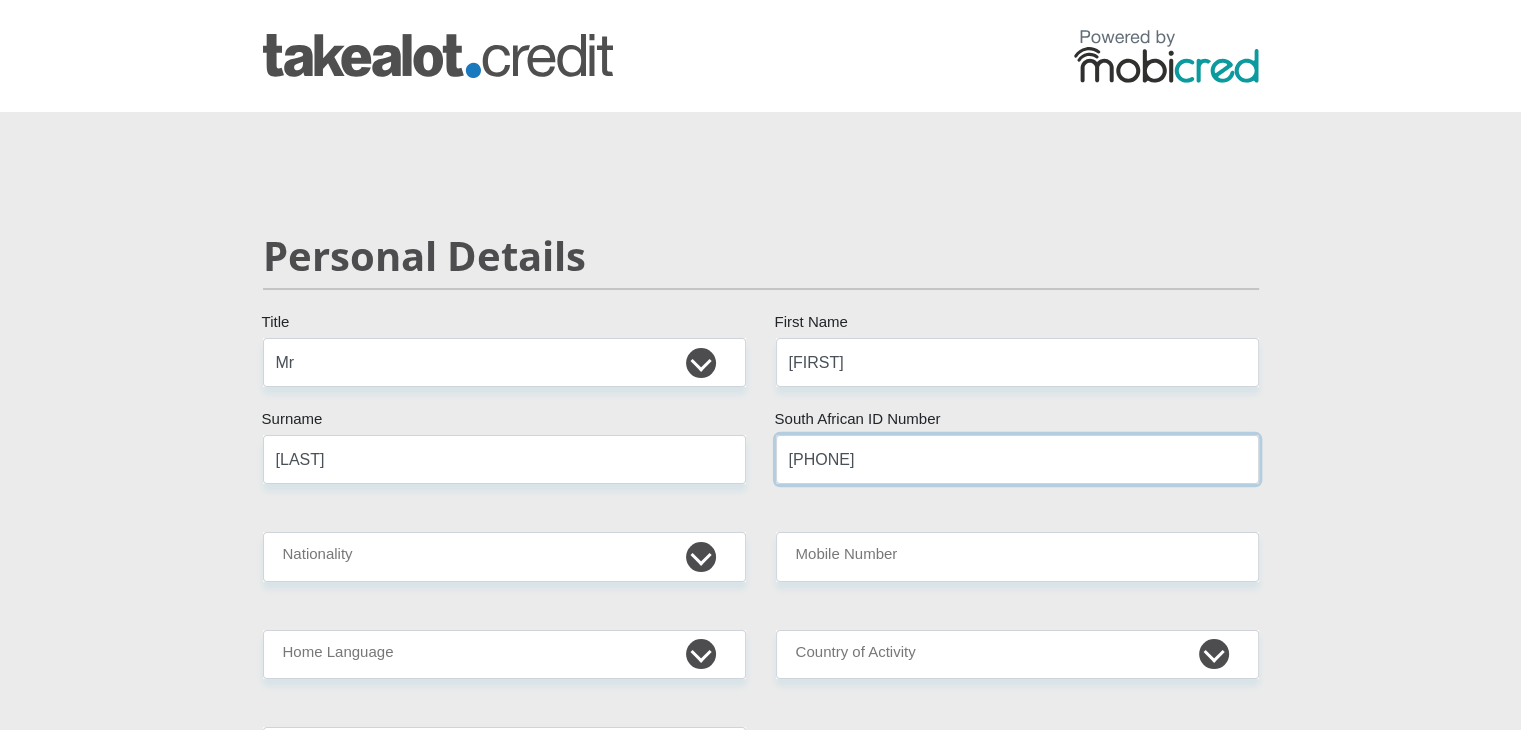 type on "[PHONE]" 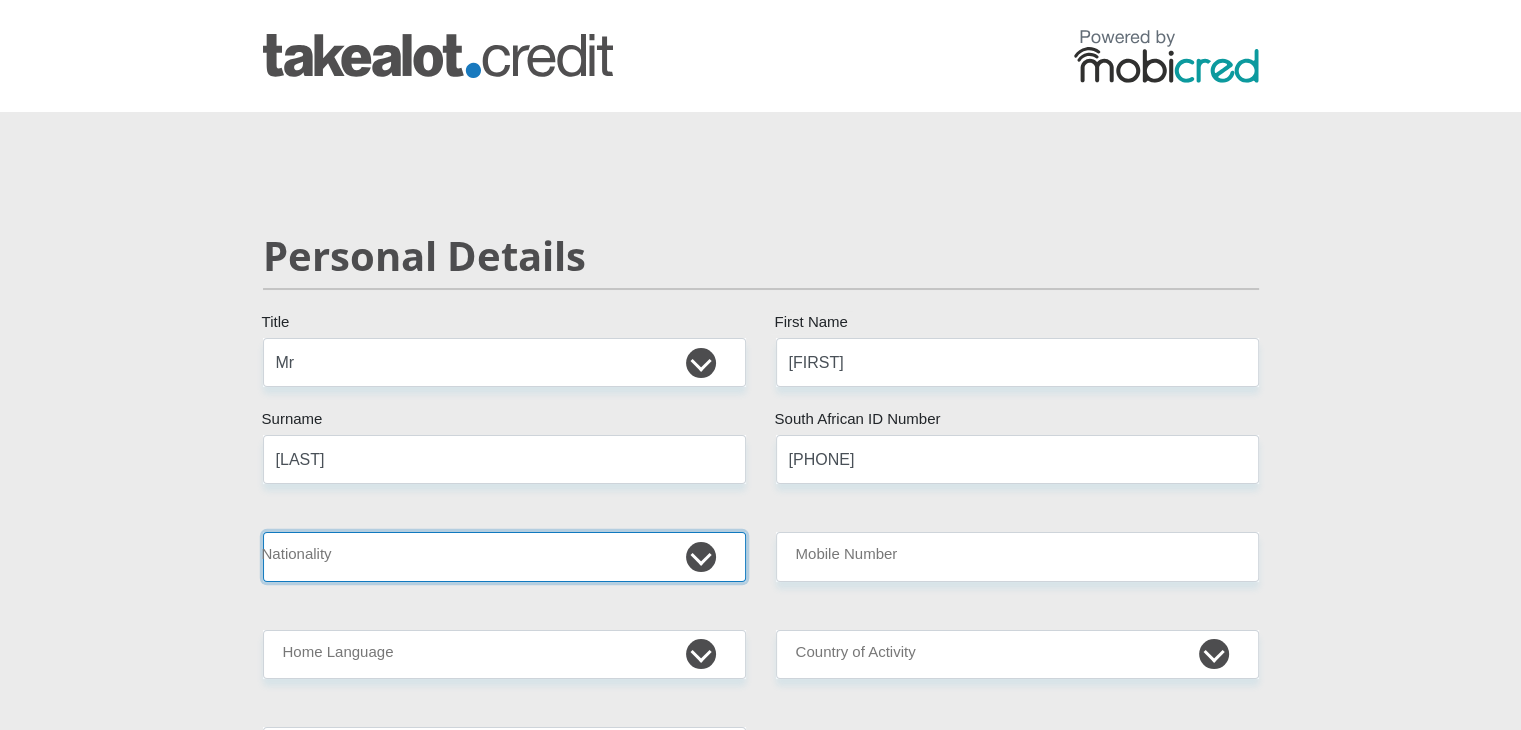 click on "South Africa
Afghanistan
Aland Islands
Albania
Algeria
America Samoa
American Virgin Islands
Andorra
Angola
Anguilla
Antarctica
Antigua and Barbuda
Argentina
Armenia
Aruba
Ascension Island
Australia
Austria
Azerbaijan
Bahamas
Bahrain
Bangladesh
Barbados
Chad" at bounding box center (504, 556) 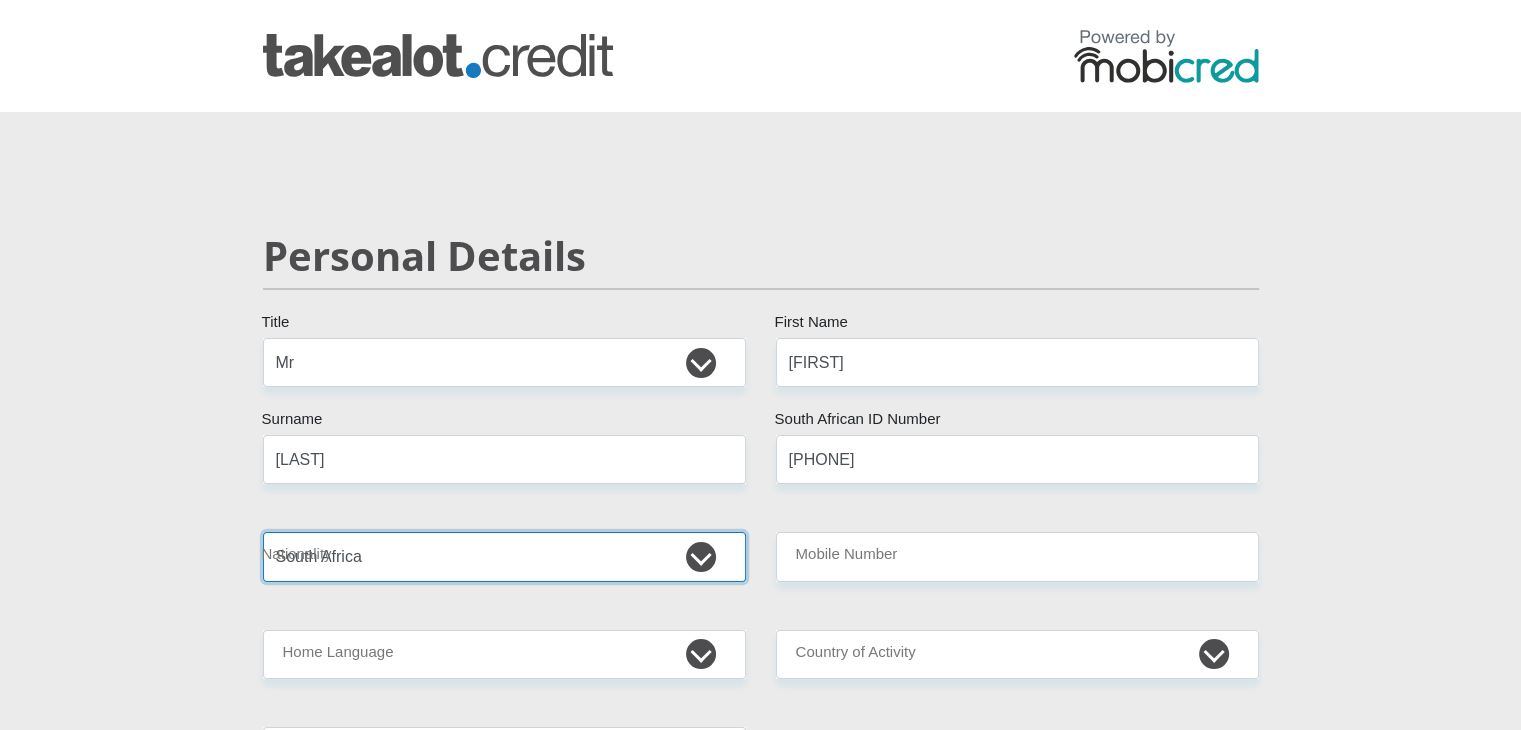 click on "South Africa
Afghanistan
Aland Islands
Albania
Algeria
America Samoa
American Virgin Islands
Andorra
Angola
Anguilla
Antarctica
Antigua and Barbuda
Argentina
Armenia
Aruba
Ascension Island
Australia
Austria
Azerbaijan
Bahamas
Bahrain
Bangladesh
Barbados
Chad" at bounding box center (504, 556) 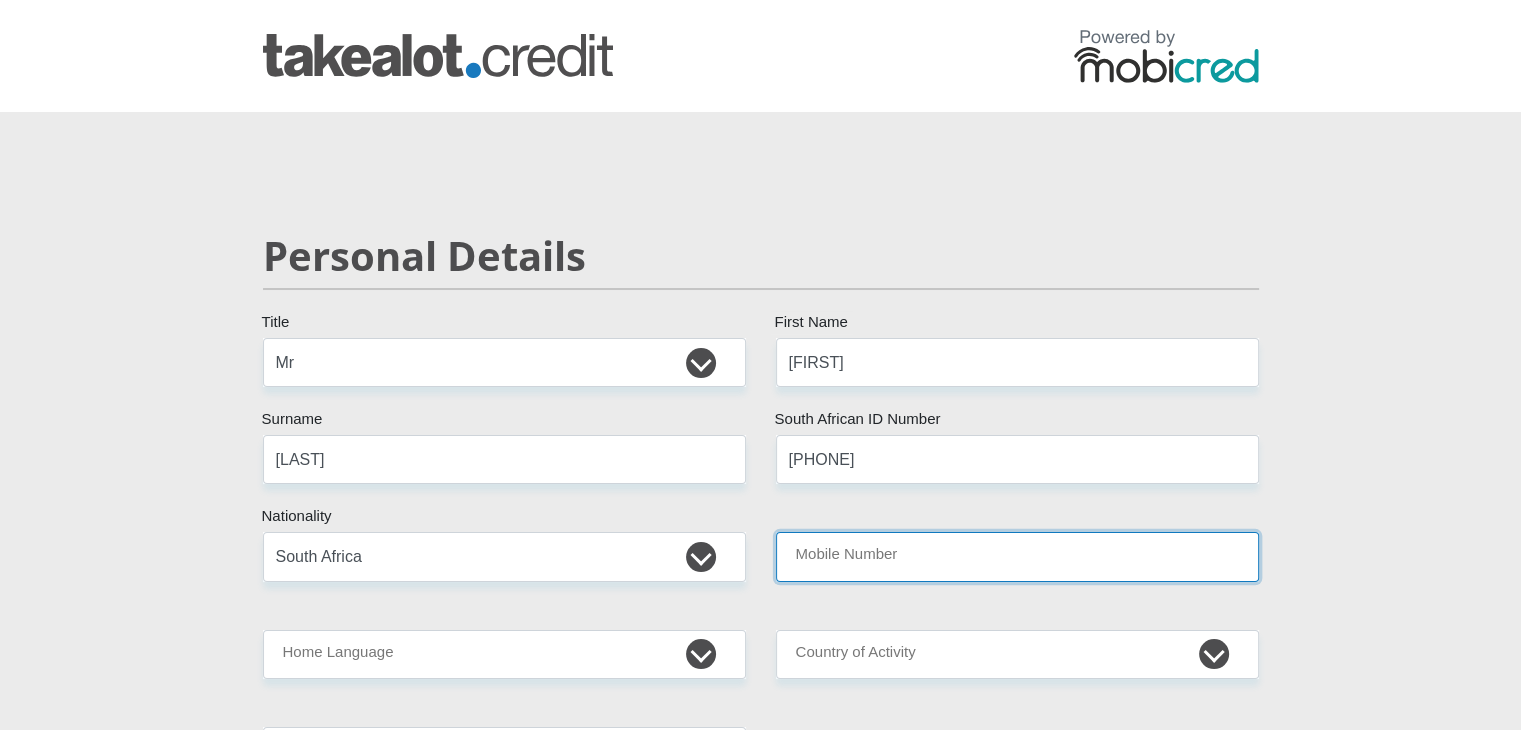 click on "Mobile Number" at bounding box center [1017, 556] 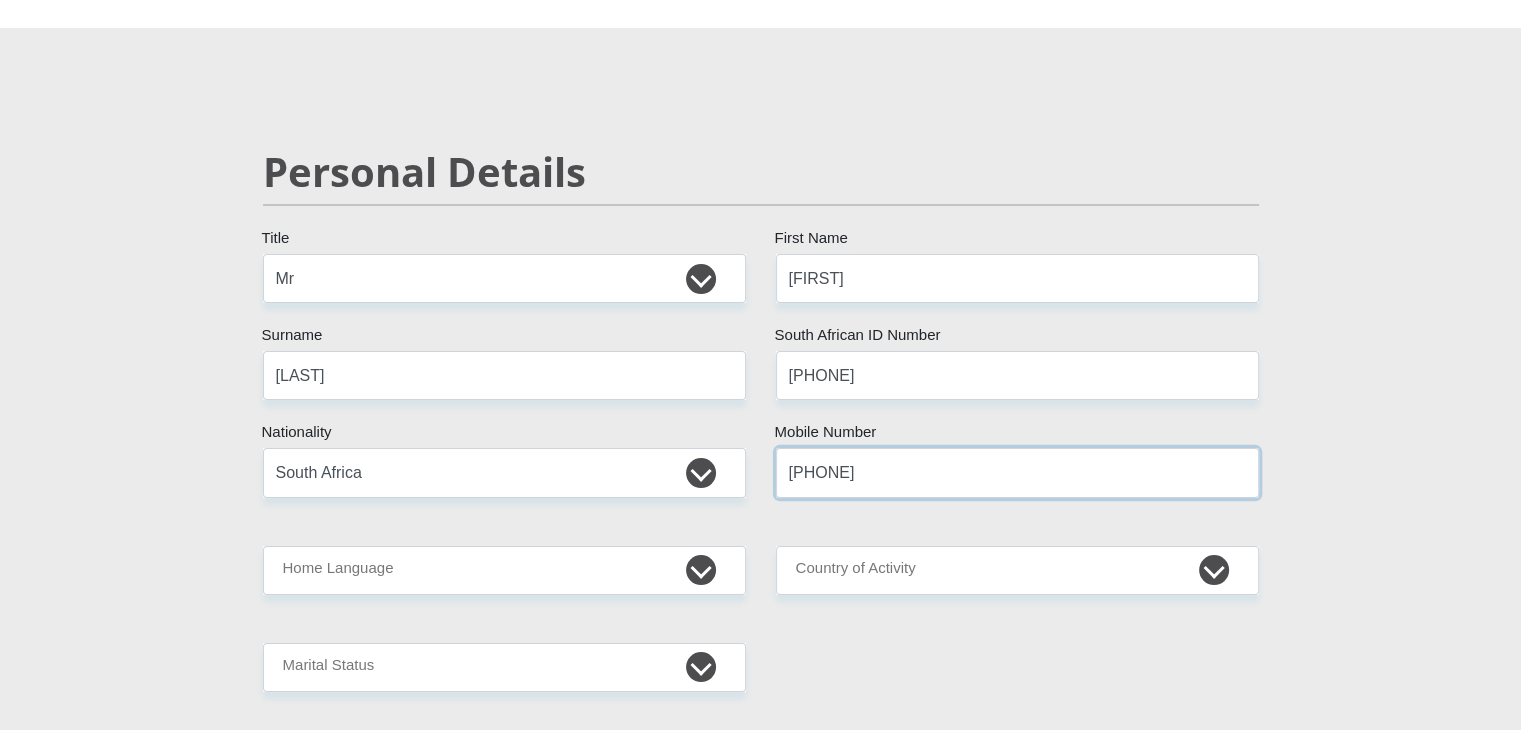 scroll, scrollTop: 147, scrollLeft: 0, axis: vertical 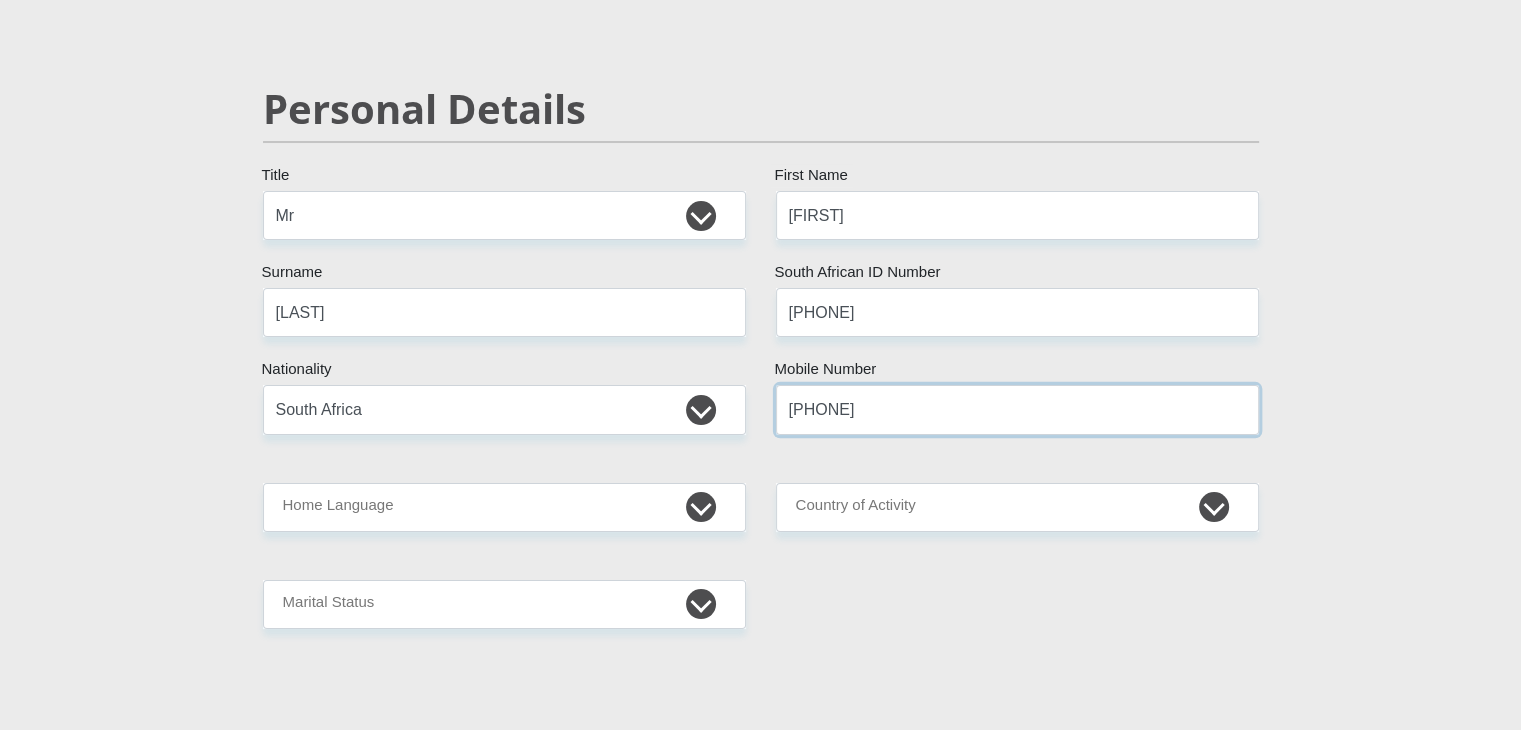 type on "[PHONE]" 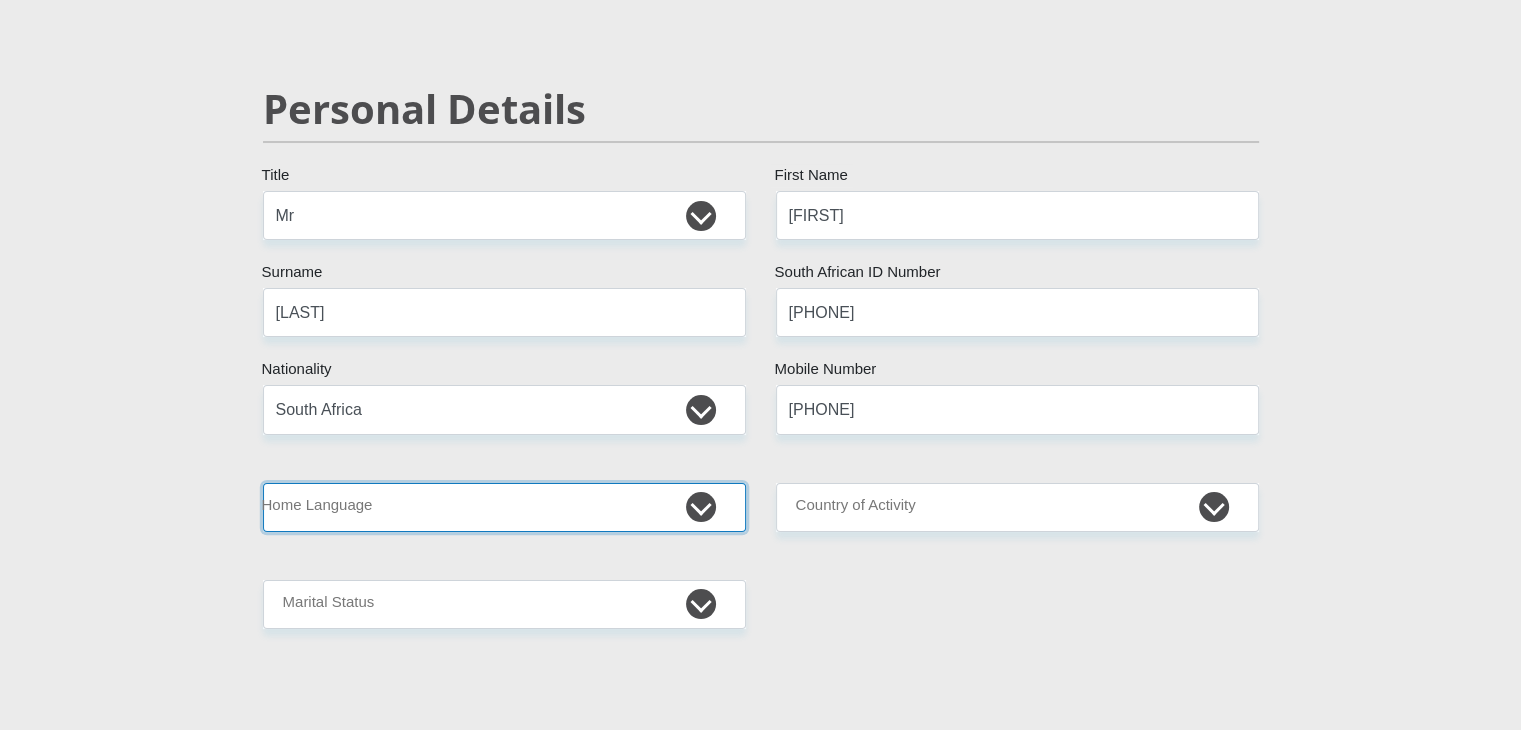 click on "Afrikaans
English
Sepedi
South Ndebele
Southern Sotho
Swati
Tsonga
Tswana
Venda
Xhosa
Zulu
Other" at bounding box center [504, 507] 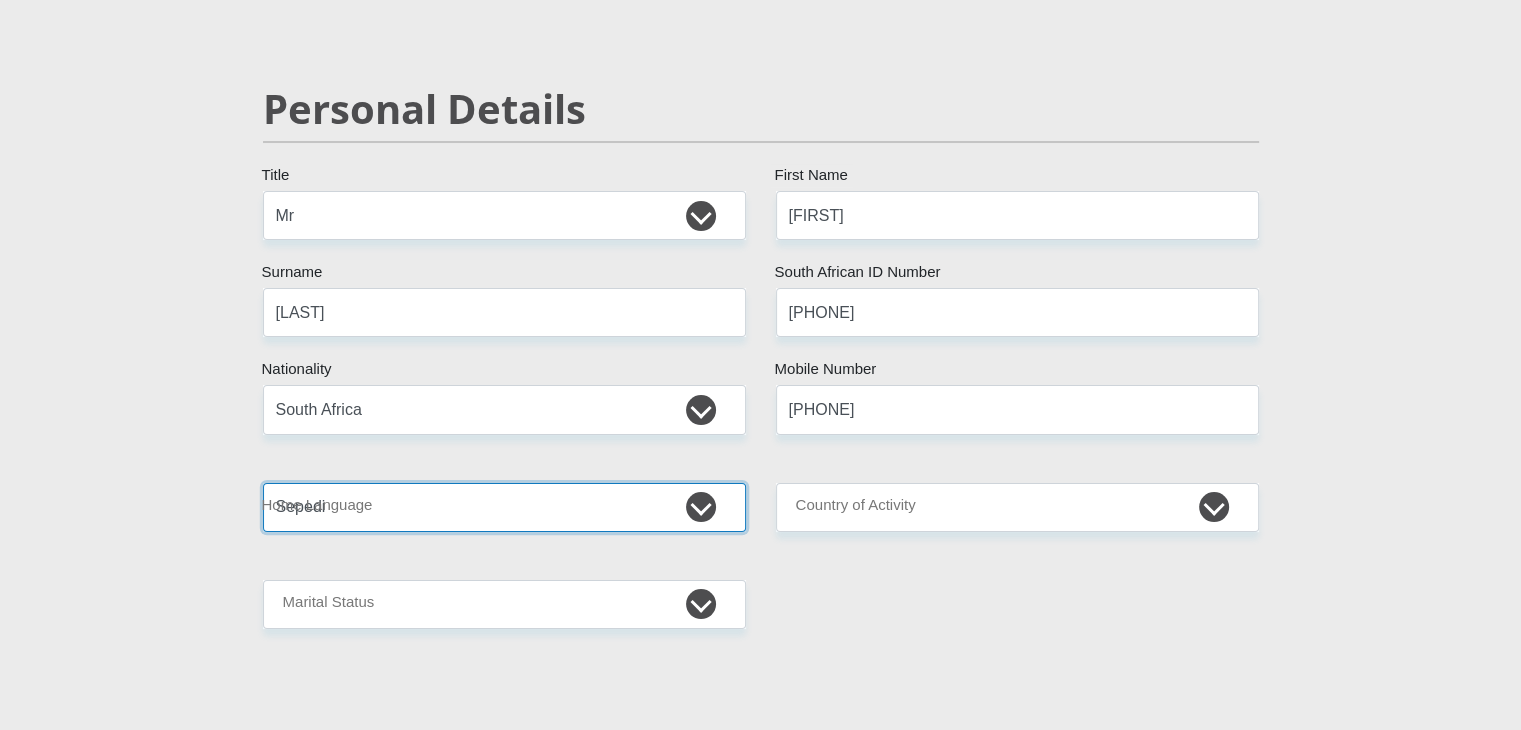 click on "Afrikaans
English
Sepedi
South Ndebele
Southern Sotho
Swati
Tsonga
Tswana
Venda
Xhosa
Zulu
Other" at bounding box center [504, 507] 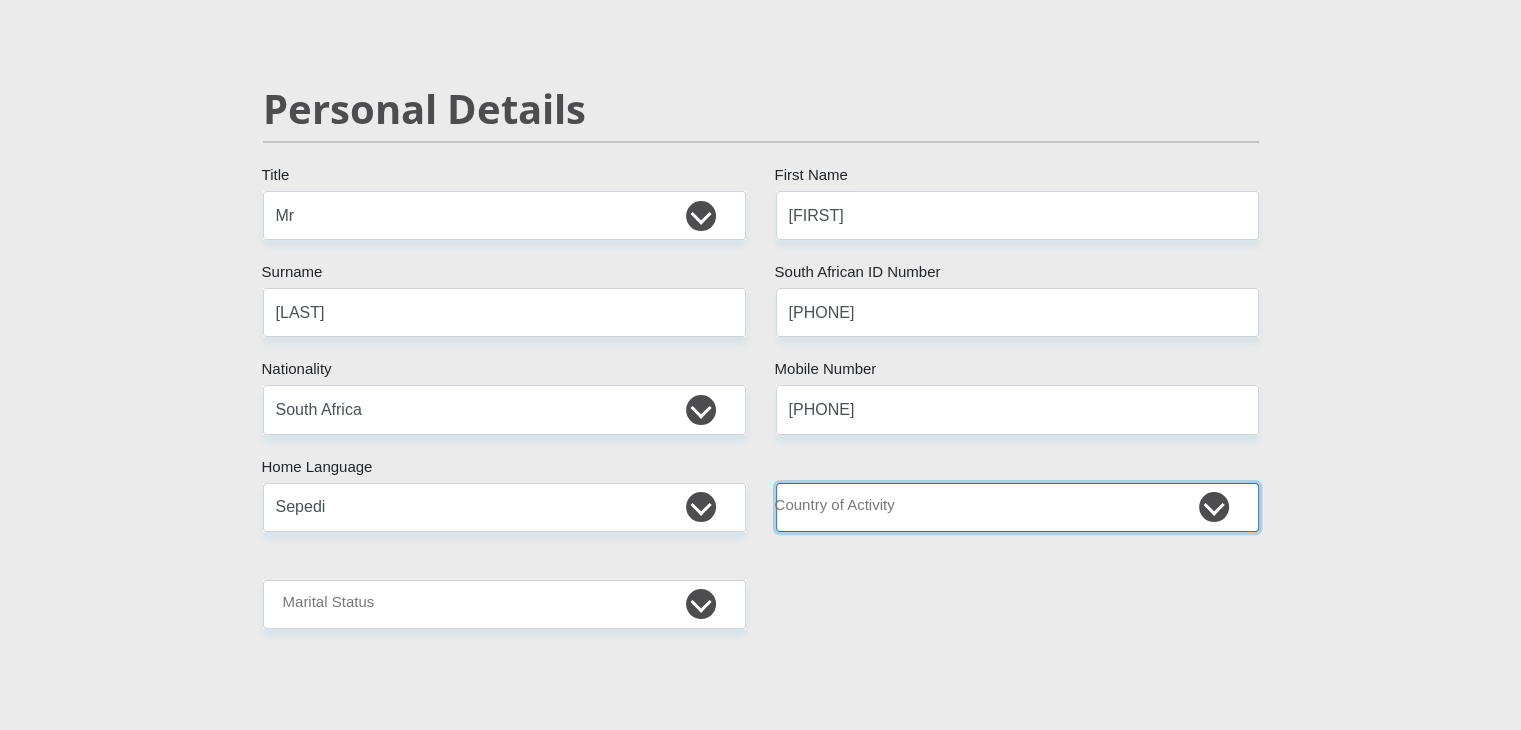 click on "South Africa
Afghanistan
Aland Islands
Albania
Algeria
America Samoa
American Virgin Islands
Andorra
Angola
Anguilla
Antarctica
Antigua and Barbuda
Argentina
Armenia
Aruba
Ascension Island
Australia
Austria
Azerbaijan
Chad" at bounding box center (1017, 507) 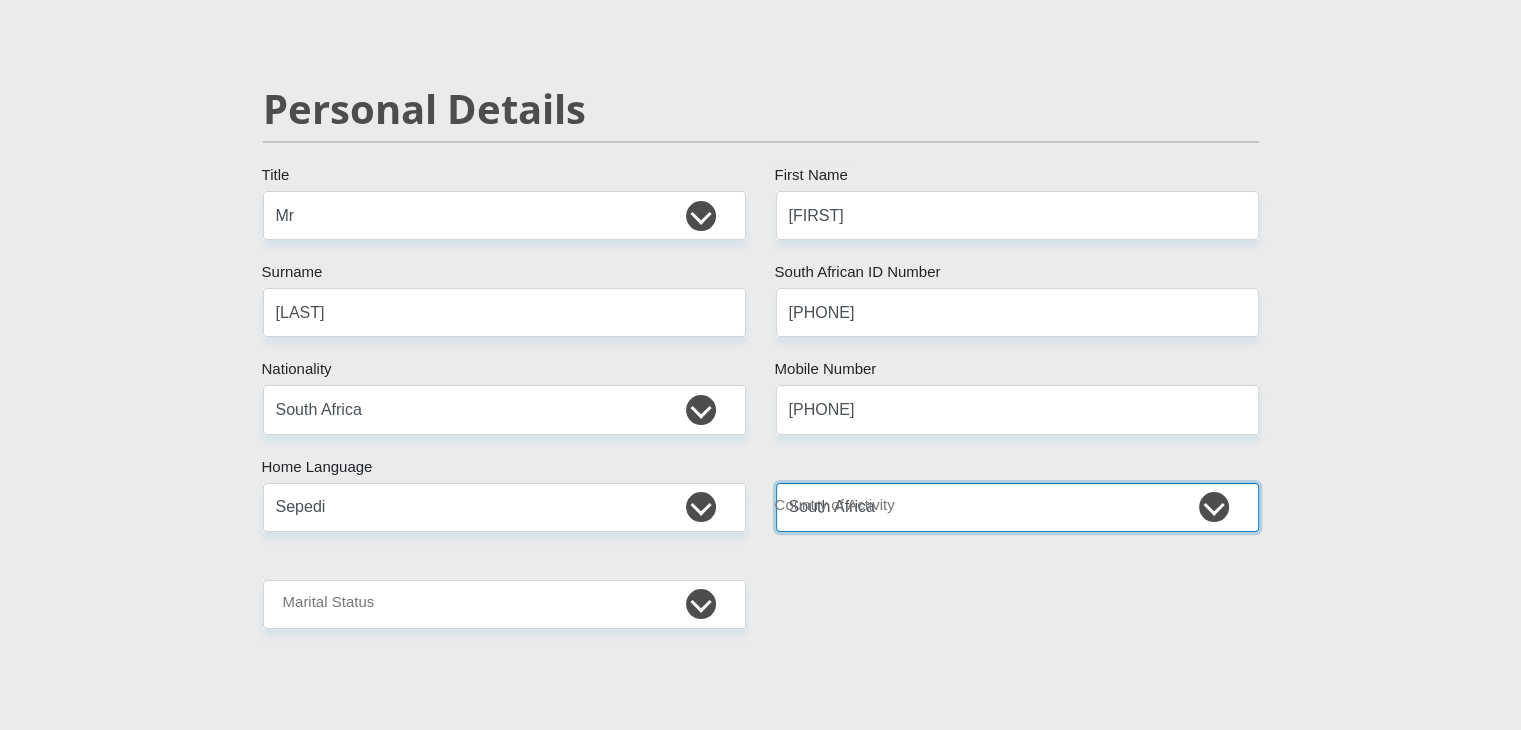 click on "South Africa
Afghanistan
Aland Islands
Albania
Algeria
America Samoa
American Virgin Islands
Andorra
Angola
Anguilla
Antarctica
Antigua and Barbuda
Argentina
Armenia
Aruba
Ascension Island
Australia
Austria
Azerbaijan
Chad" at bounding box center [1017, 507] 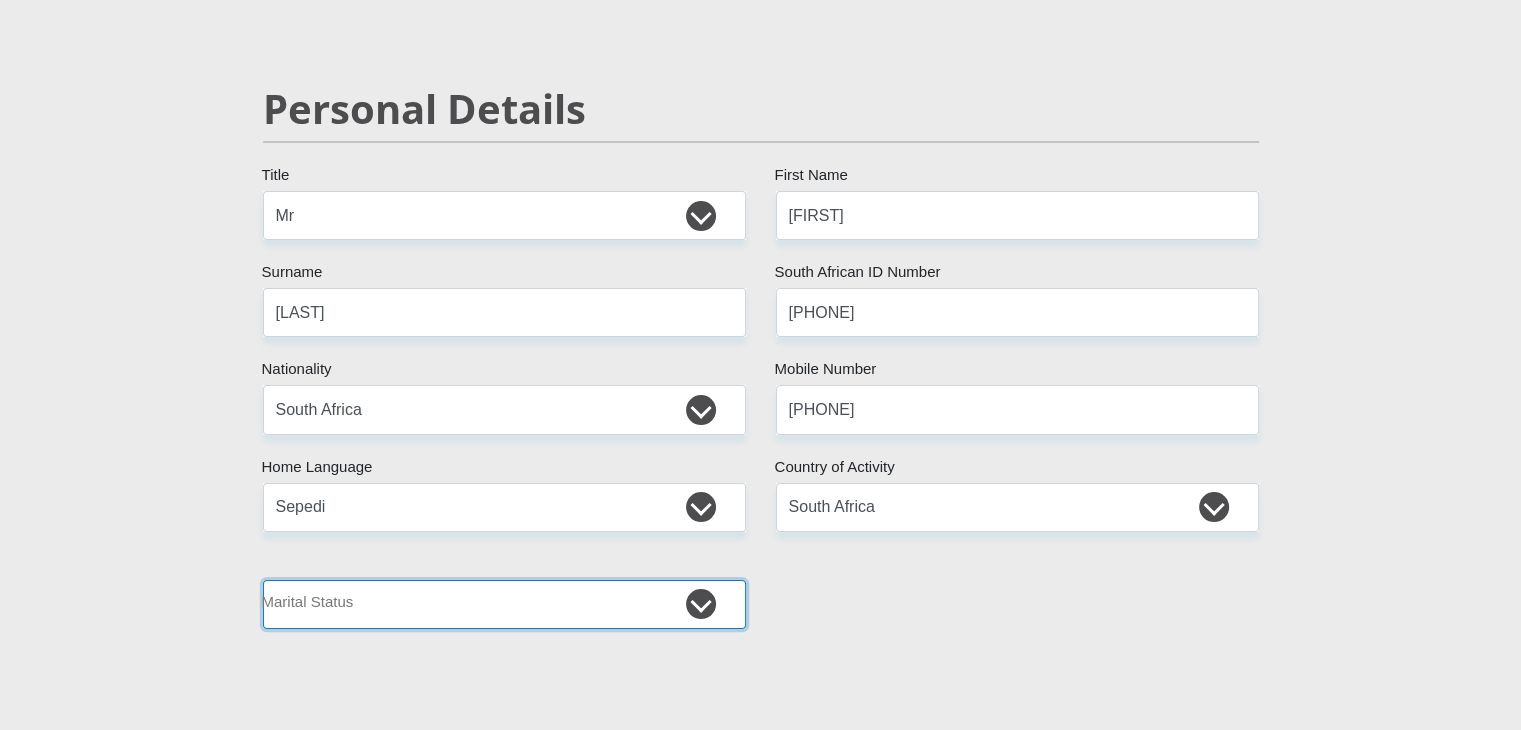 click on "Married ANC
Single
Divorced
Widowed
Married COP or Customary Law" at bounding box center [504, 604] 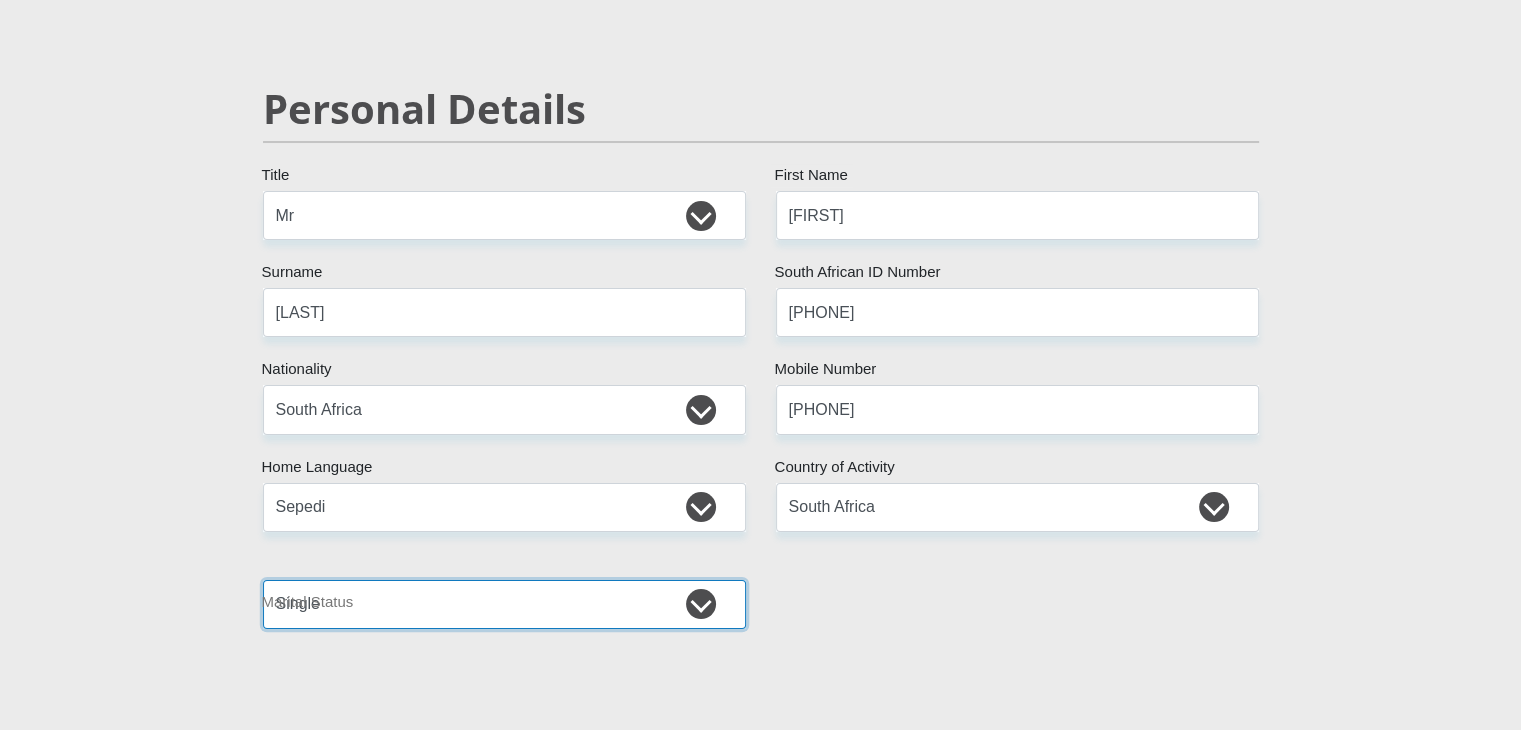 click on "Married ANC
Single
Divorced
Widowed
Married COP or Customary Law" at bounding box center [504, 604] 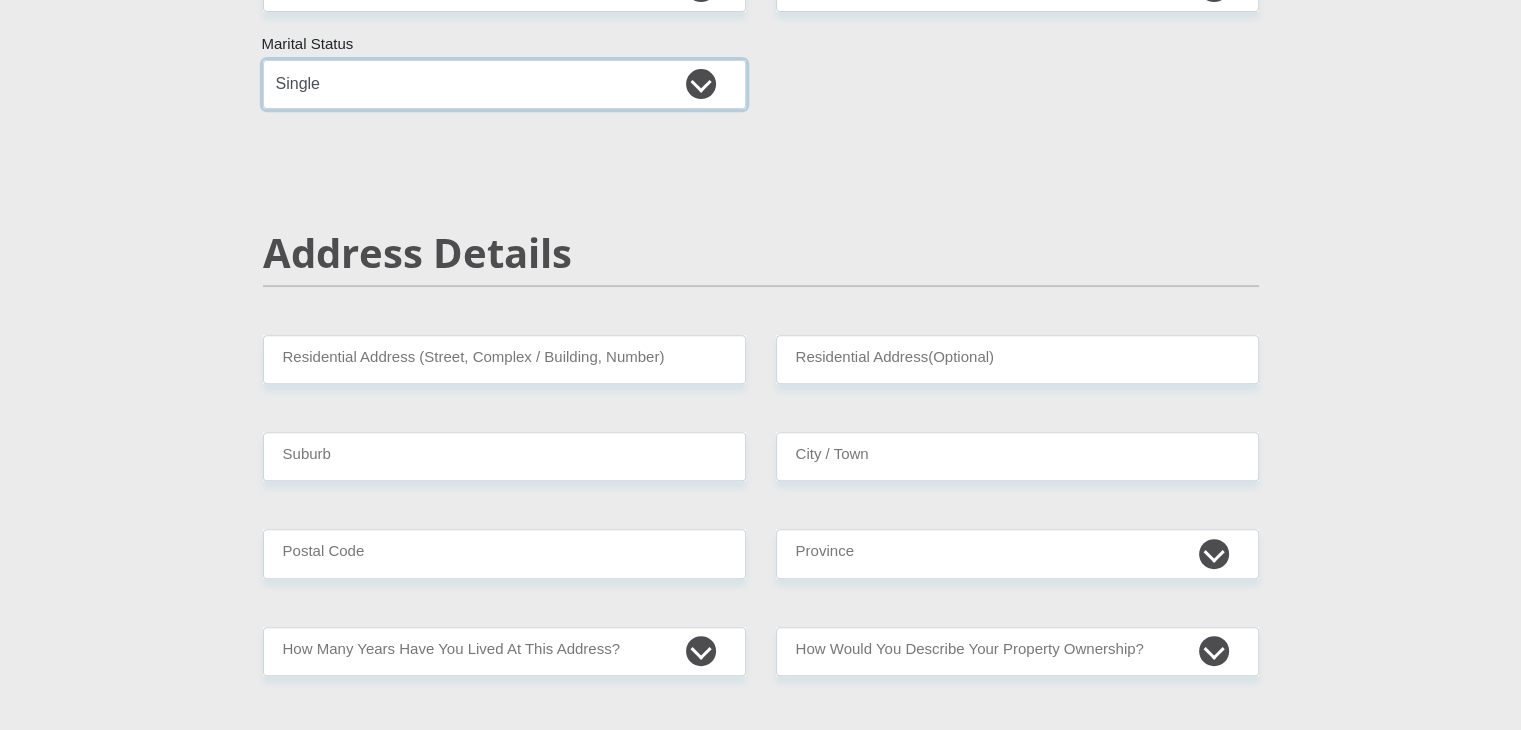 scroll, scrollTop: 668, scrollLeft: 0, axis: vertical 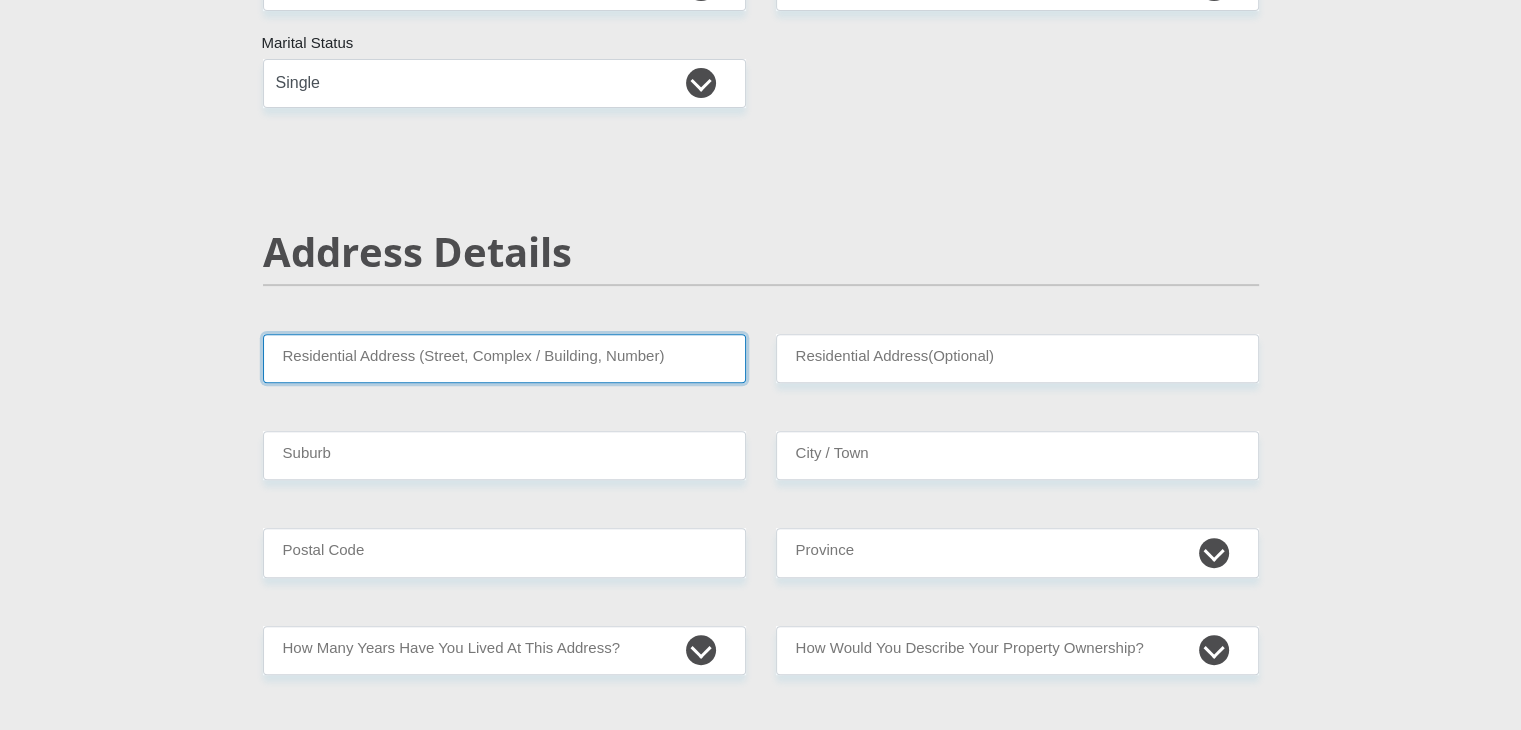 click on "Residential Address (Street, Complex / Building, Number)" at bounding box center (504, 358) 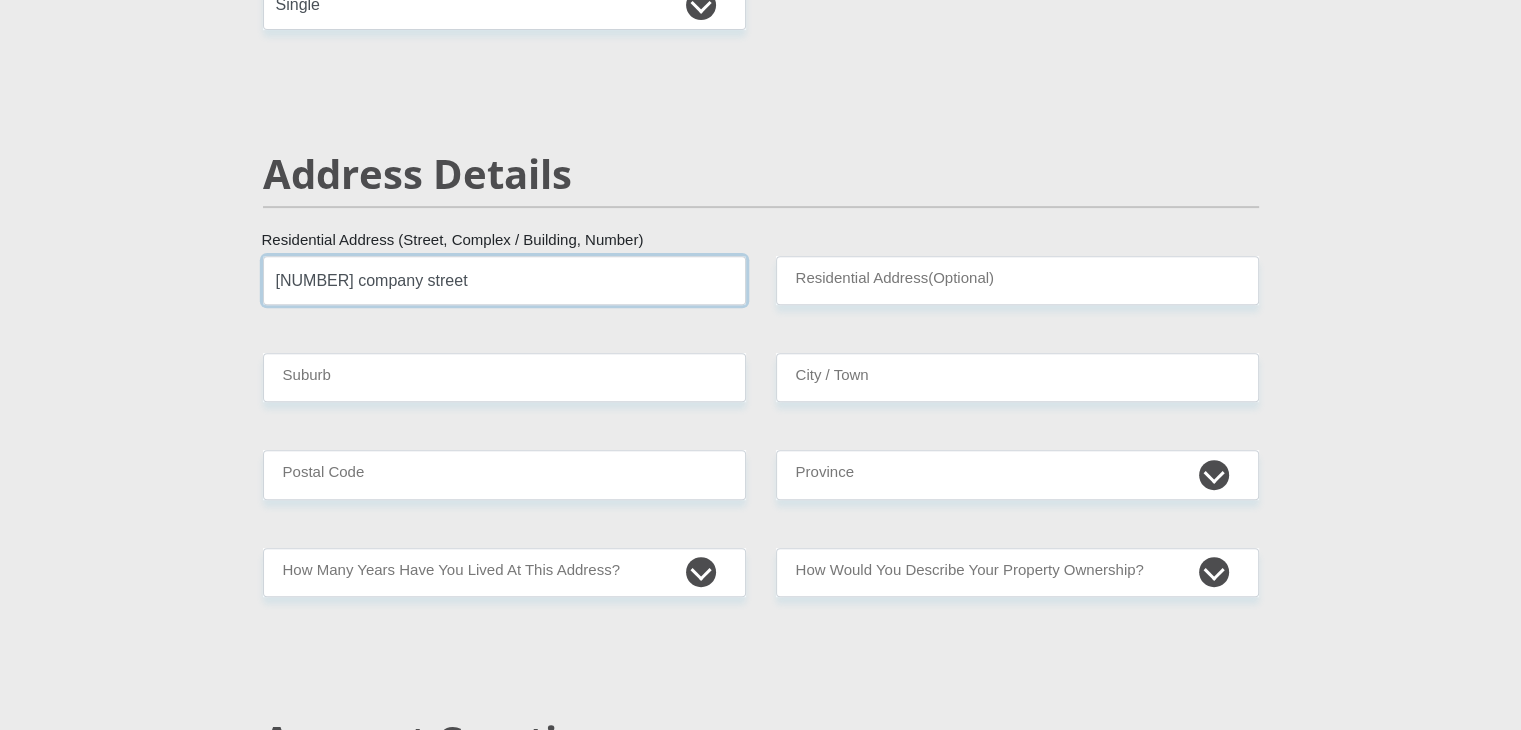 scroll, scrollTop: 747, scrollLeft: 0, axis: vertical 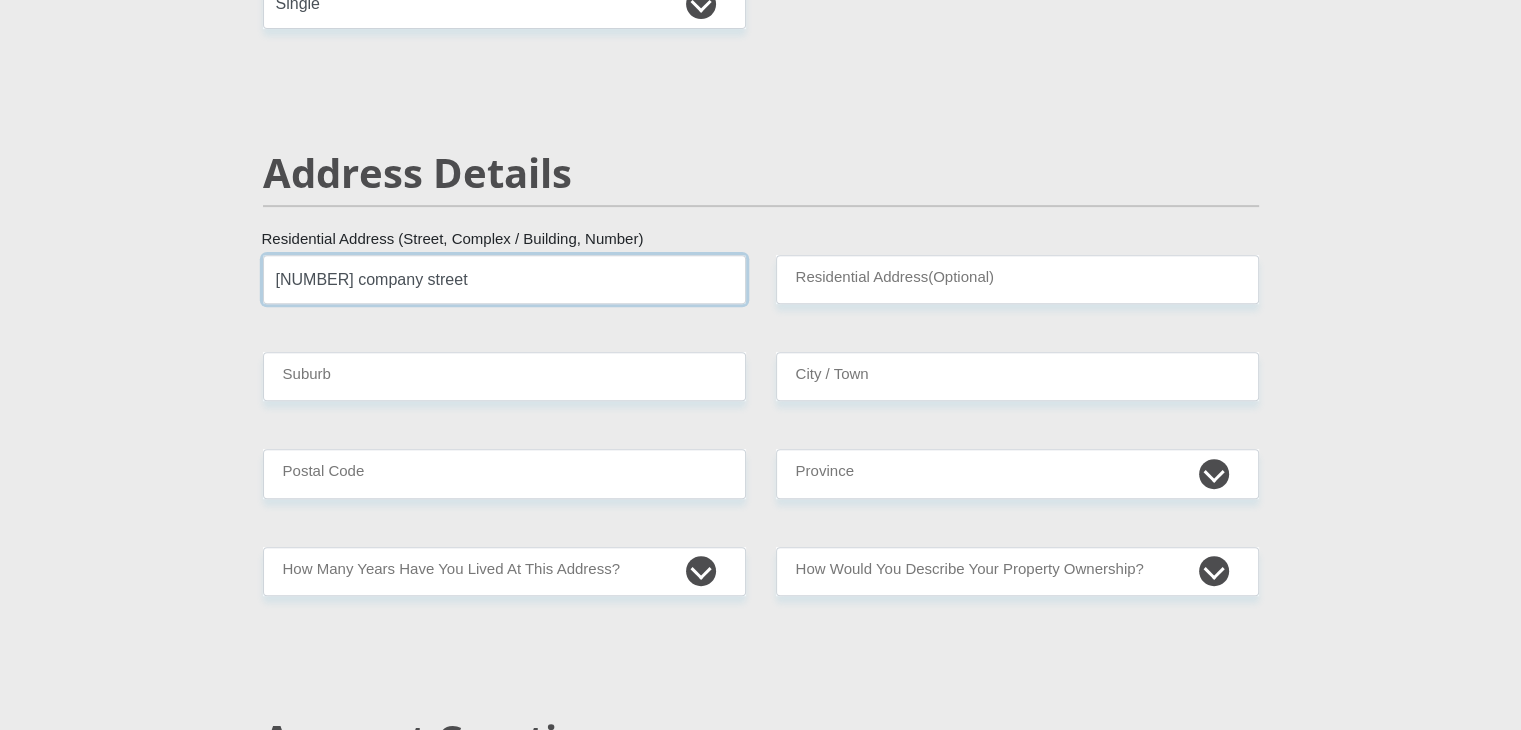type on "[NUMBER] company street" 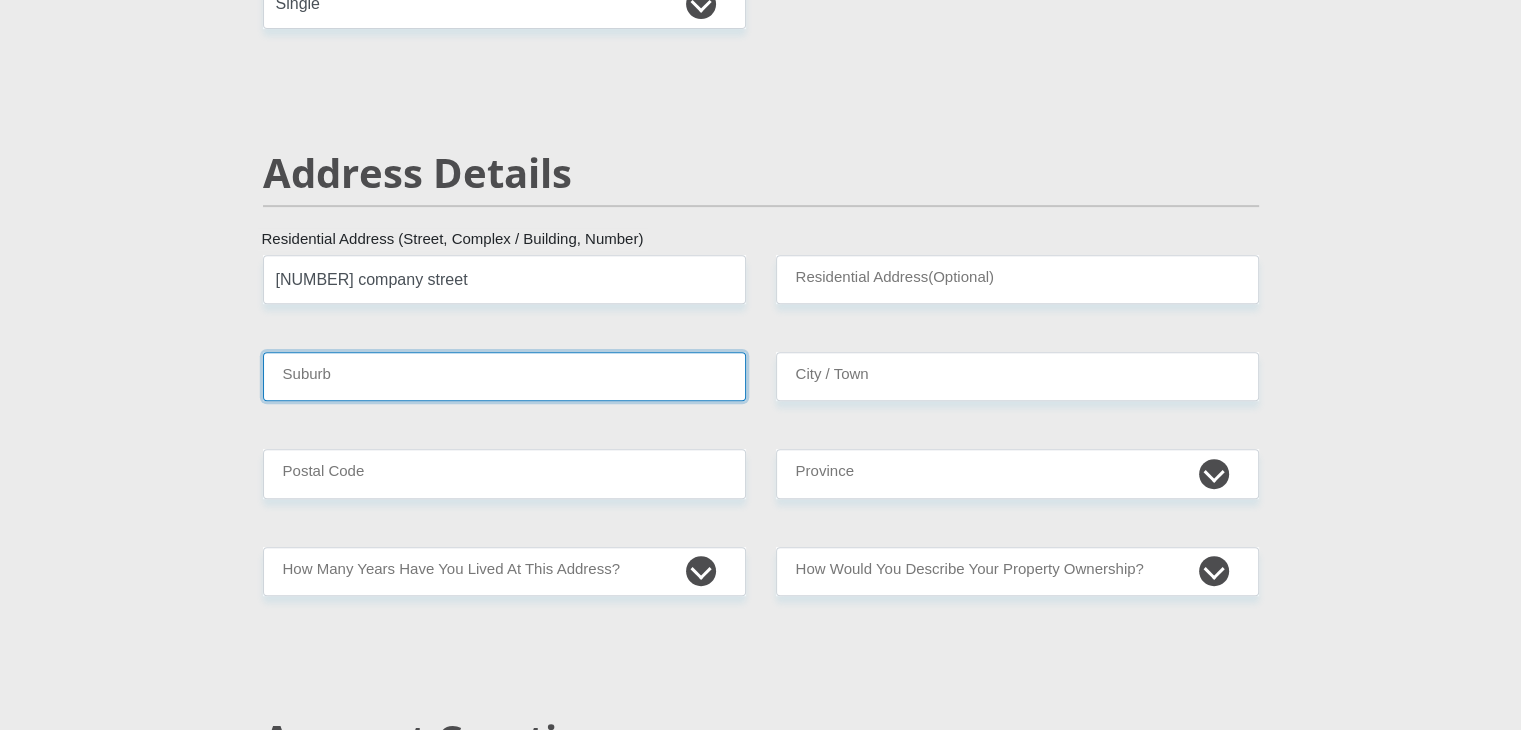 click on "Suburb" at bounding box center [504, 376] 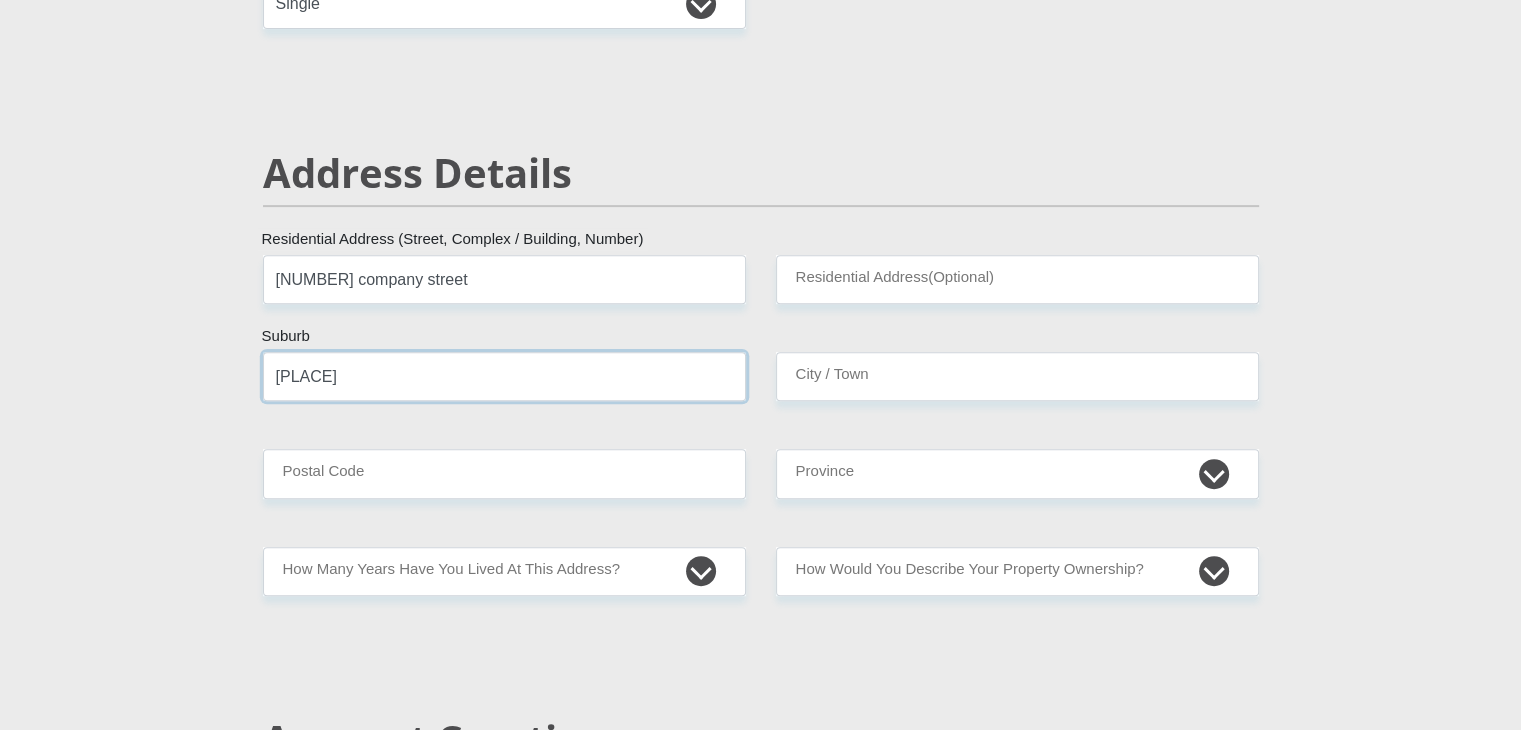 click on "[PLACE]" at bounding box center (504, 376) 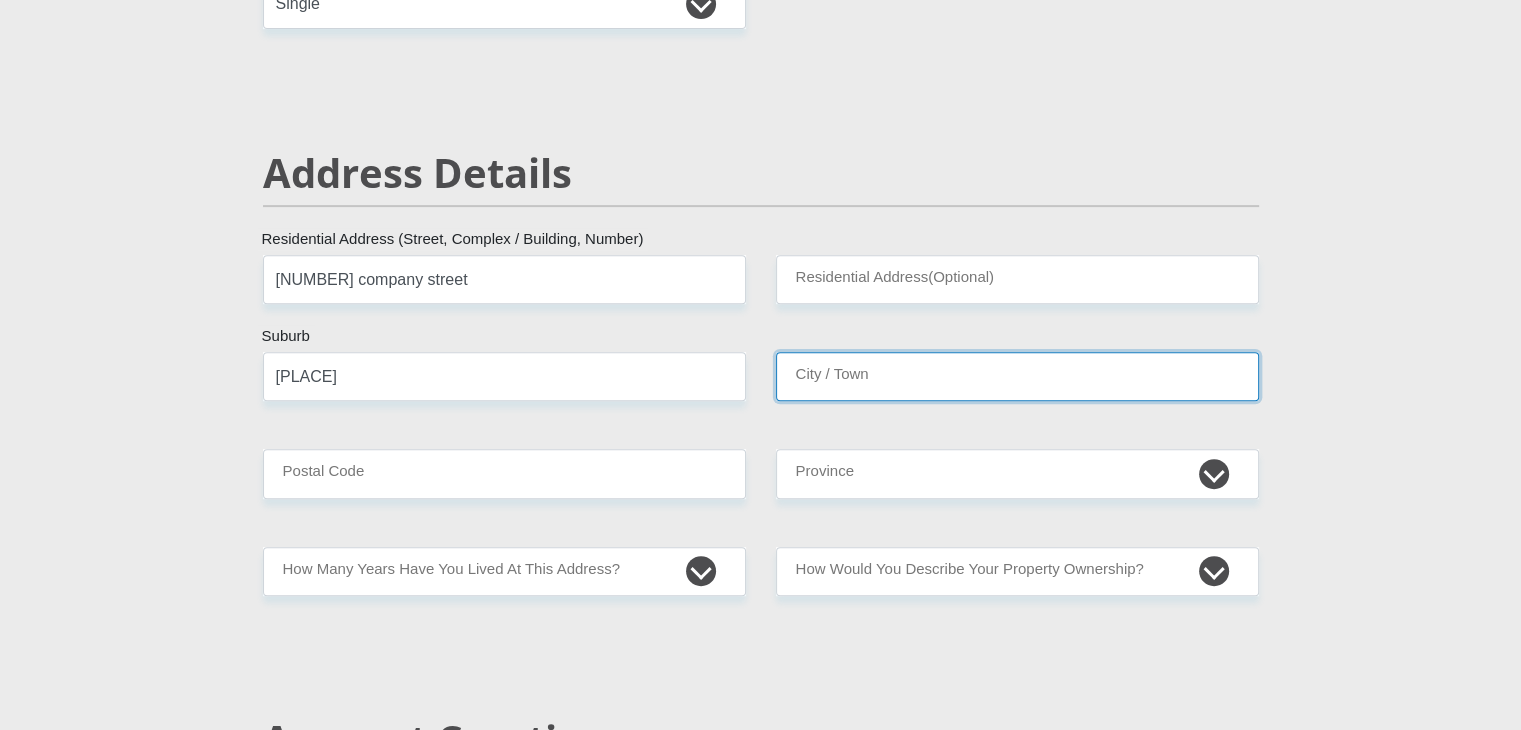 click on "City / Town" at bounding box center (1017, 376) 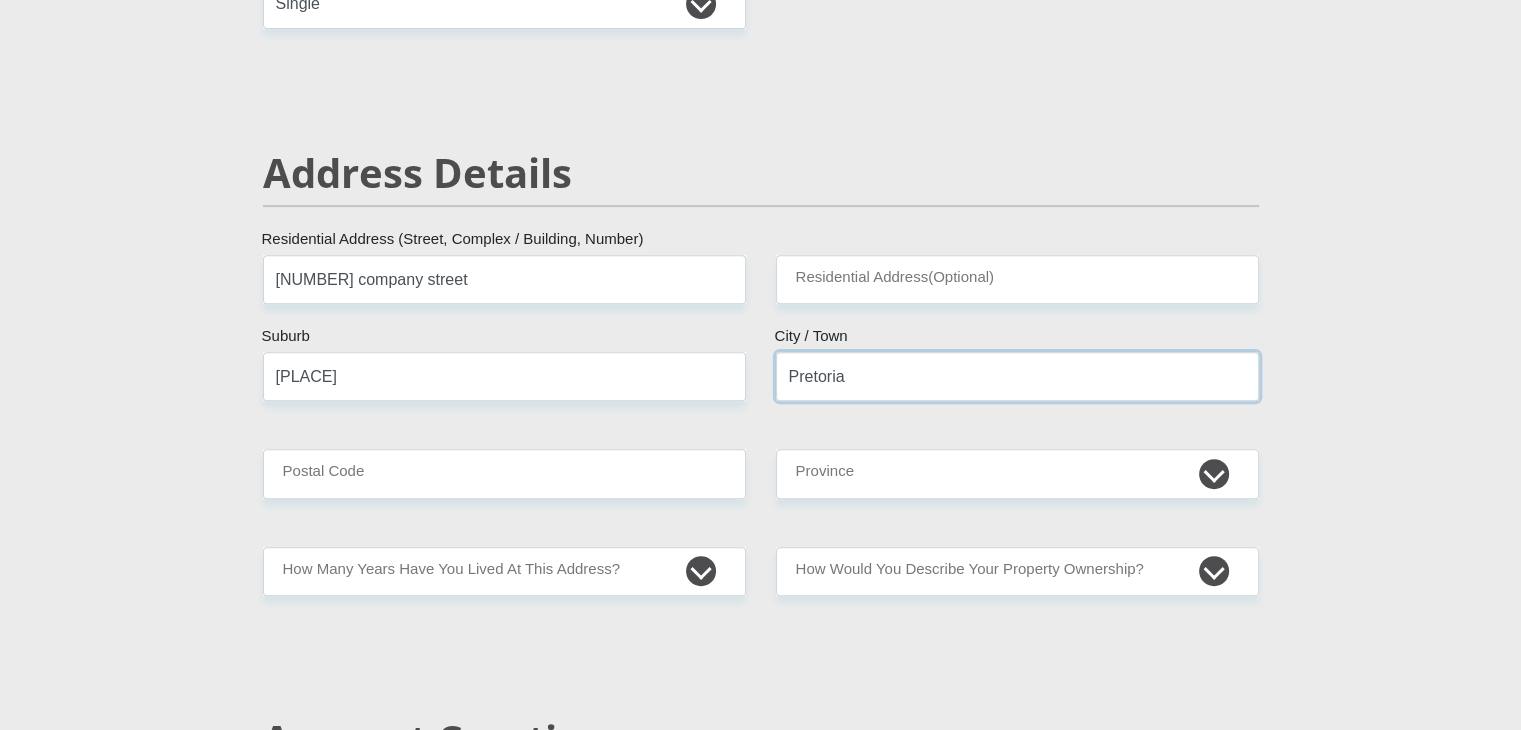 type on "Pretoria" 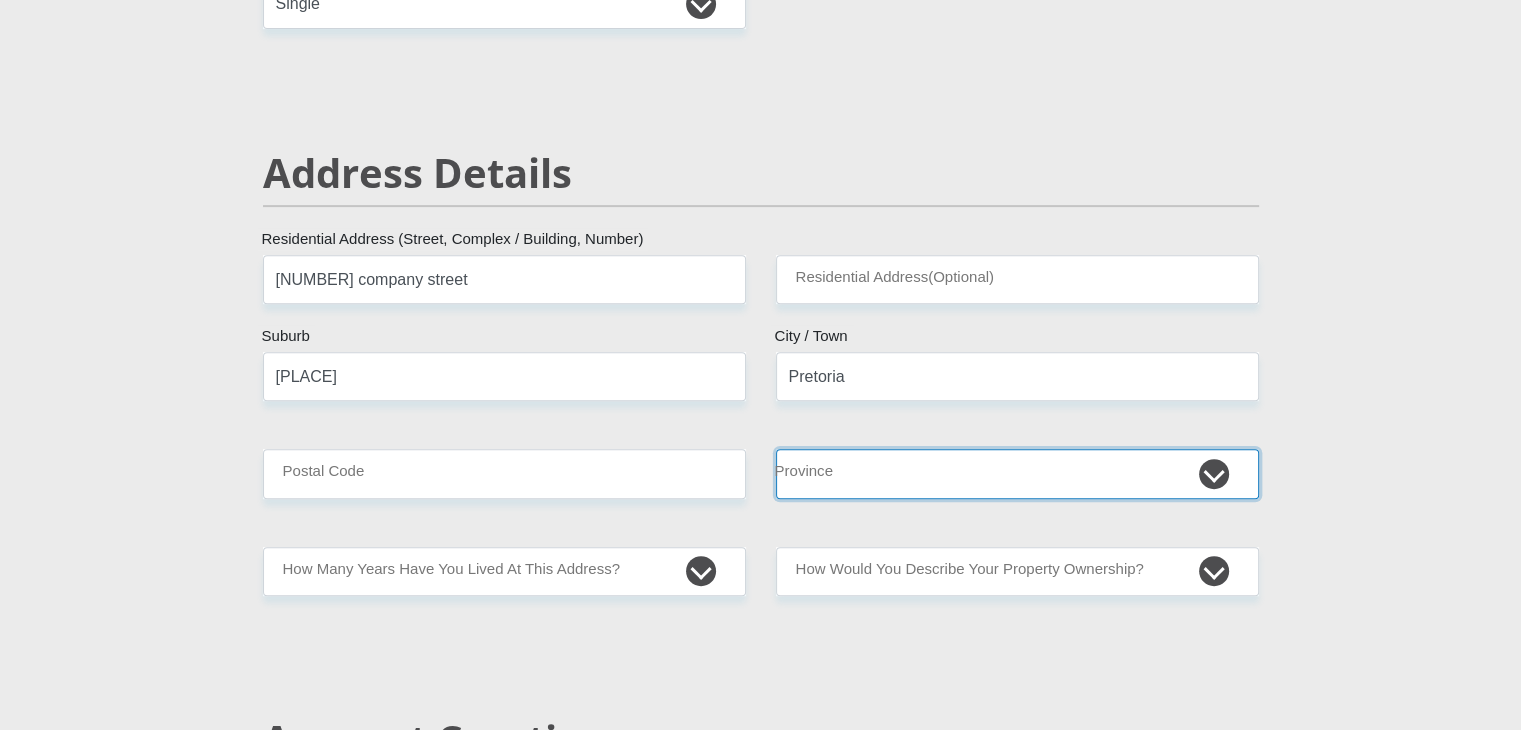 click on "Eastern Cape
Free State
Gauteng
KwaZulu-Natal
Limpopo
Mpumalanga
Northern Cape
North West
Western Cape" at bounding box center (1017, 473) 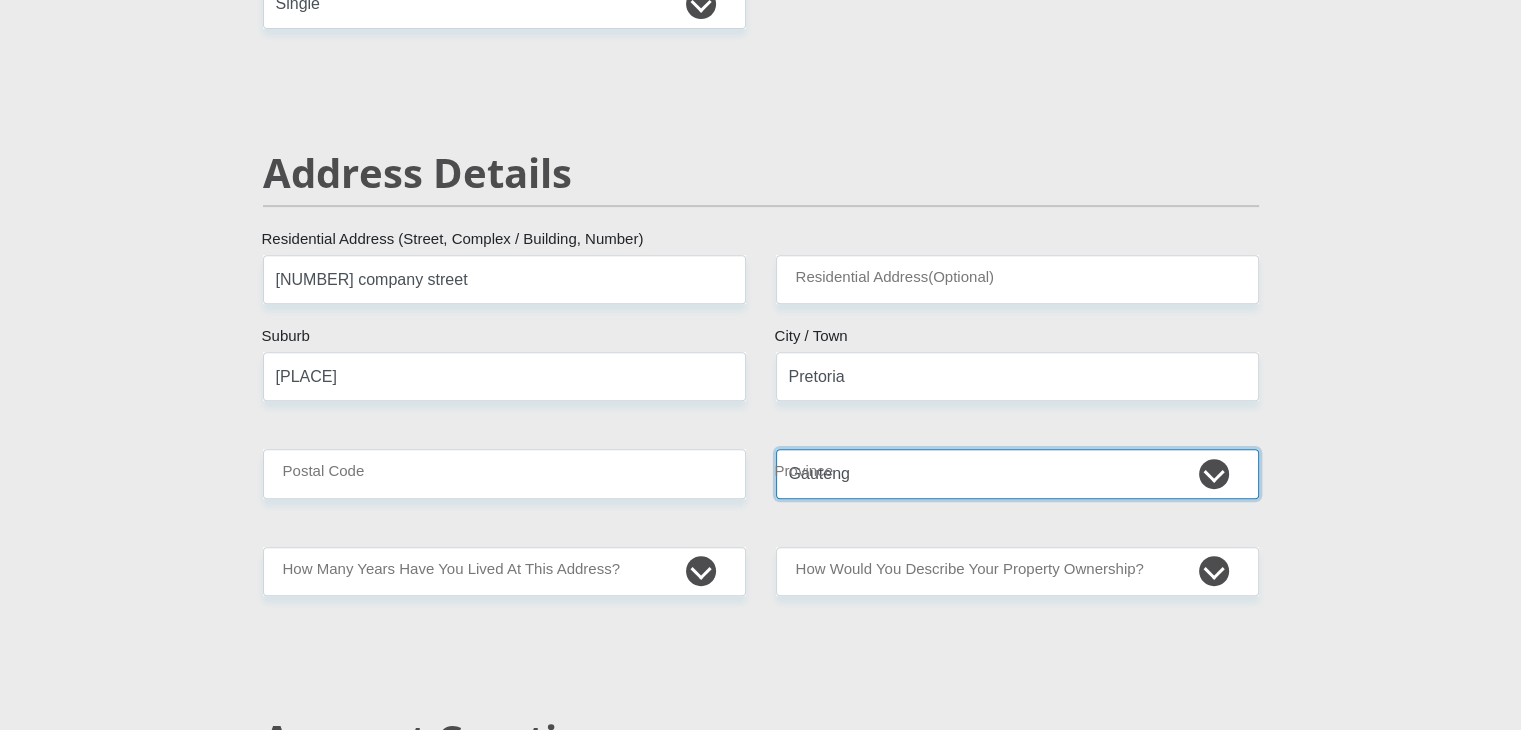 click on "Eastern Cape
Free State
Gauteng
KwaZulu-Natal
Limpopo
Mpumalanga
Northern Cape
North West
Western Cape" at bounding box center (1017, 473) 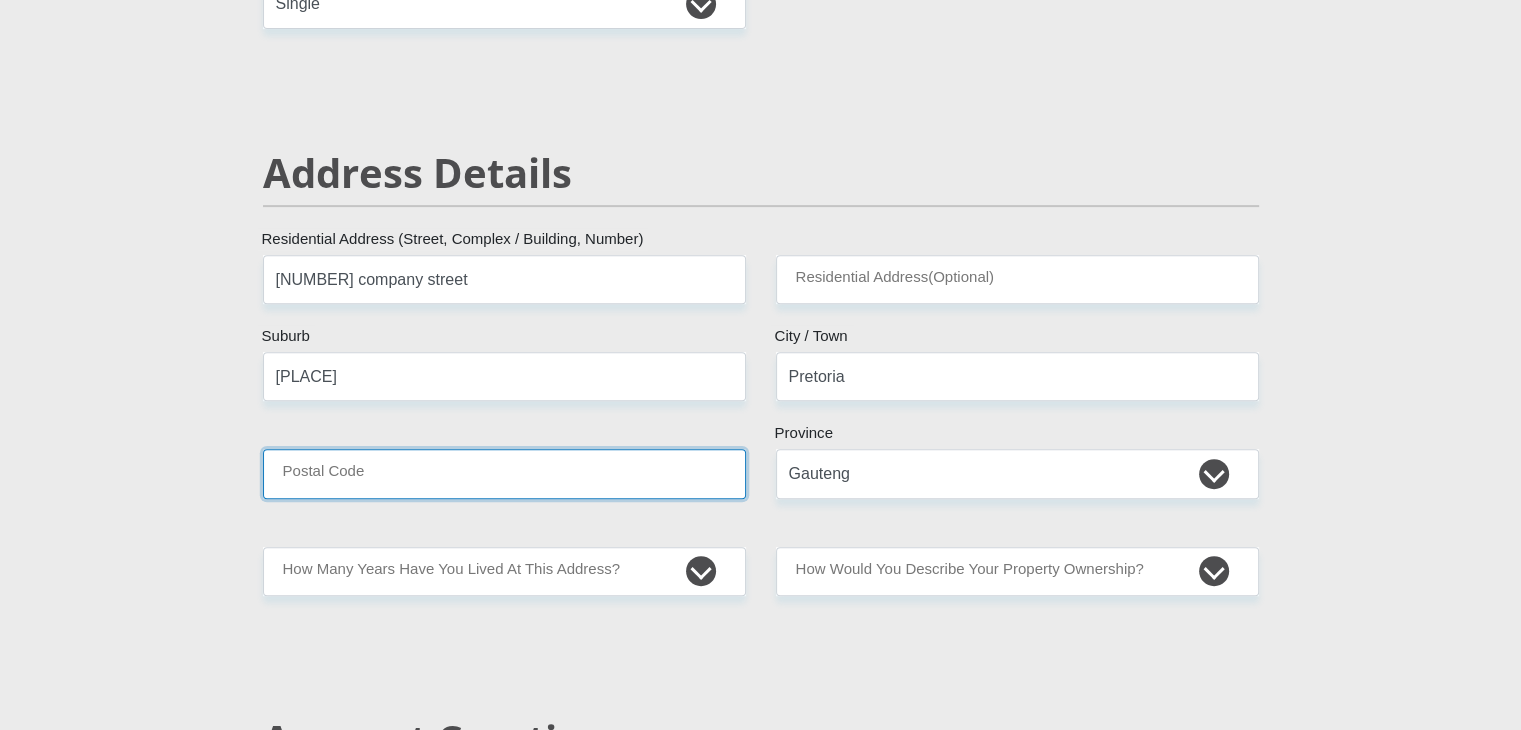 click on "Postal Code" at bounding box center [504, 473] 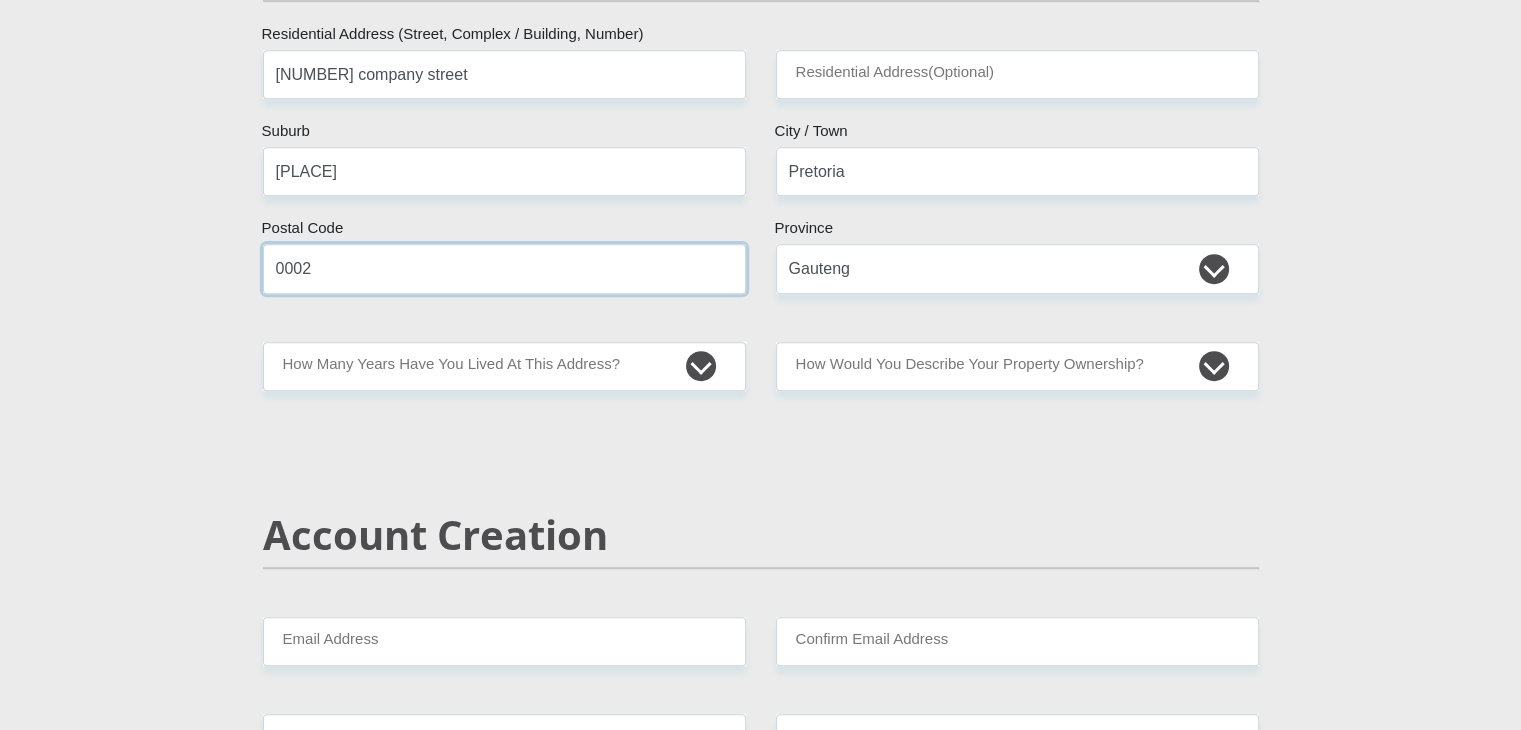 scroll, scrollTop: 979, scrollLeft: 0, axis: vertical 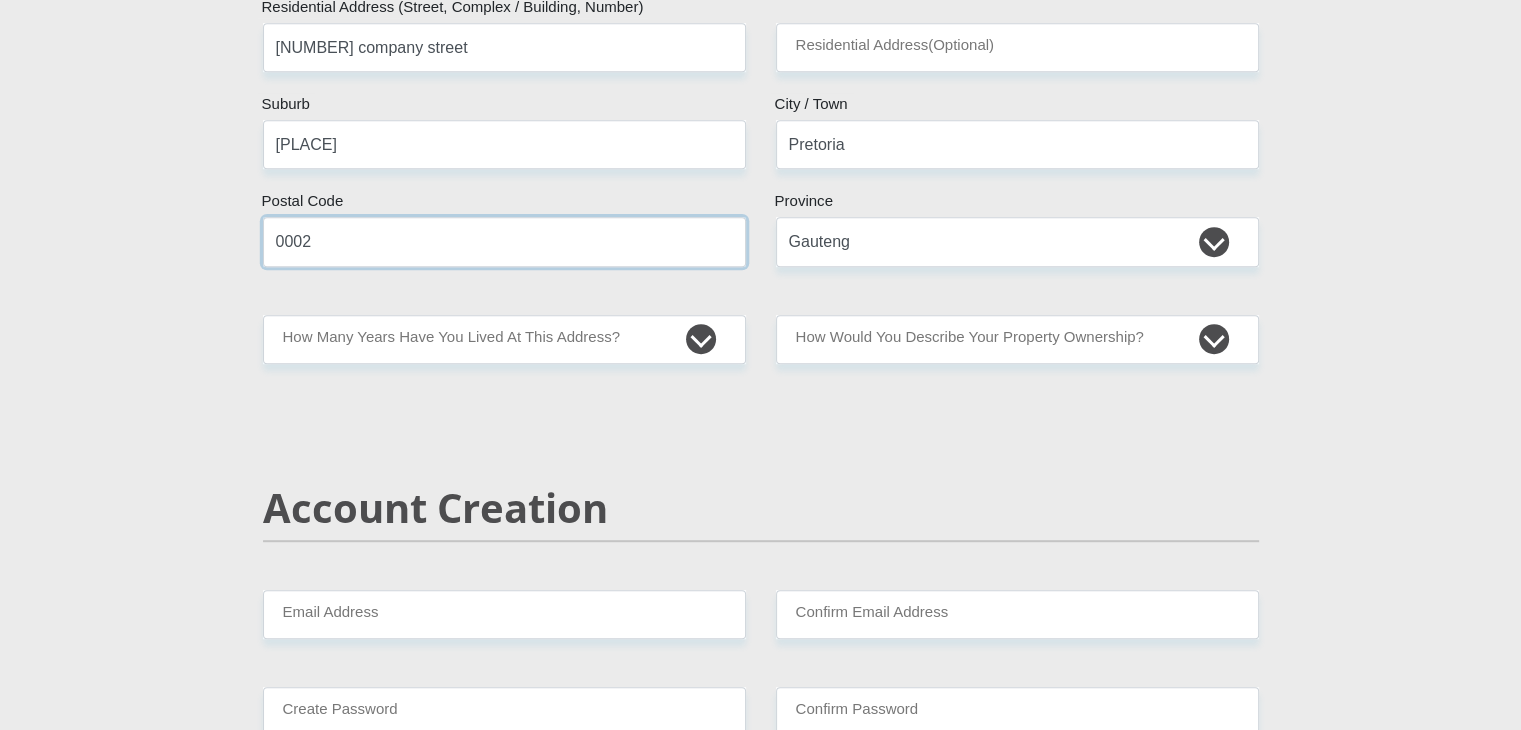 type on "0002" 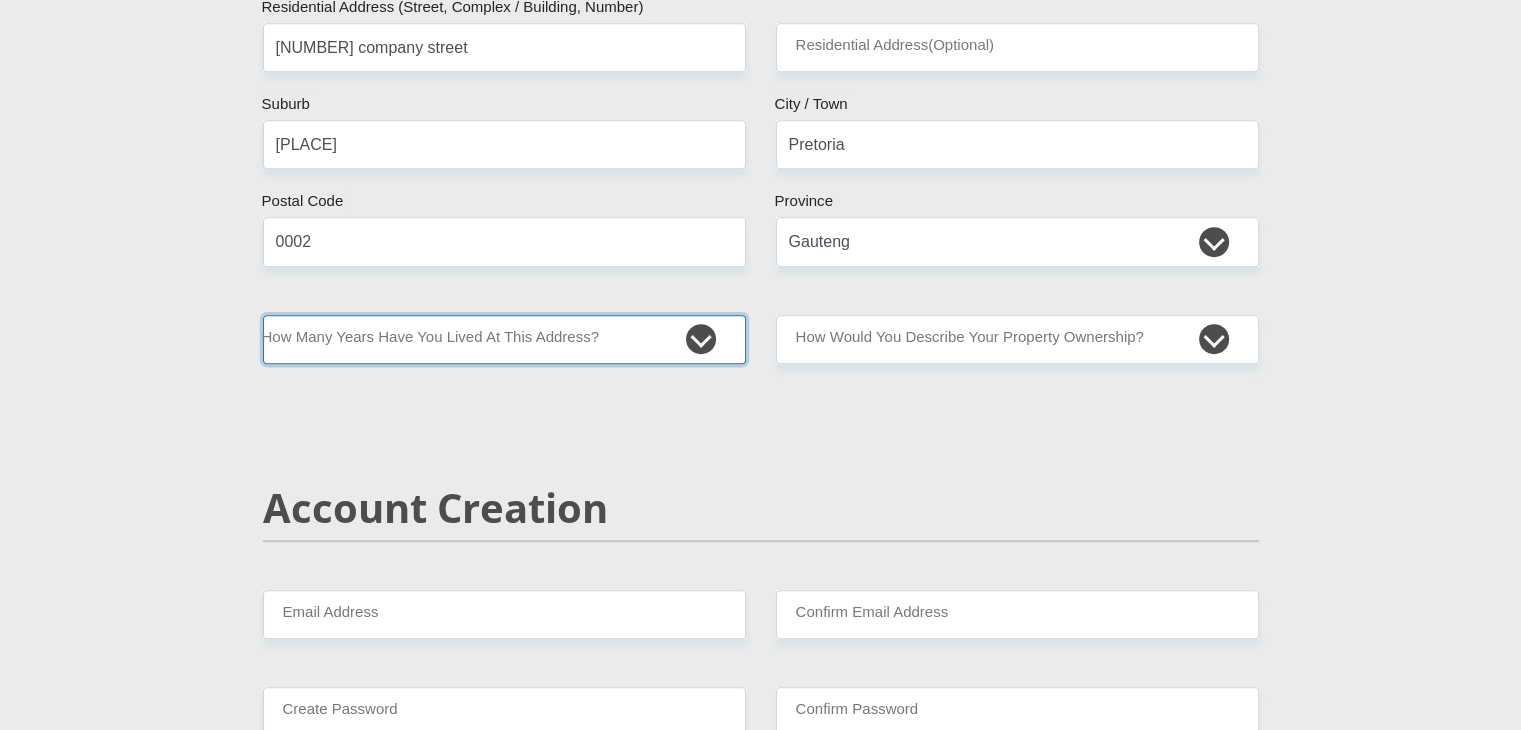 click on "less than 1 year
1-3 years
3-5 years
5+ years" at bounding box center (504, 339) 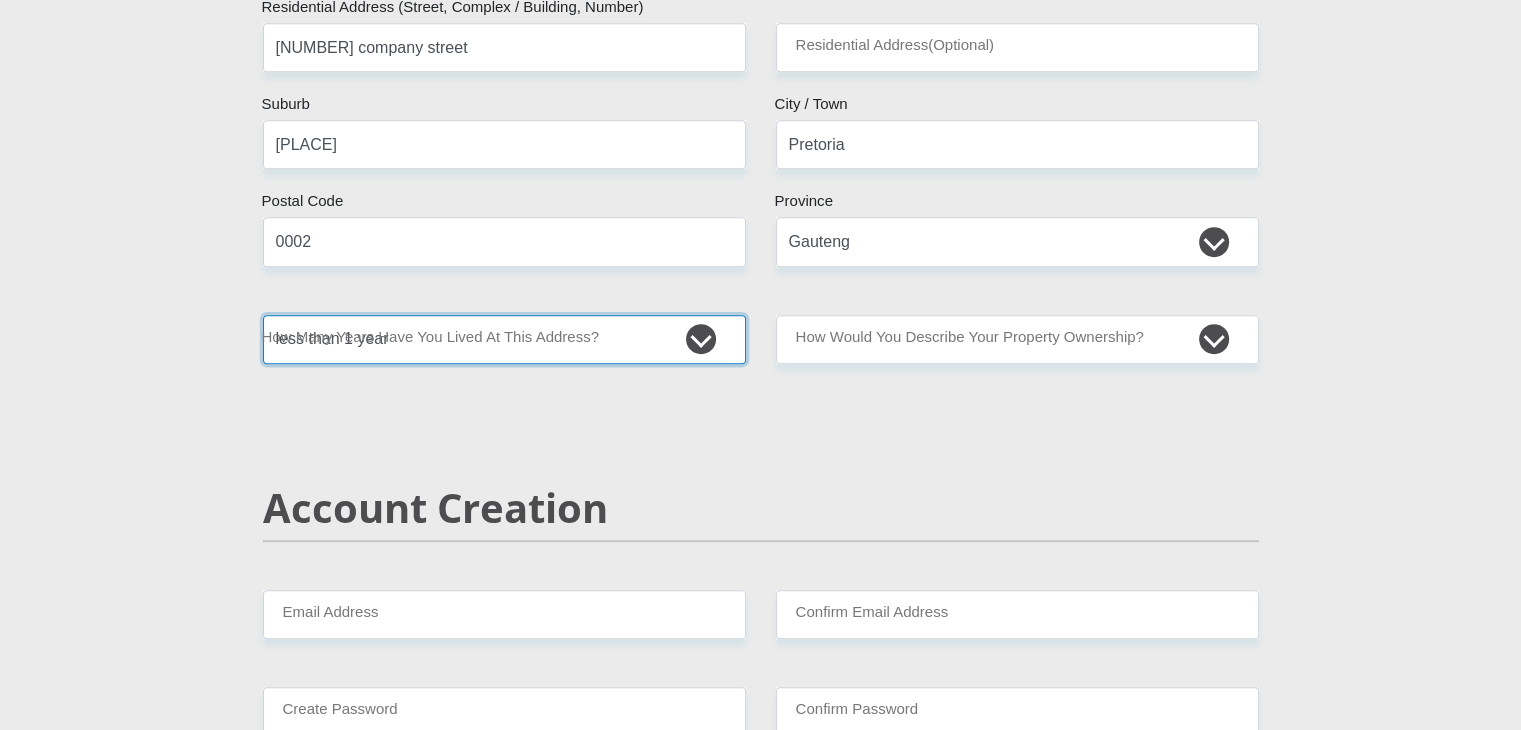 click on "less than 1 year
1-3 years
3-5 years
5+ years" at bounding box center [504, 339] 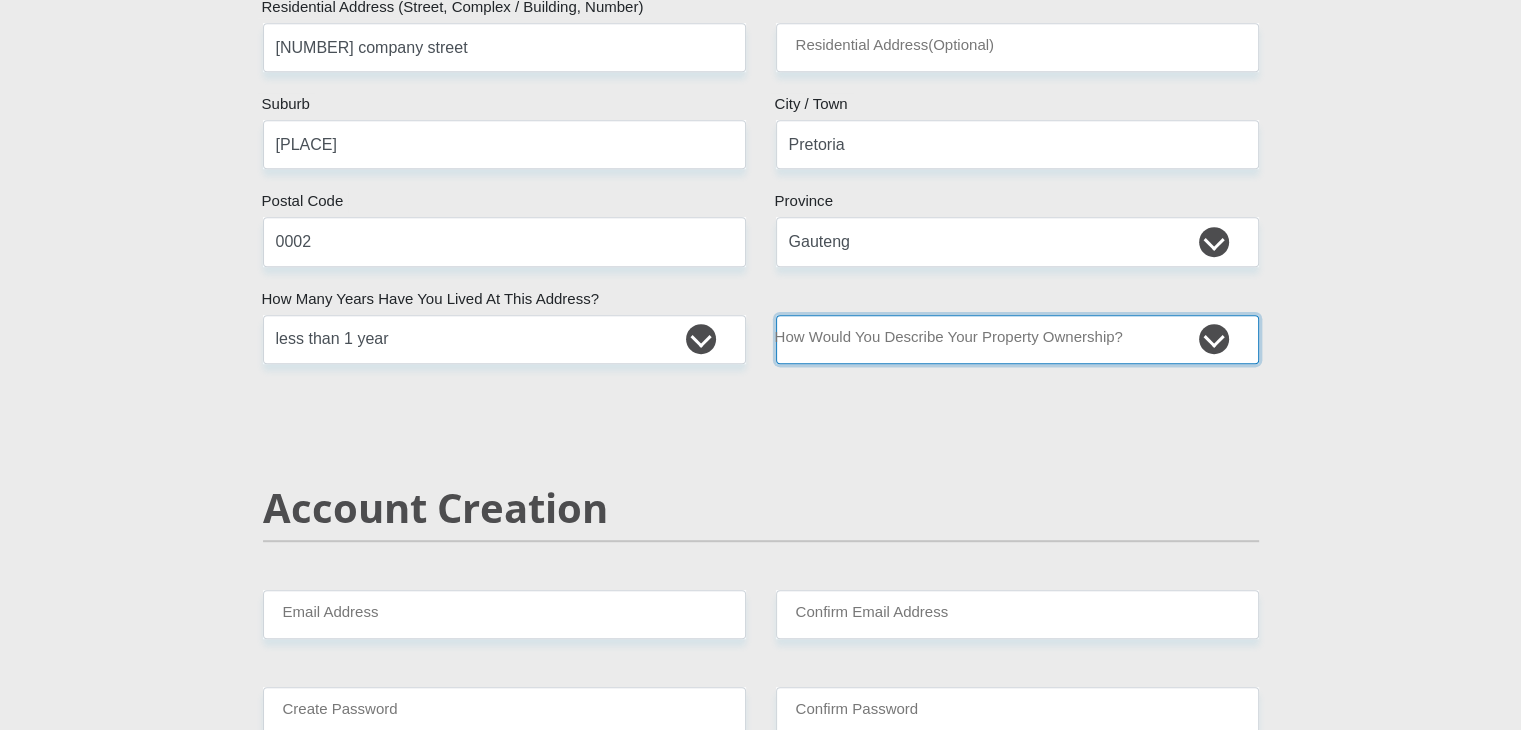 click on "Owned
Rented
Family Owned
Company Dwelling" at bounding box center (1017, 339) 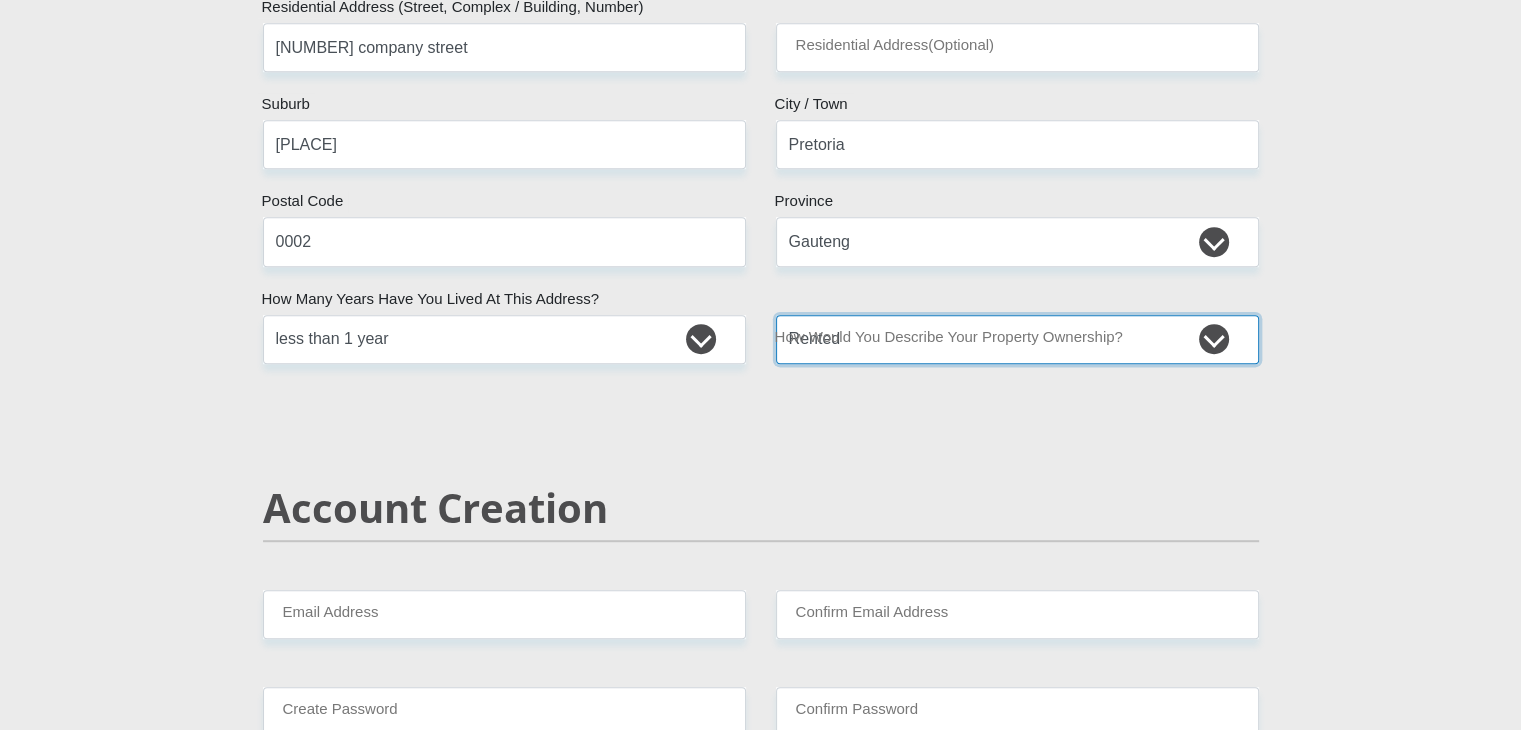 click on "Owned
Rented
Family Owned
Company Dwelling" at bounding box center (1017, 339) 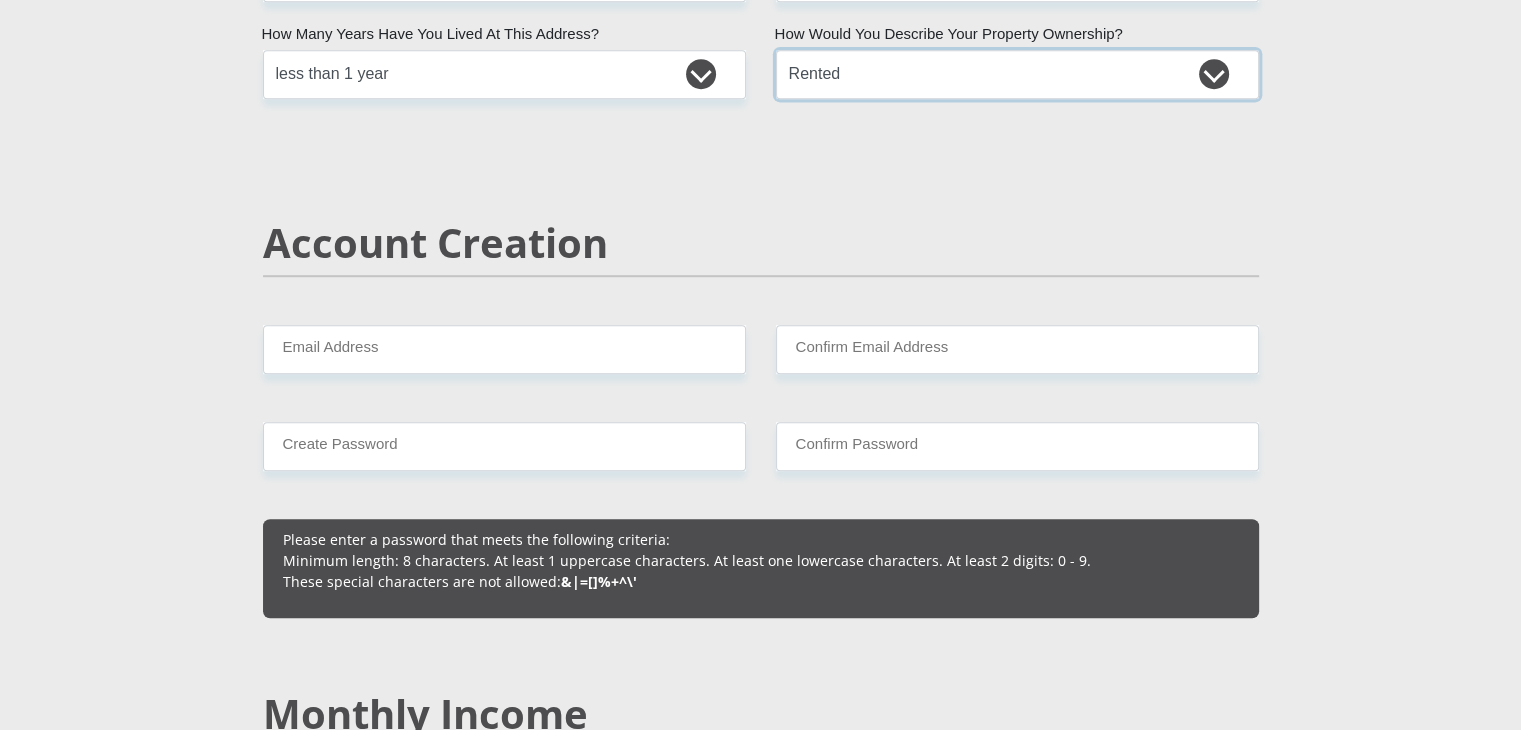 scroll, scrollTop: 1250, scrollLeft: 0, axis: vertical 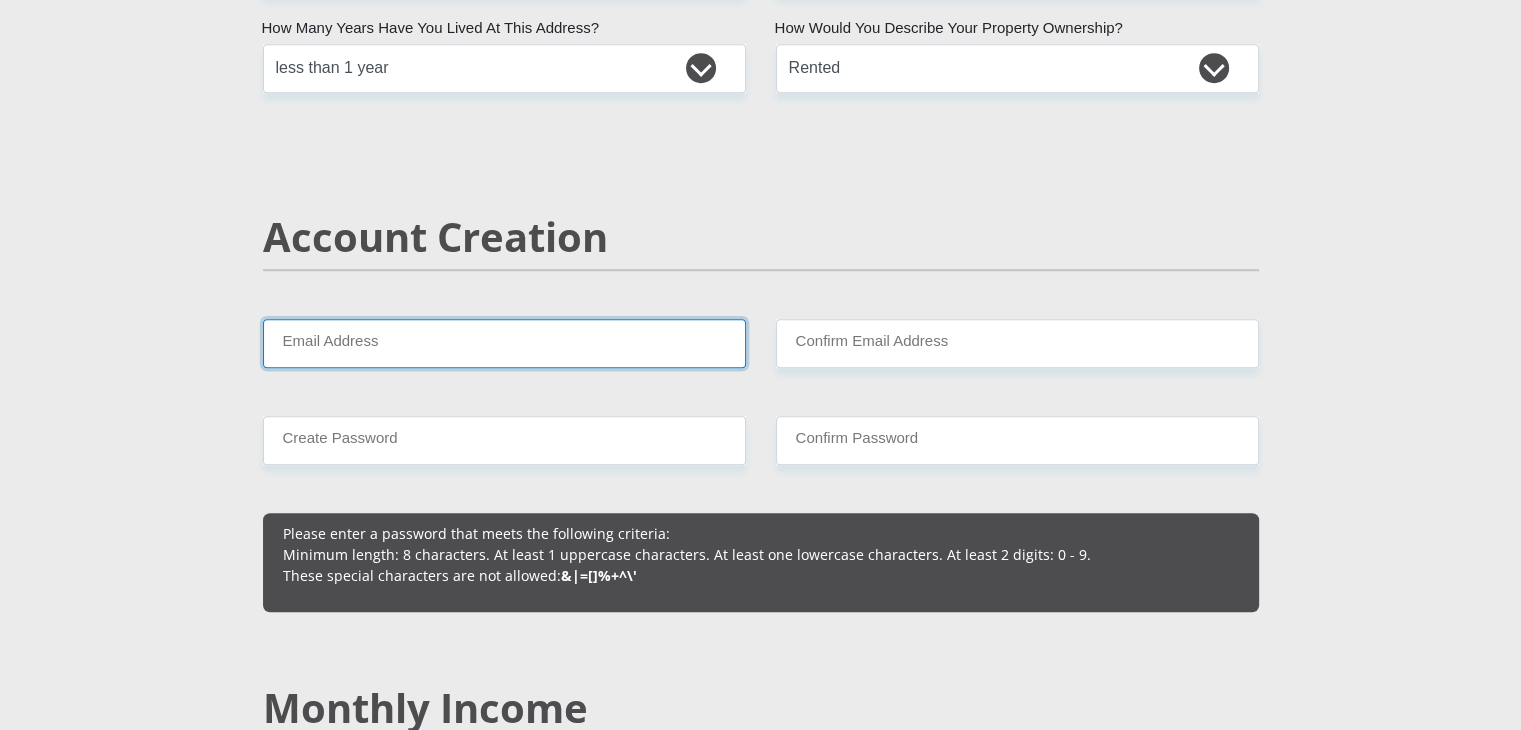 click on "Email Address" at bounding box center (504, 343) 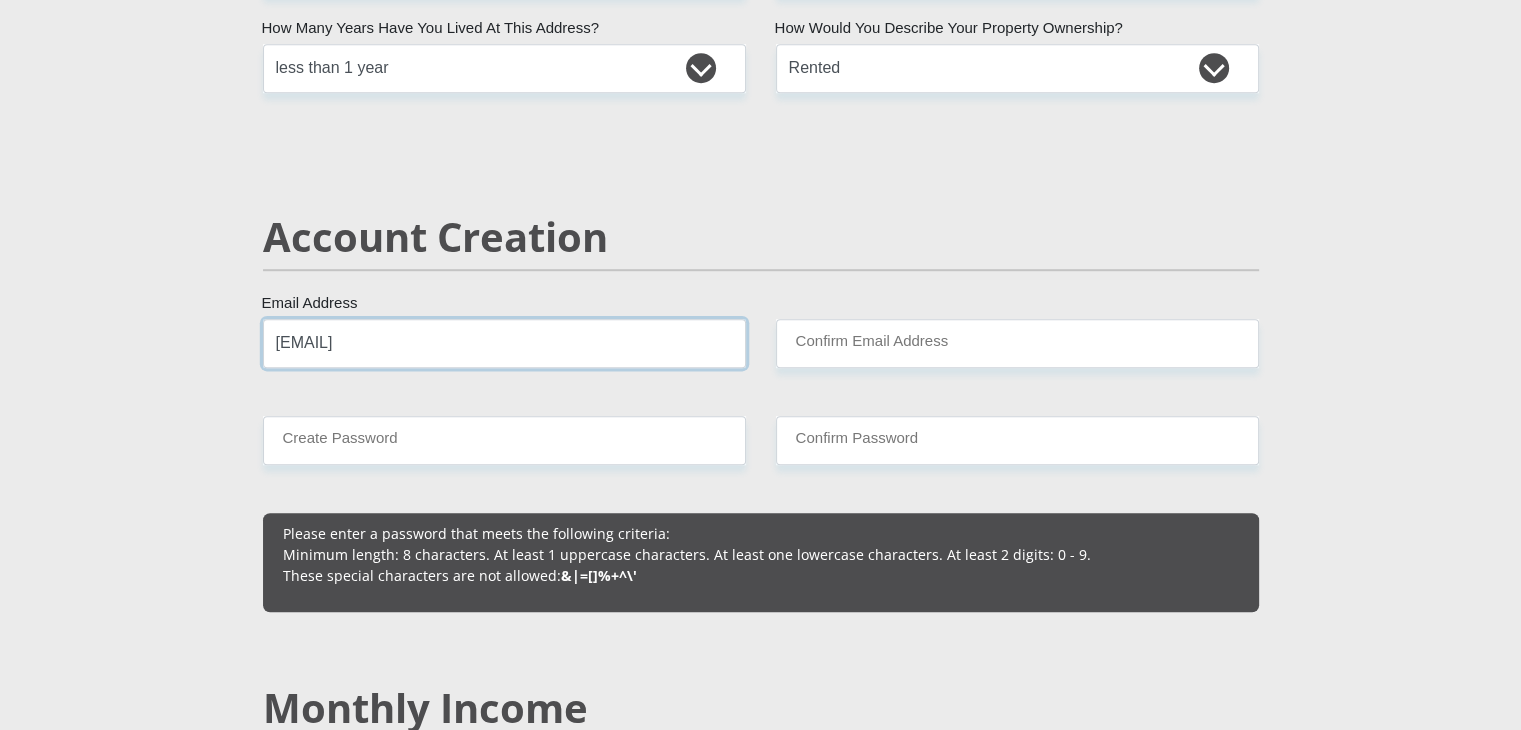 type on "[EMAIL]" 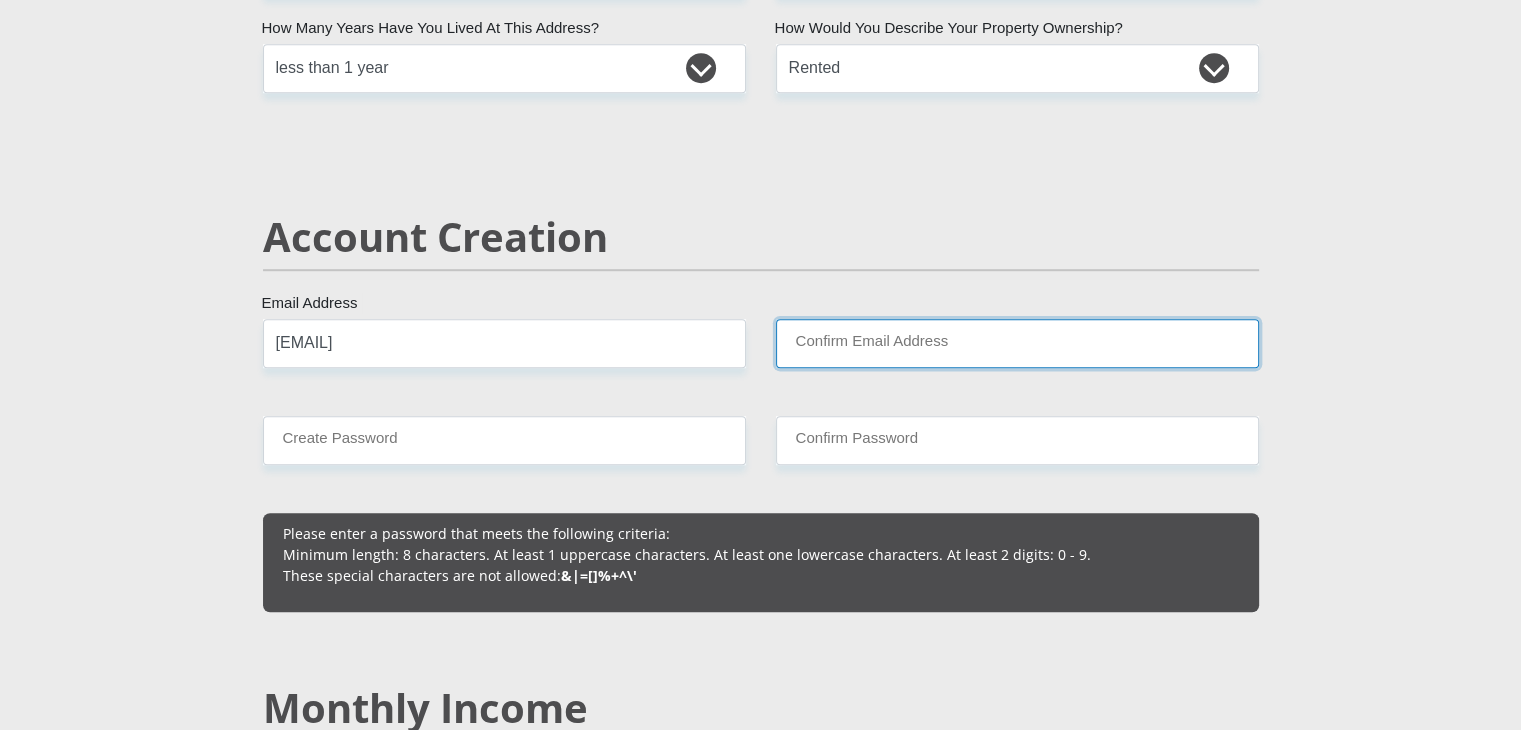 click on "Confirm Email Address" at bounding box center [1017, 343] 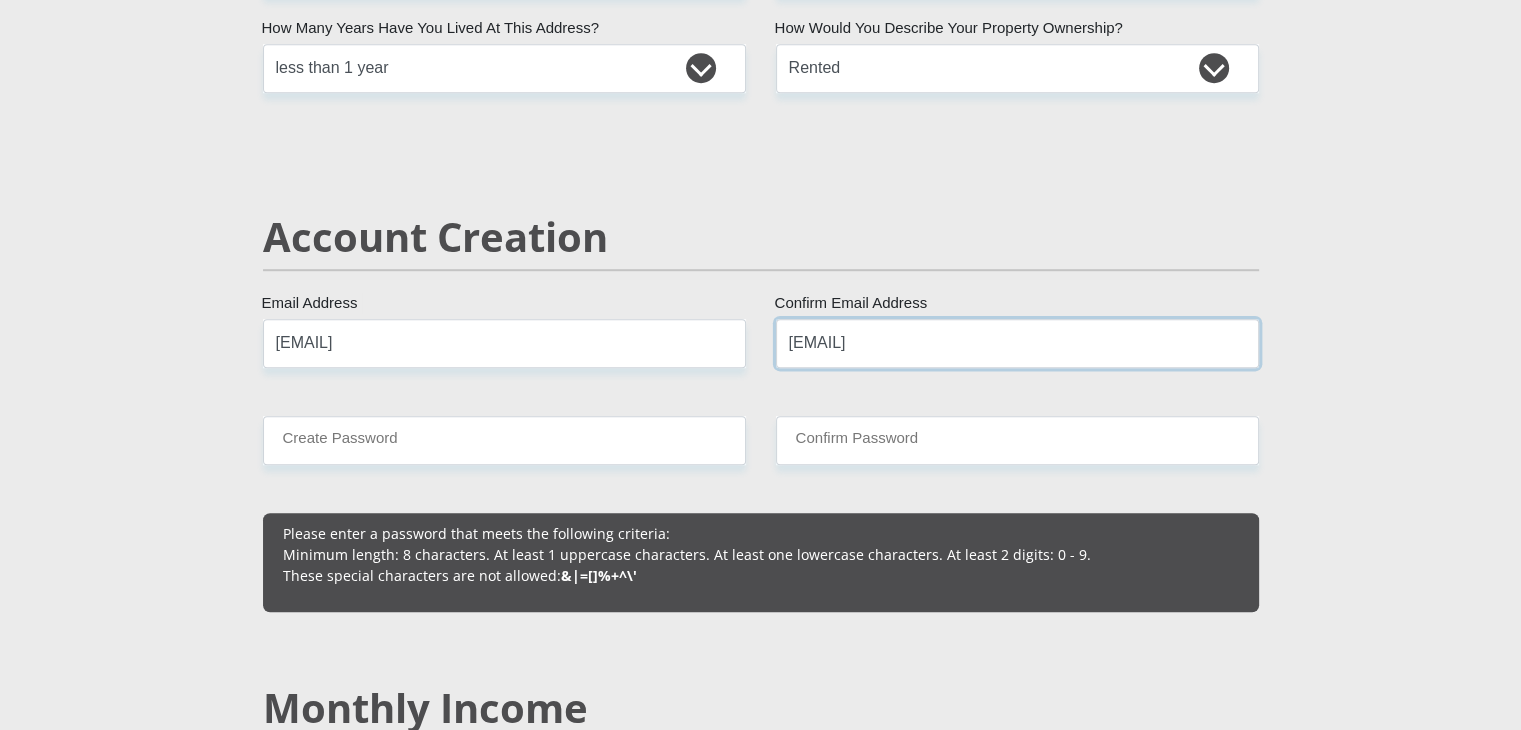 type on "[EMAIL]" 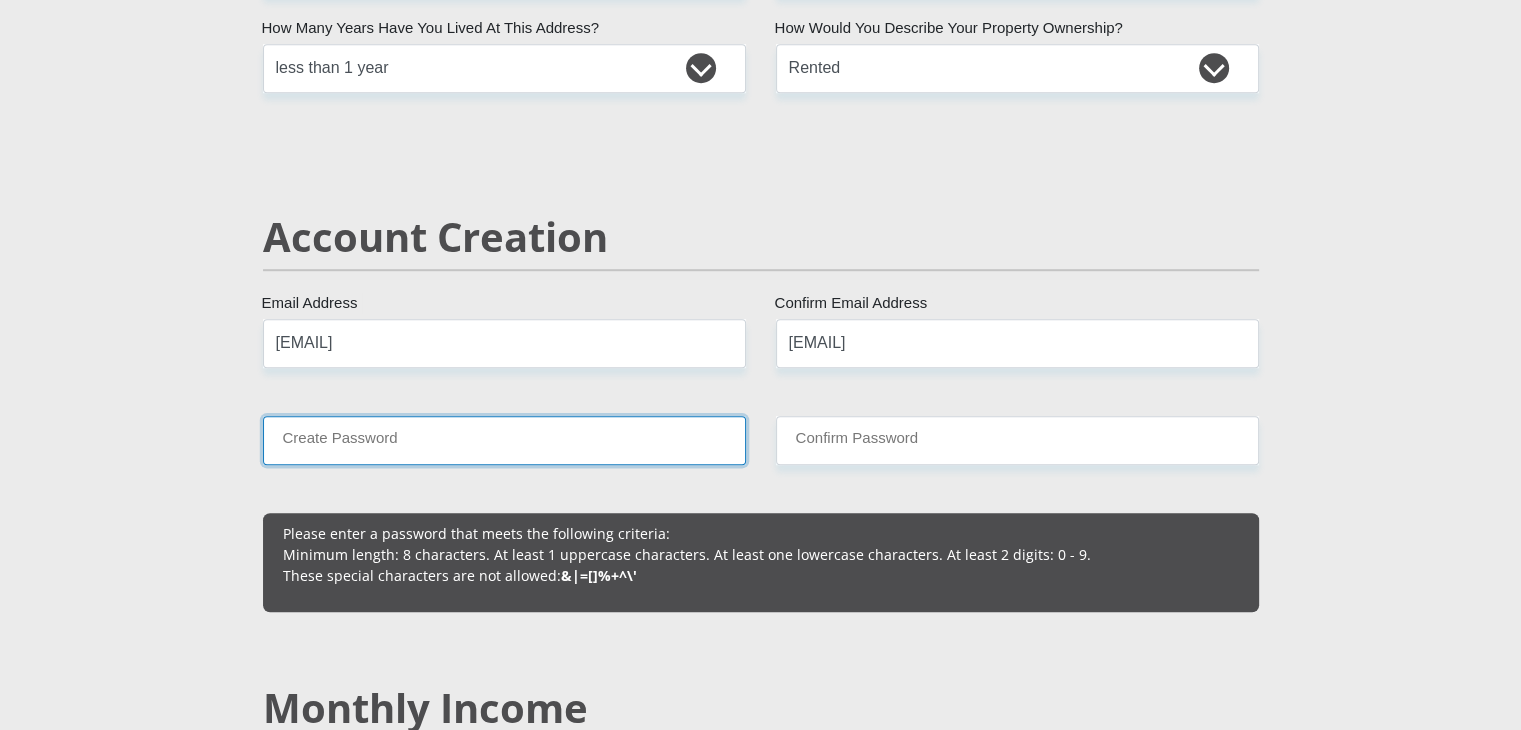 click on "Create Password" at bounding box center [504, 440] 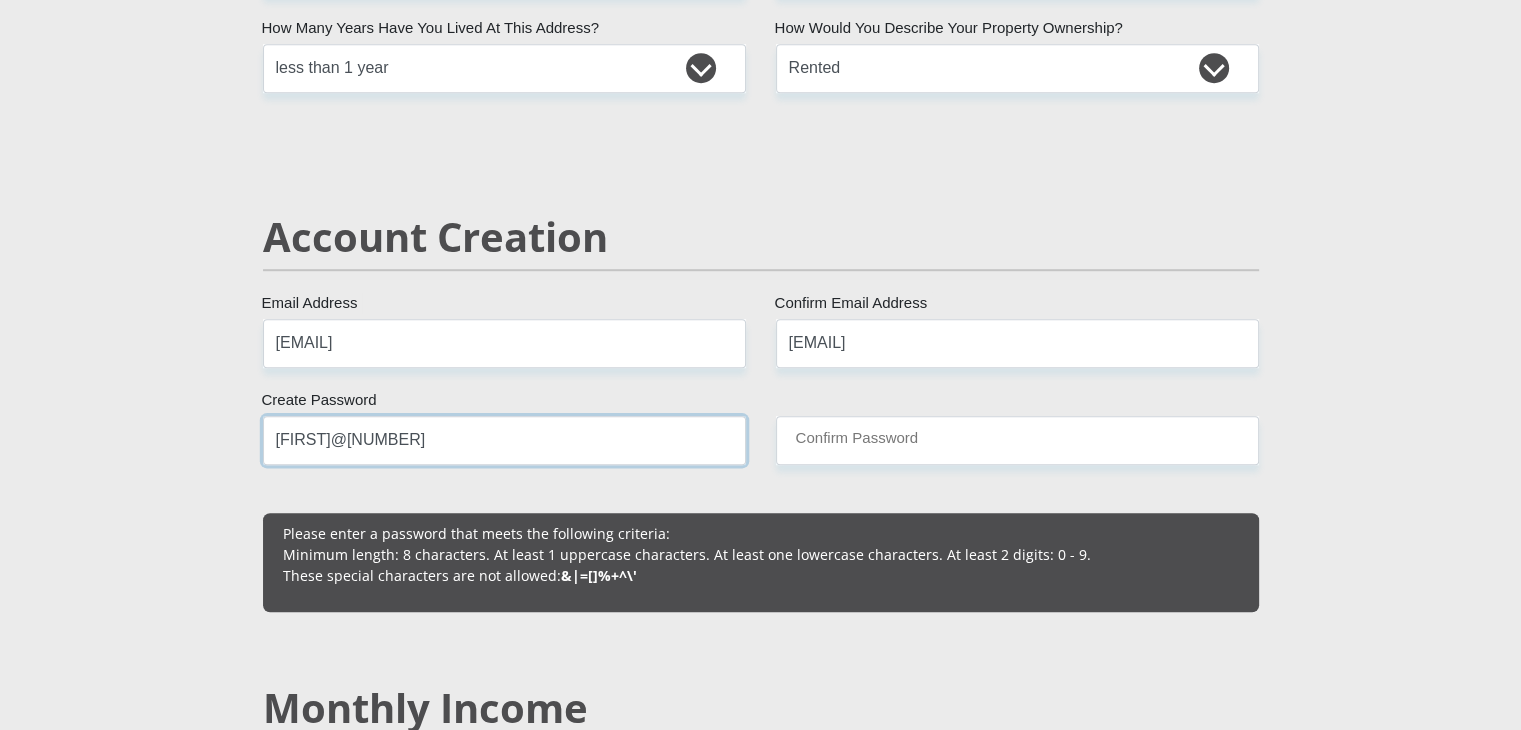 type on "[FIRST]@[NUMBER]" 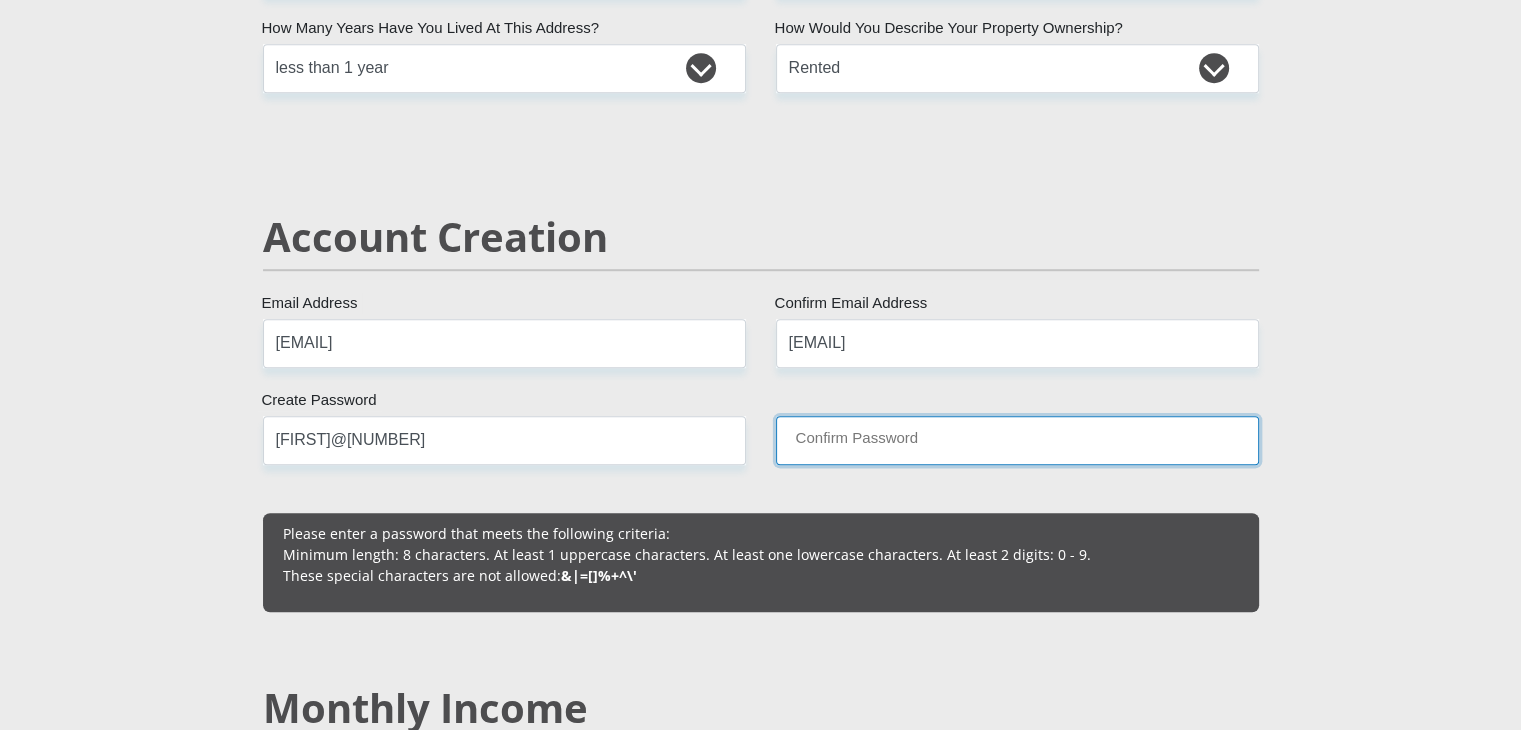 click on "Confirm Password" at bounding box center (1017, 440) 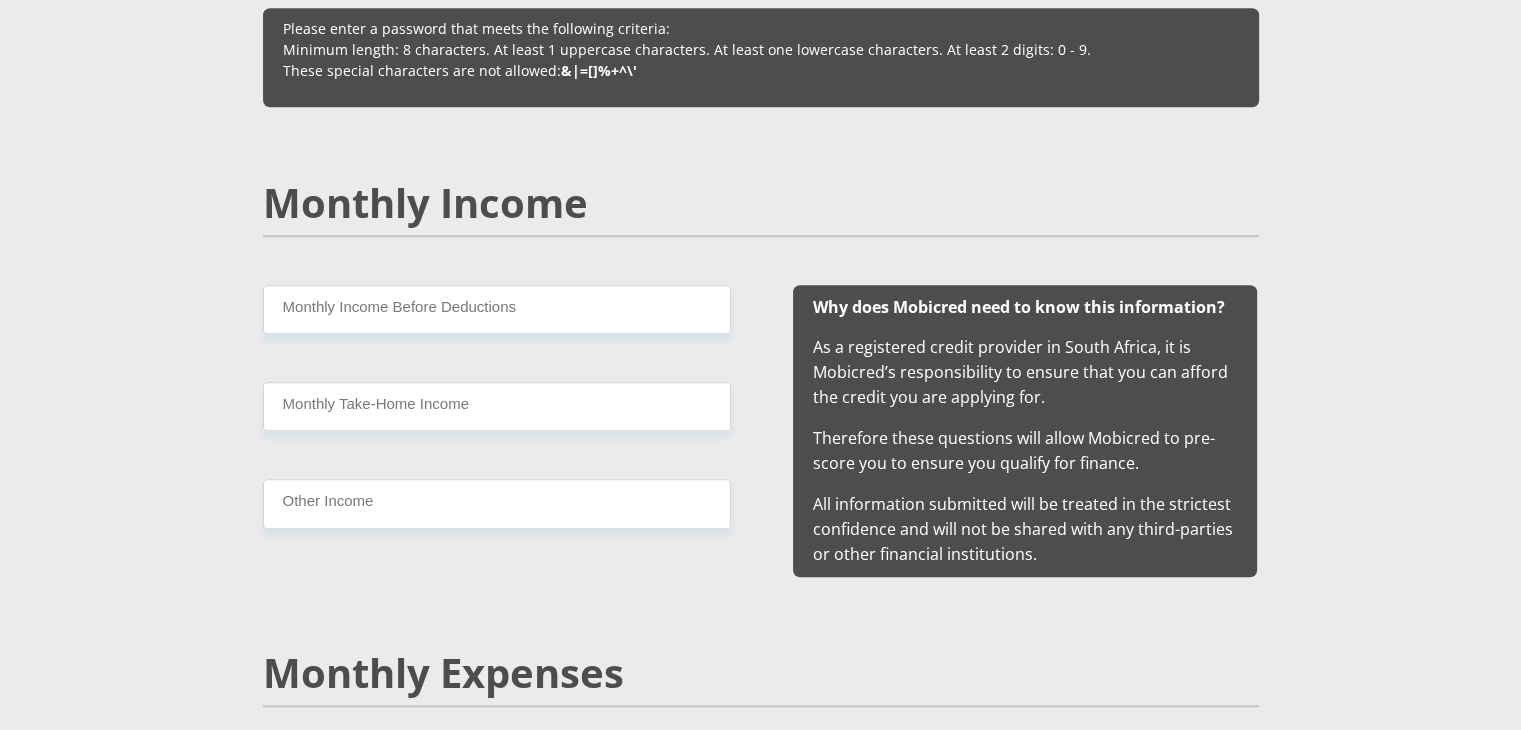 scroll, scrollTop: 1756, scrollLeft: 0, axis: vertical 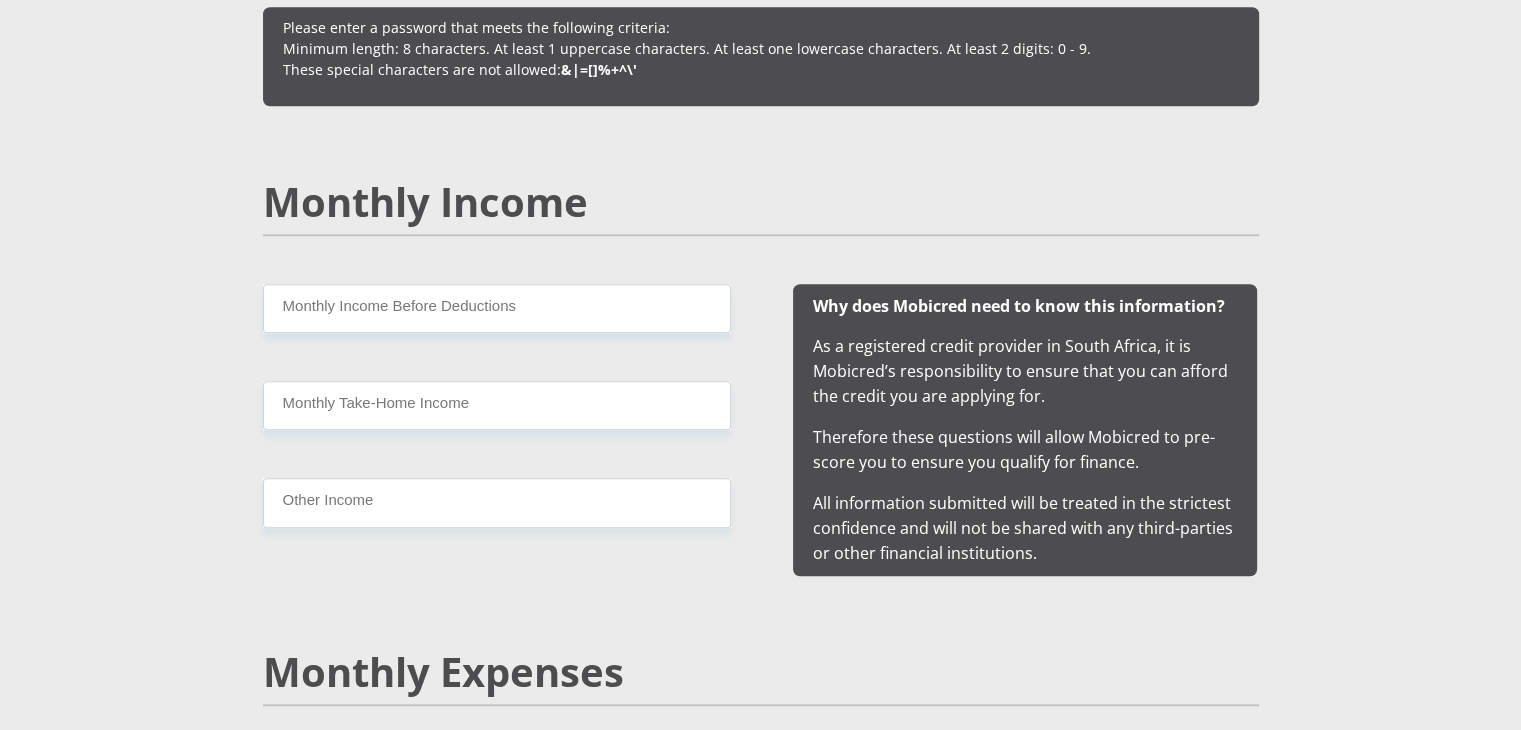 type on "[FIRST]@[NUMBER]" 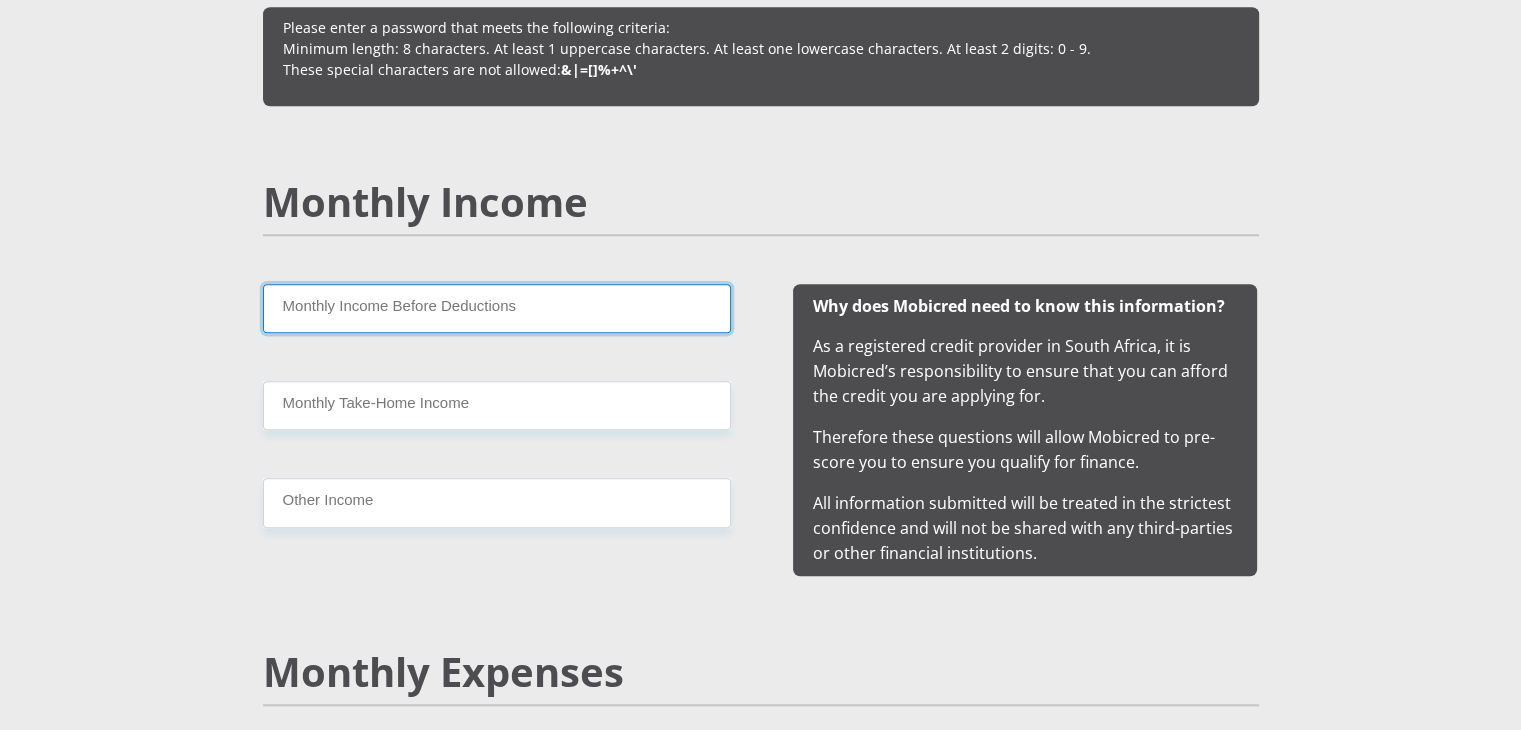 click on "Monthly Income Before Deductions" at bounding box center [497, 308] 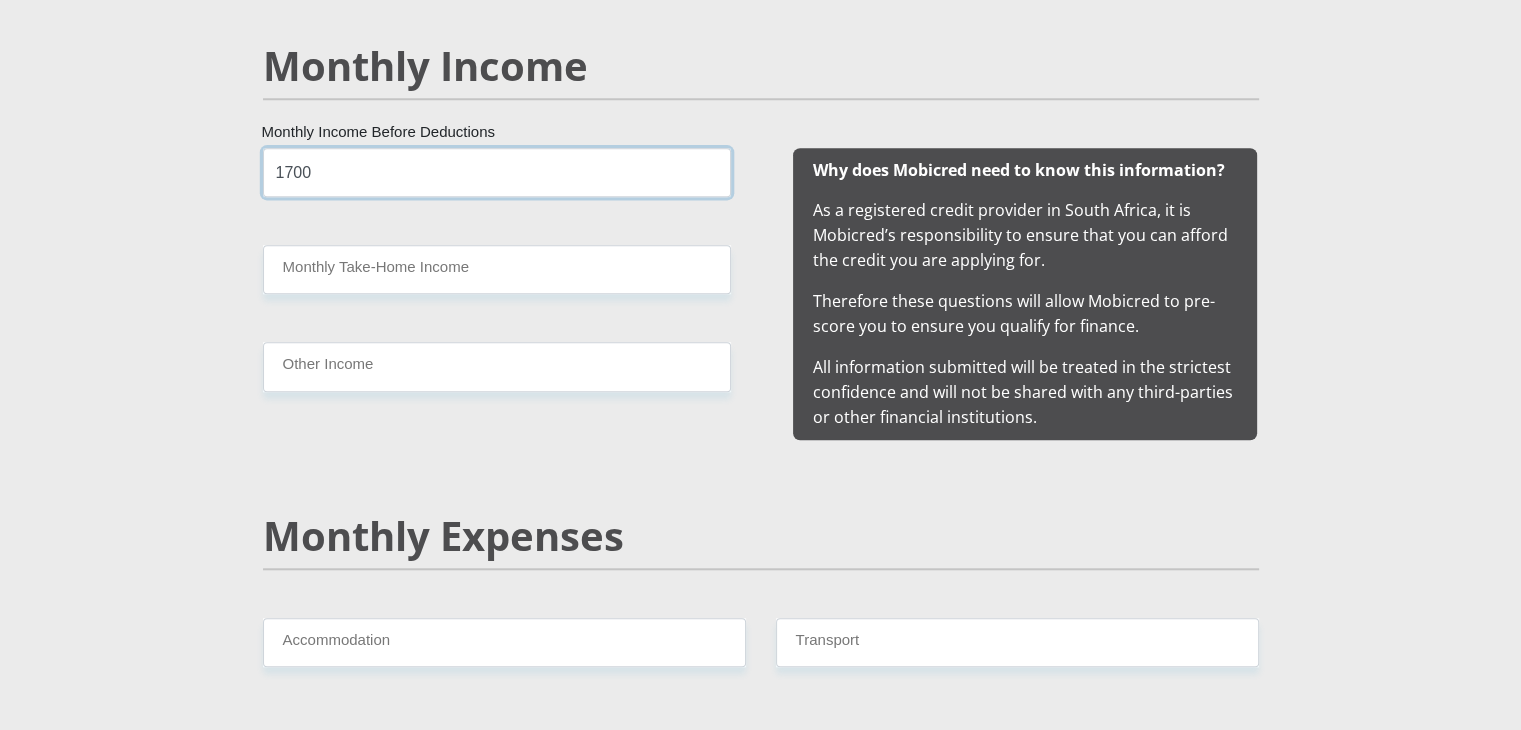 scroll, scrollTop: 1896, scrollLeft: 0, axis: vertical 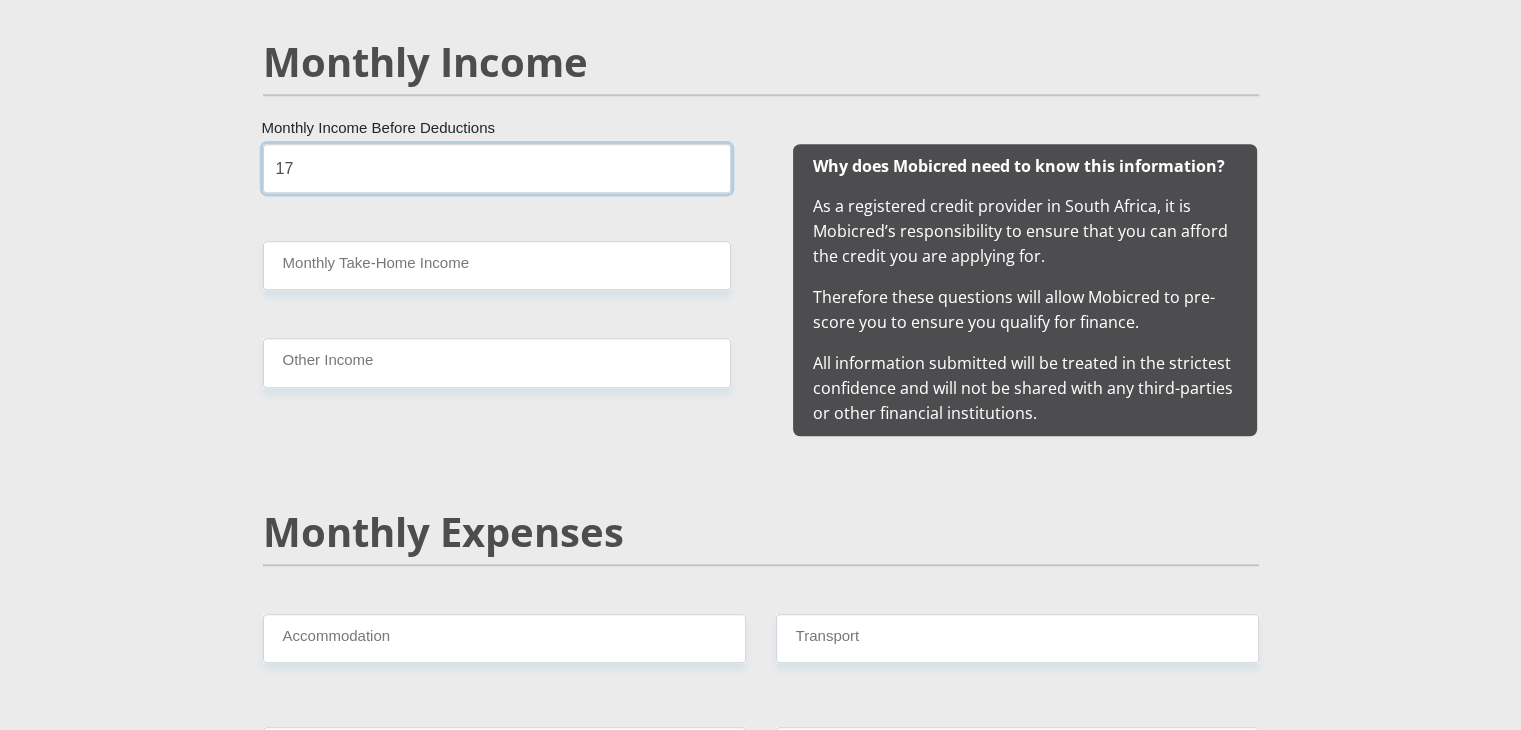 type on "1" 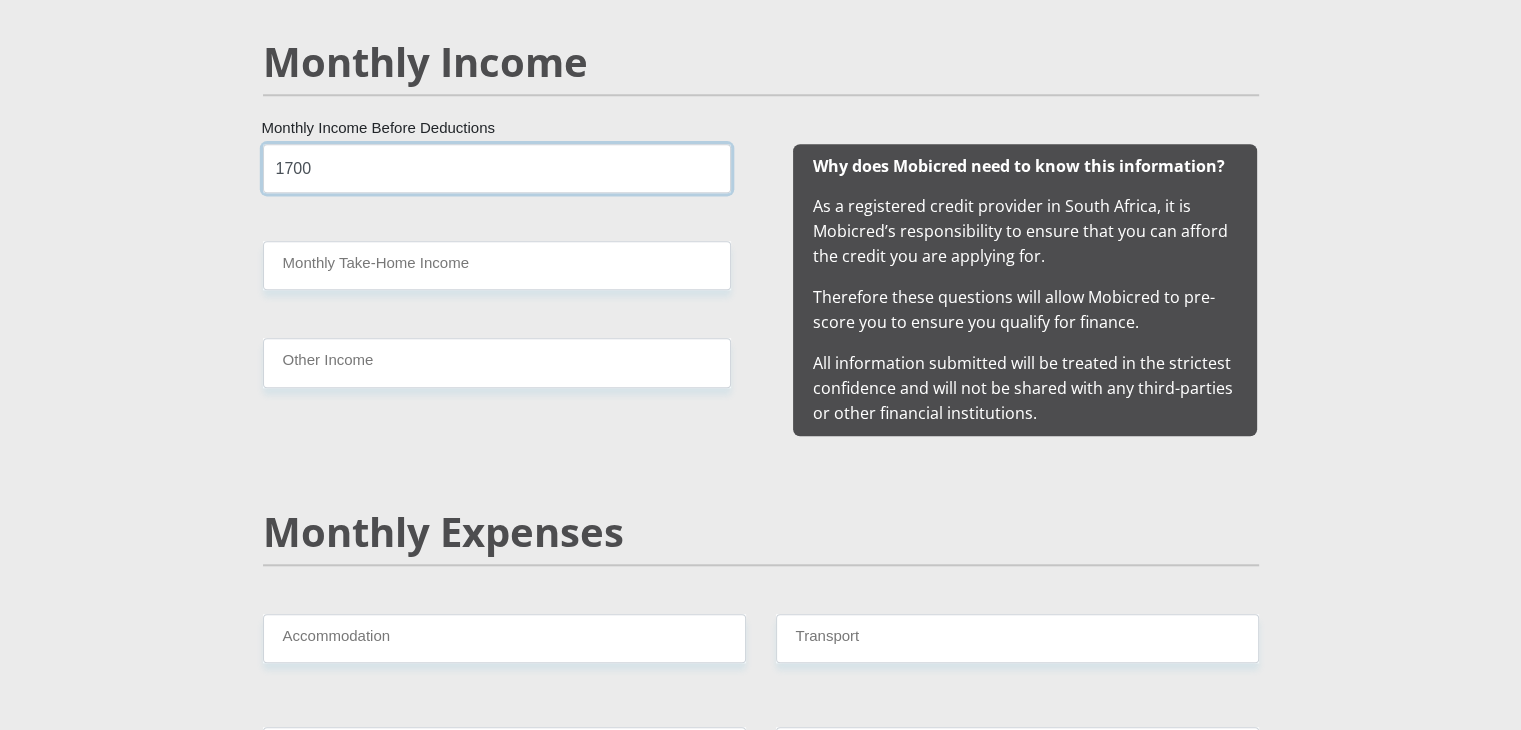 type on "1700" 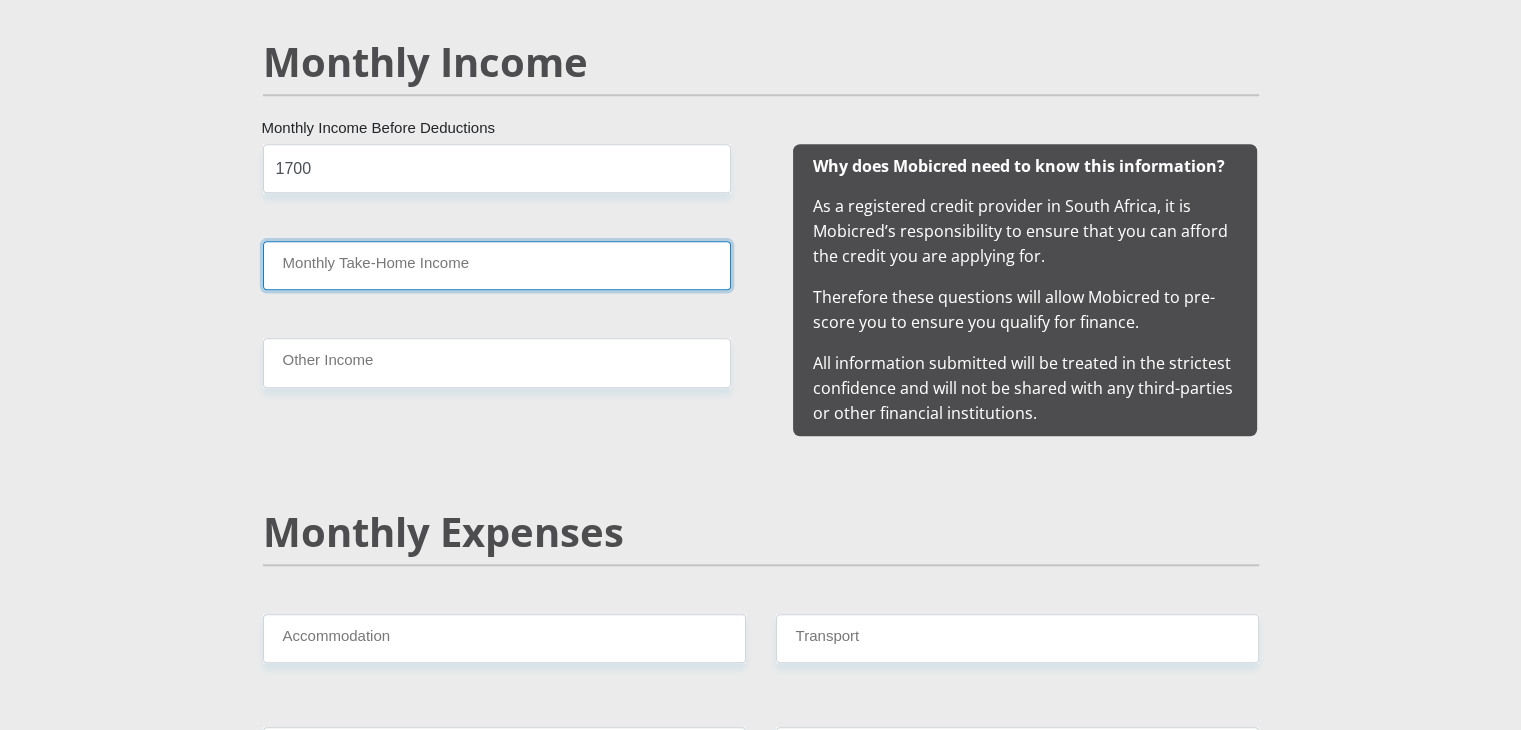 click on "Monthly Take-Home Income" at bounding box center (497, 265) 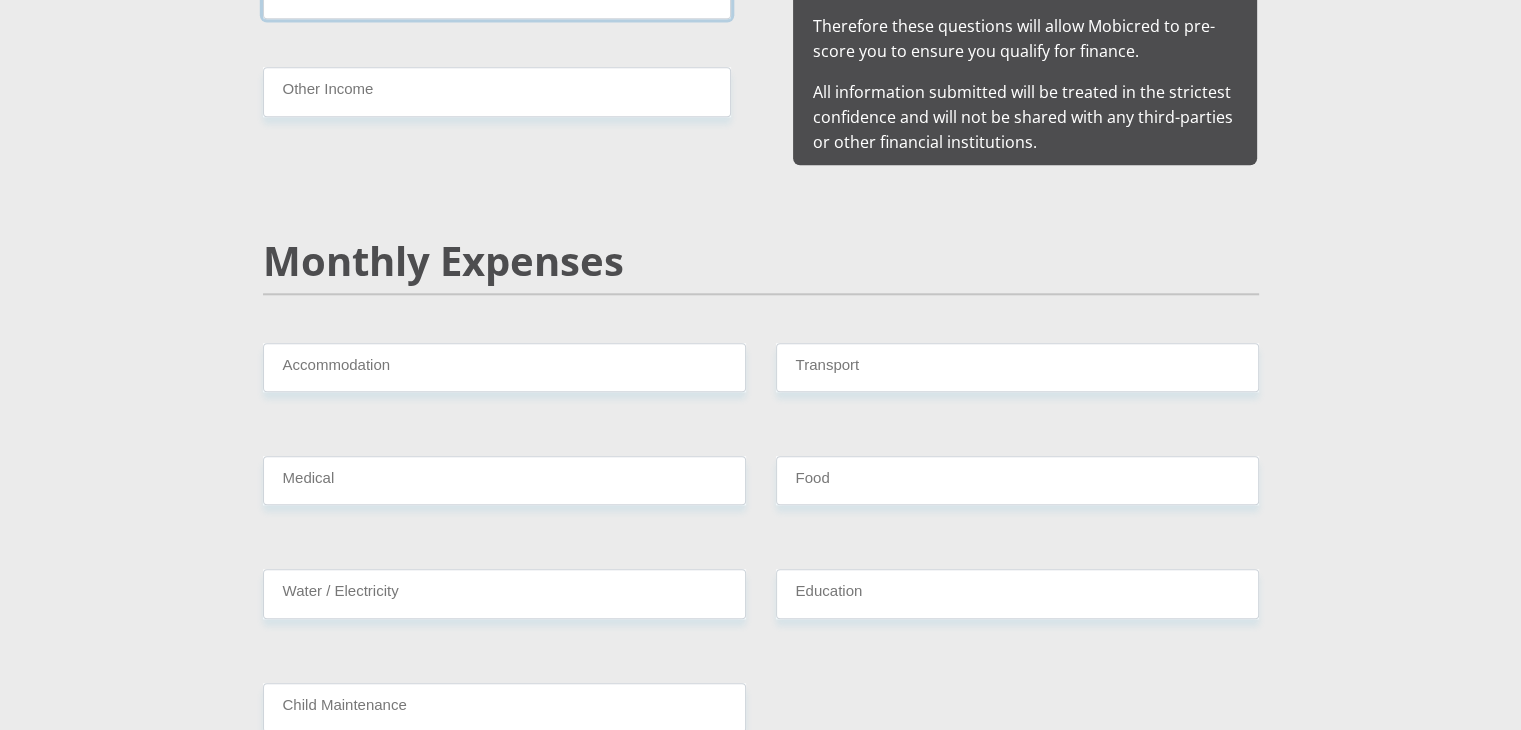 scroll, scrollTop: 2168, scrollLeft: 0, axis: vertical 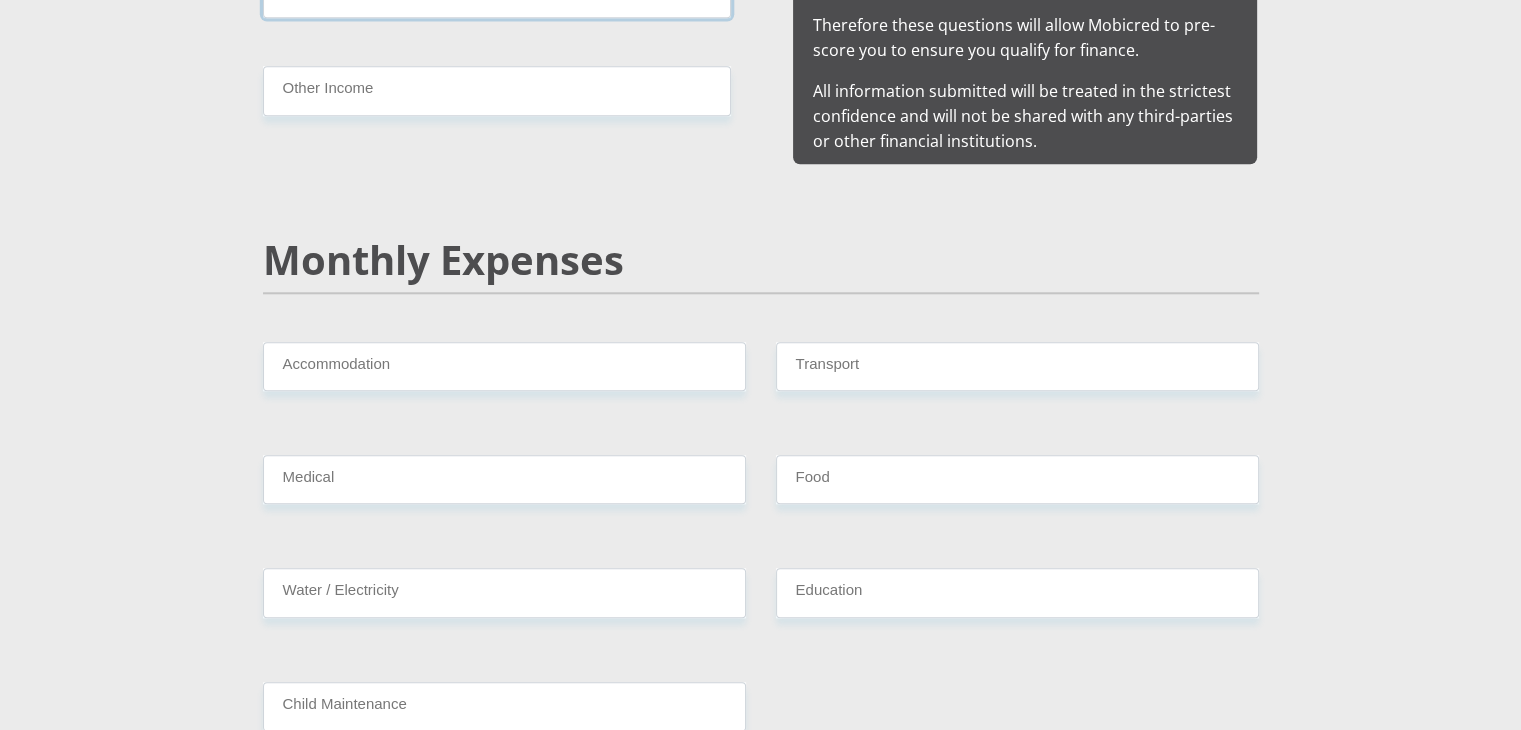 type on "1700" 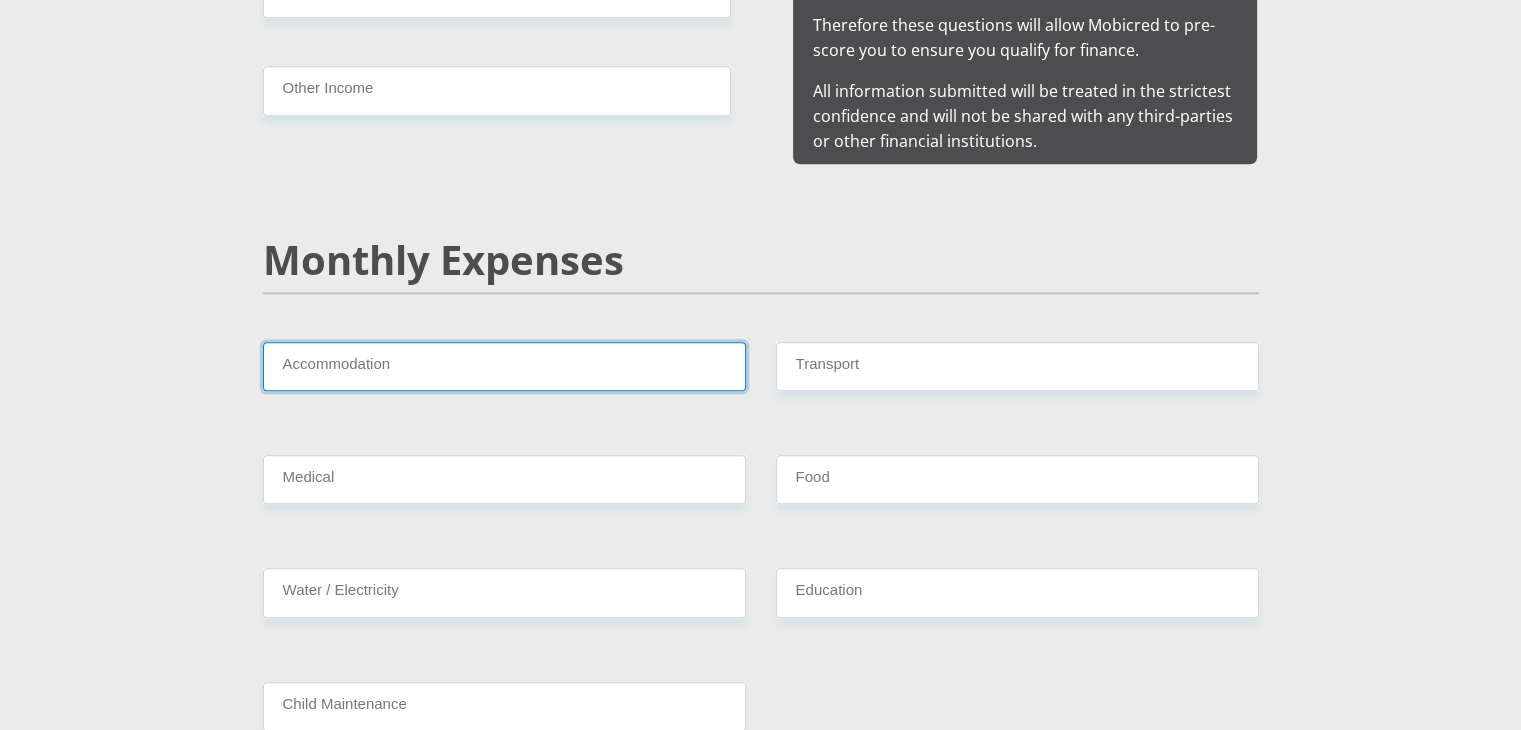click on "Accommodation" at bounding box center (504, 366) 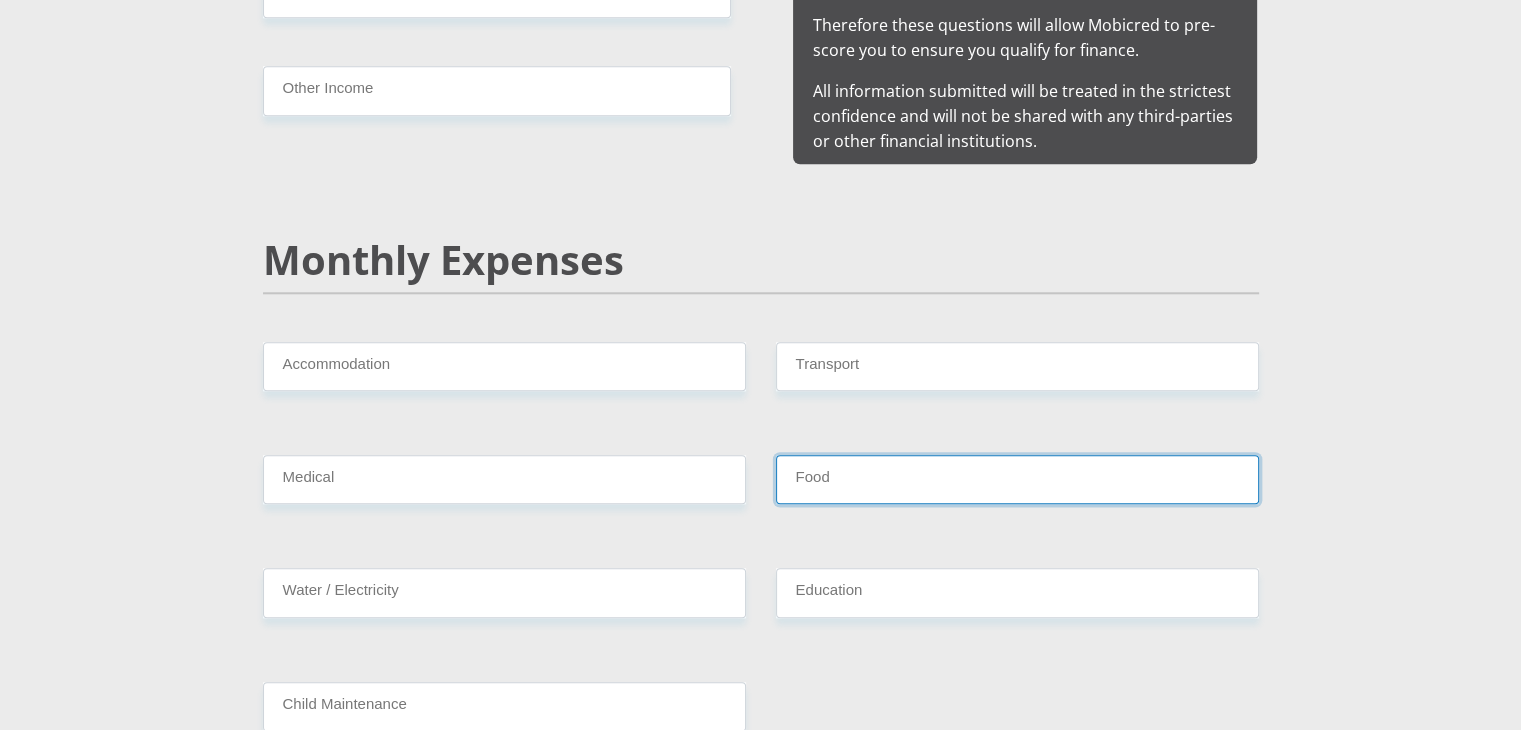 click on "Food" at bounding box center (1017, 479) 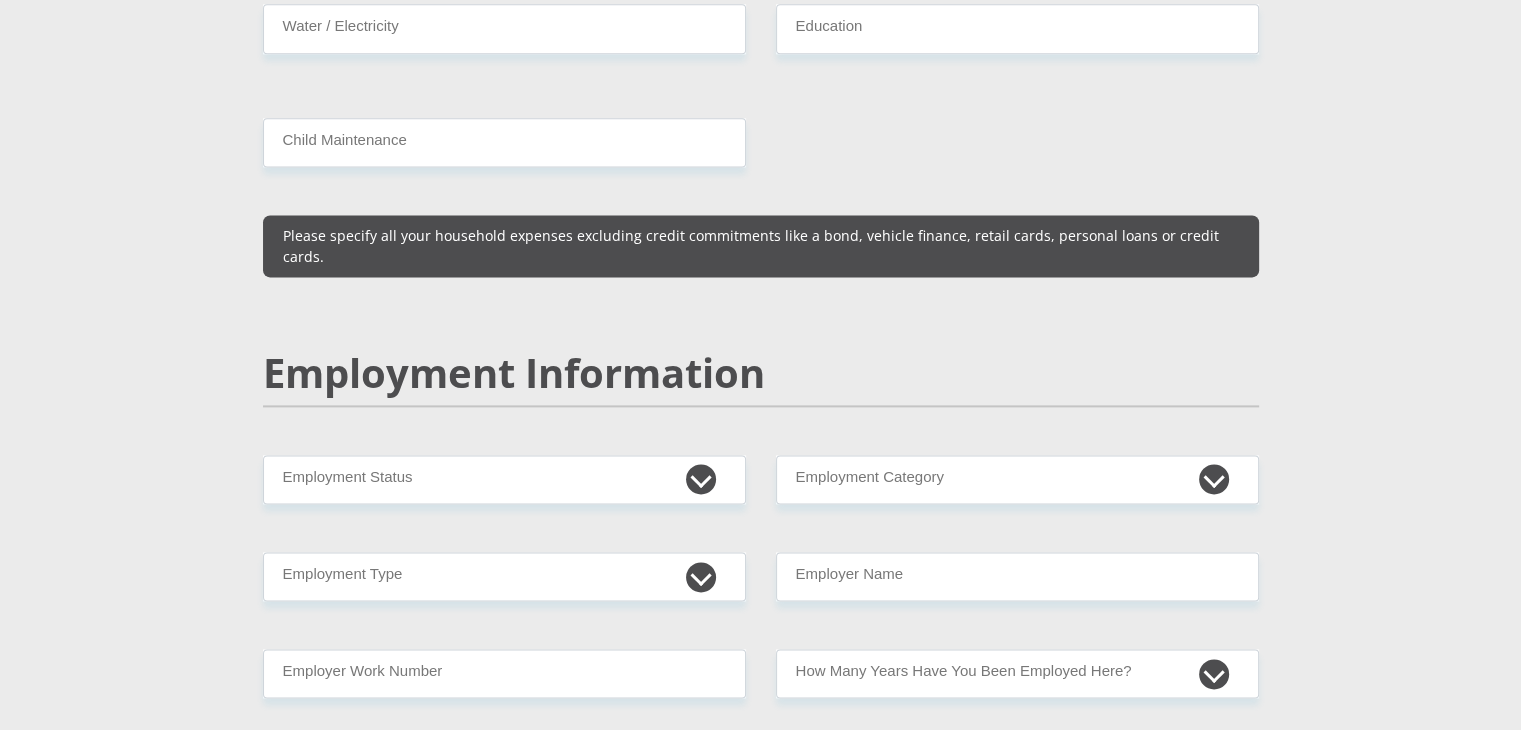 scroll, scrollTop: 2735, scrollLeft: 0, axis: vertical 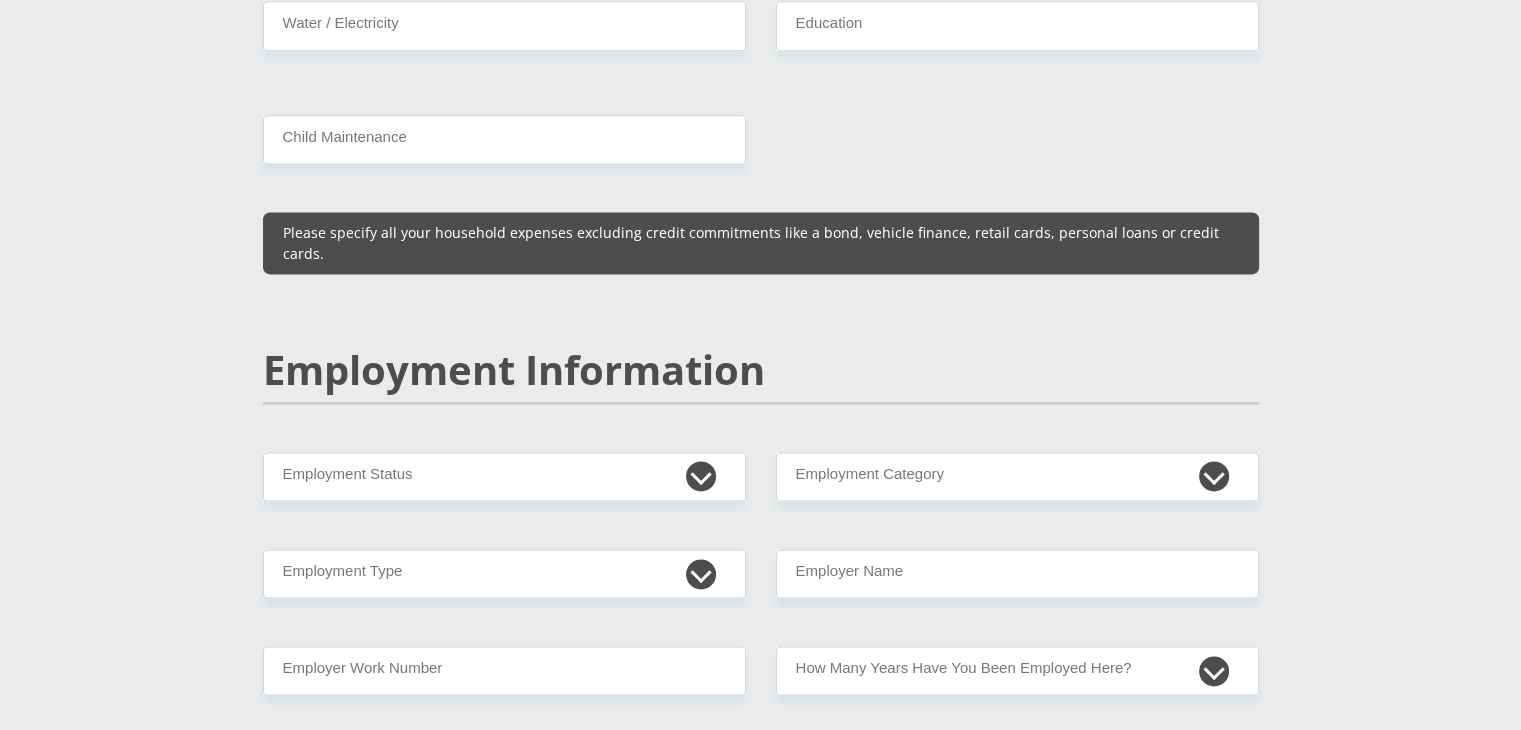 type on "700" 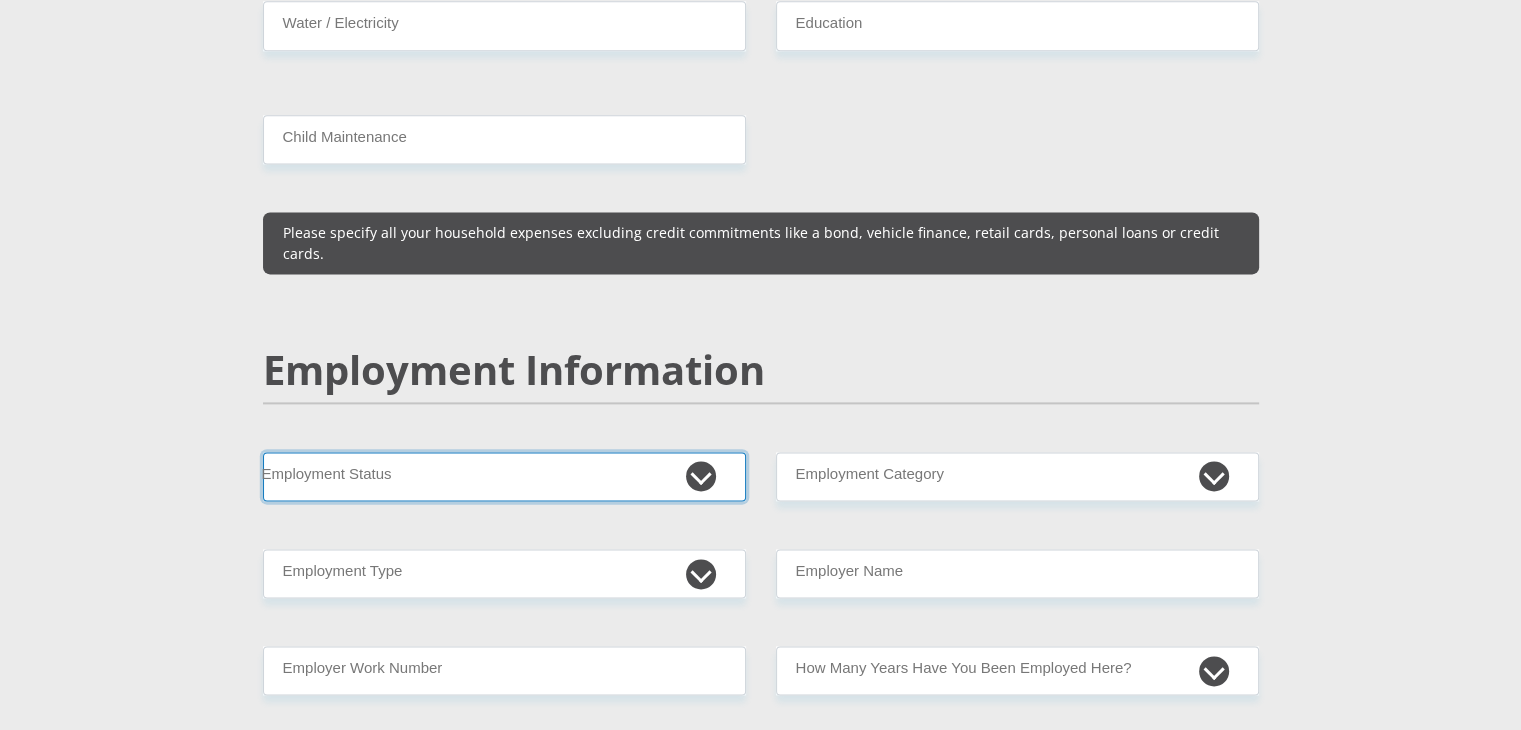 click on "Permanent/Full-time
Part-time/Casual
Contract Worker
Self-Employed
Housewife
Retired
Student
Medically Boarded
Disability
Unemployed" at bounding box center [504, 476] 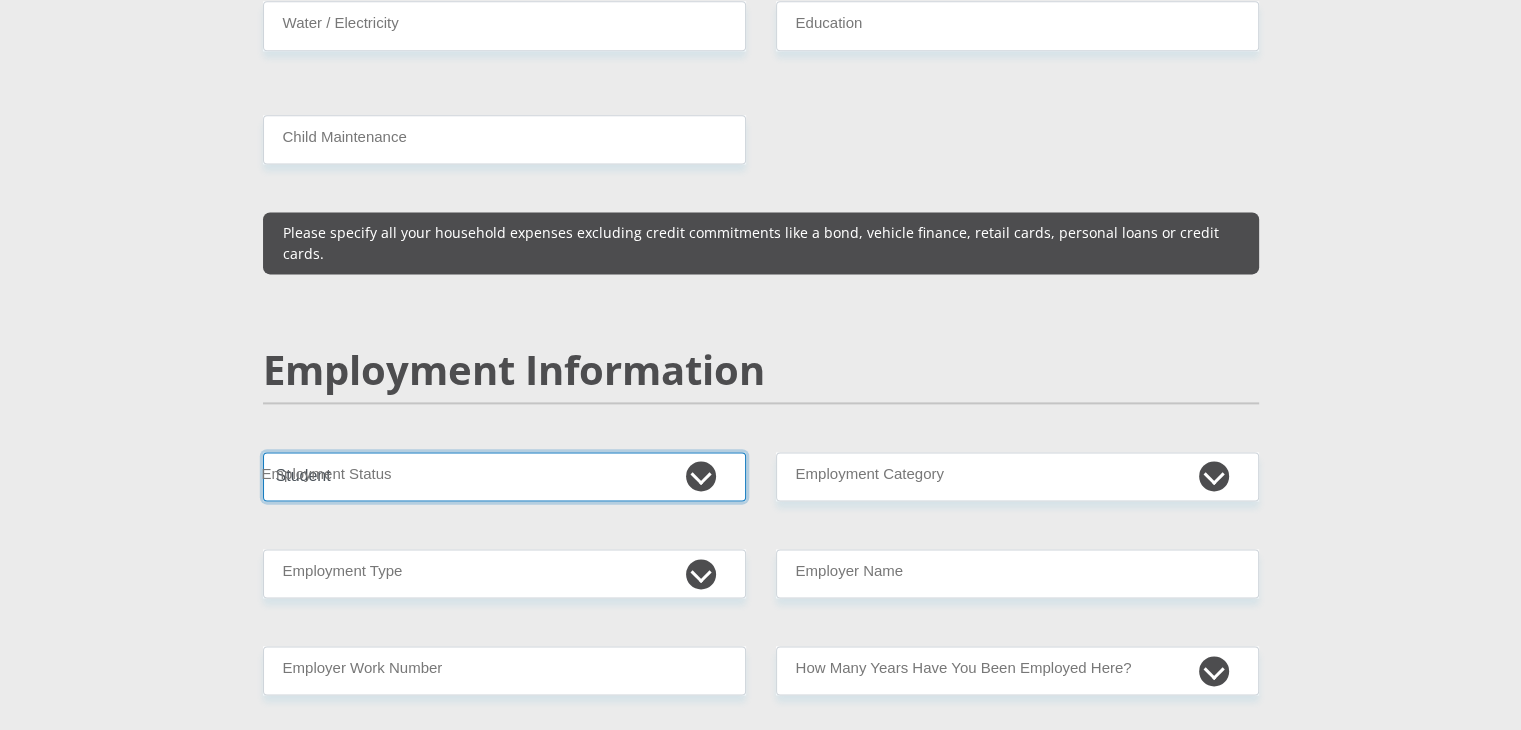 click on "Permanent/Full-time
Part-time/Casual
Contract Worker
Self-Employed
Housewife
Retired
Student
Medically Boarded
Disability
Unemployed" at bounding box center (504, 476) 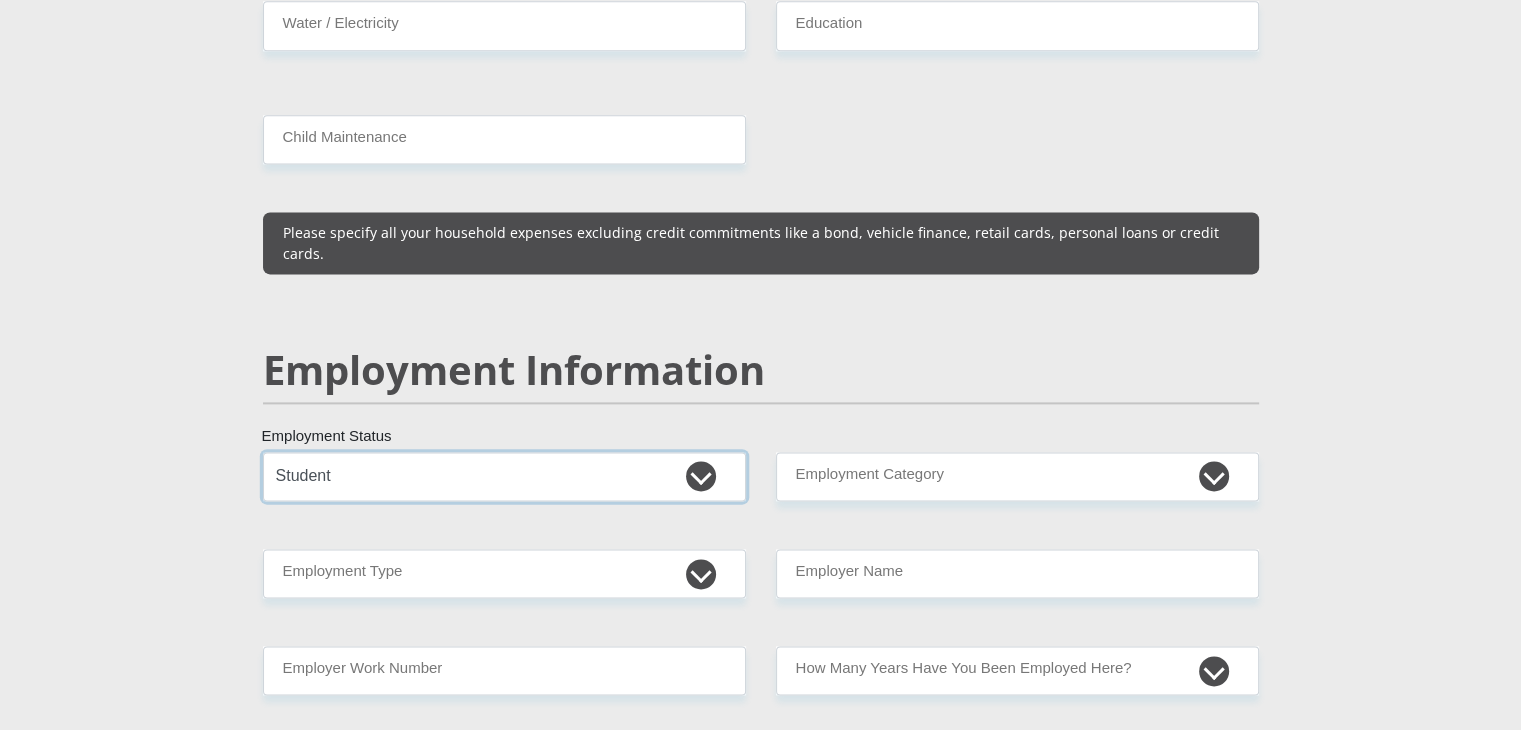 scroll, scrollTop: 2868, scrollLeft: 0, axis: vertical 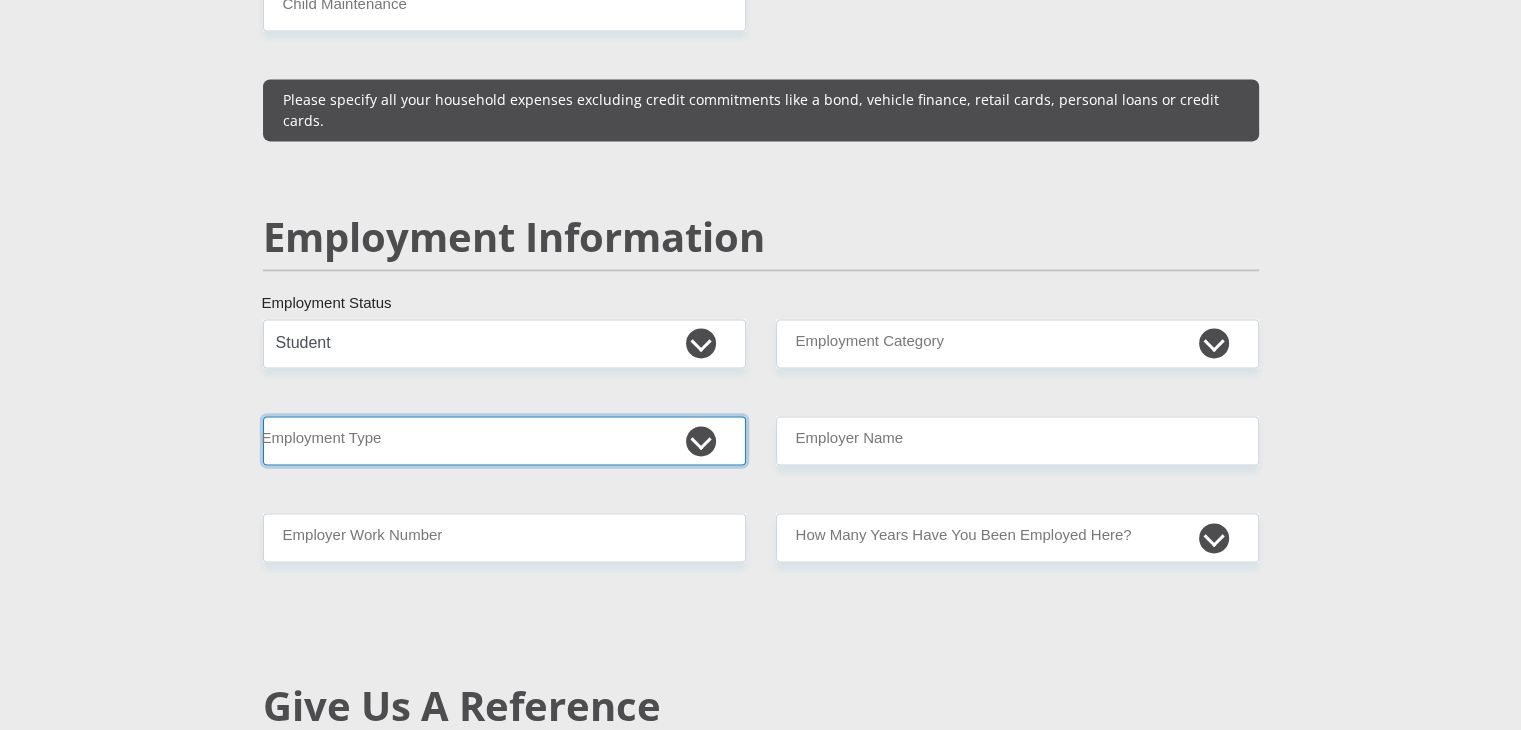 click on "College/Lecturer
Craft Seller
Creative
Driver
Executive
Farmer
Forces - Non Commissioned
Forces - Officer
Hawker
Housewife
Labourer
Licenced Professional
Manager
Miner
Non Licenced Professional
Office Staff/Clerk
Outside Worker
Pensioner
Permanent Teacher
Production/Manufacturing
Sales
Self-Employed
Semi-Professional Worker
Service Industry  Social Worker  Student" at bounding box center (504, 440) 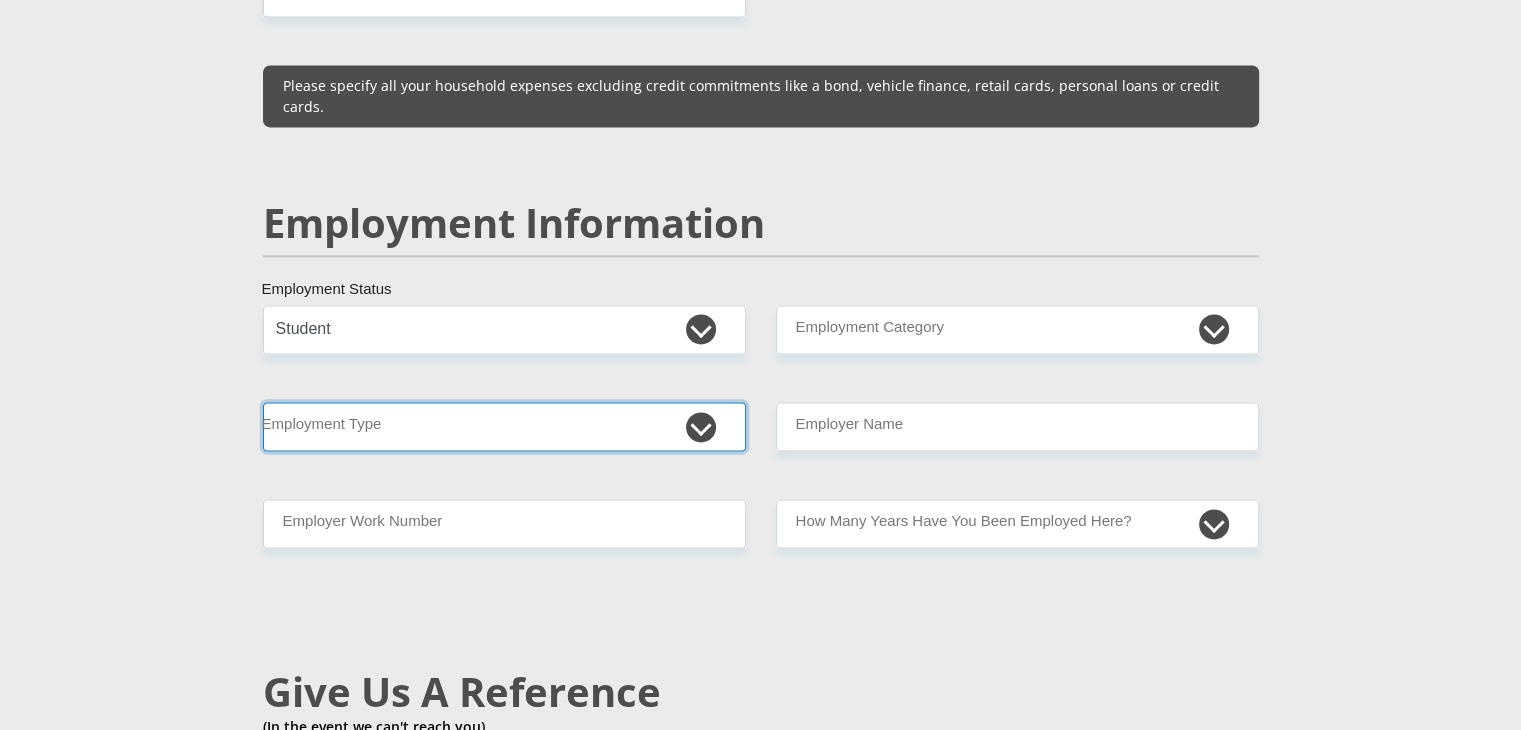 scroll, scrollTop: 2888, scrollLeft: 0, axis: vertical 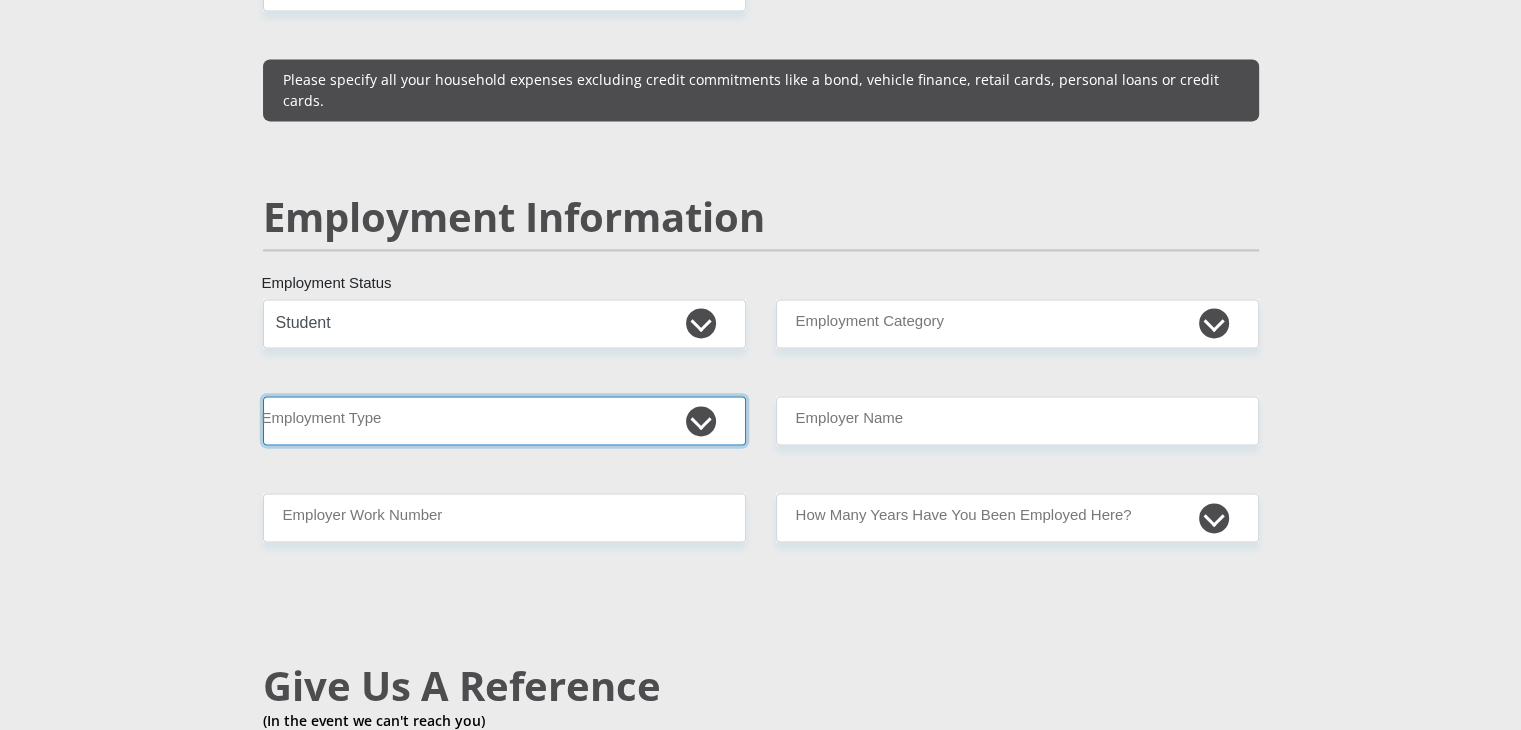 click on "College/Lecturer
Craft Seller
Creative
Driver
Executive
Farmer
Forces - Non Commissioned
Forces - Officer
Hawker
Housewife
Labourer
Licenced Professional
Manager
Miner
Non Licenced Professional
Office Staff/Clerk
Outside Worker
Pensioner
Permanent Teacher
Production/Manufacturing
Sales
Self-Employed
Semi-Professional Worker
Service Industry  Social Worker  Student" at bounding box center (504, 420) 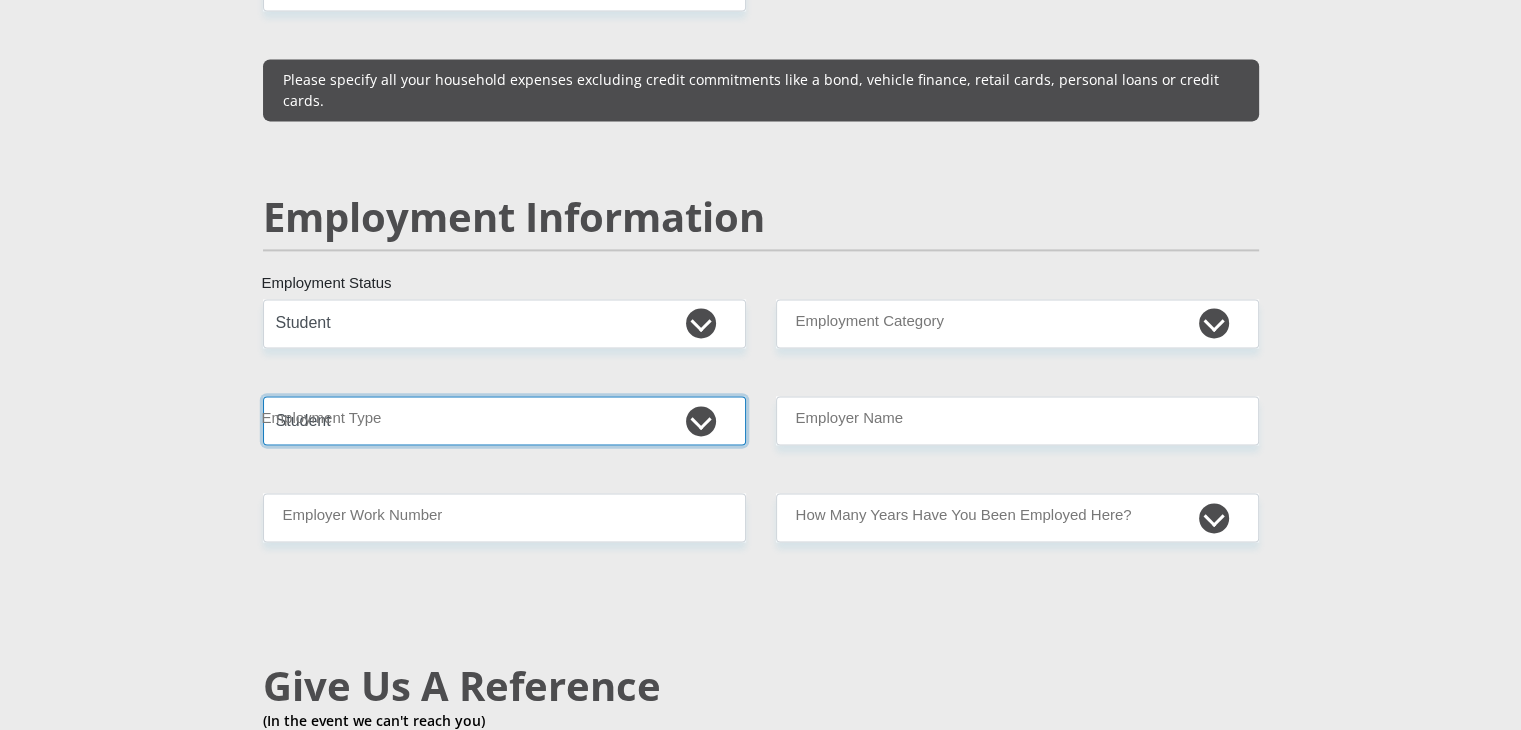 click on "College/Lecturer
Craft Seller
Creative
Driver
Executive
Farmer
Forces - Non Commissioned
Forces - Officer
Hawker
Housewife
Labourer
Licenced Professional
Manager
Miner
Non Licenced Professional
Office Staff/Clerk
Outside Worker
Pensioner
Permanent Teacher
Production/Manufacturing
Sales
Self-Employed
Semi-Professional Worker
Service Industry  Social Worker  Student" at bounding box center [504, 420] 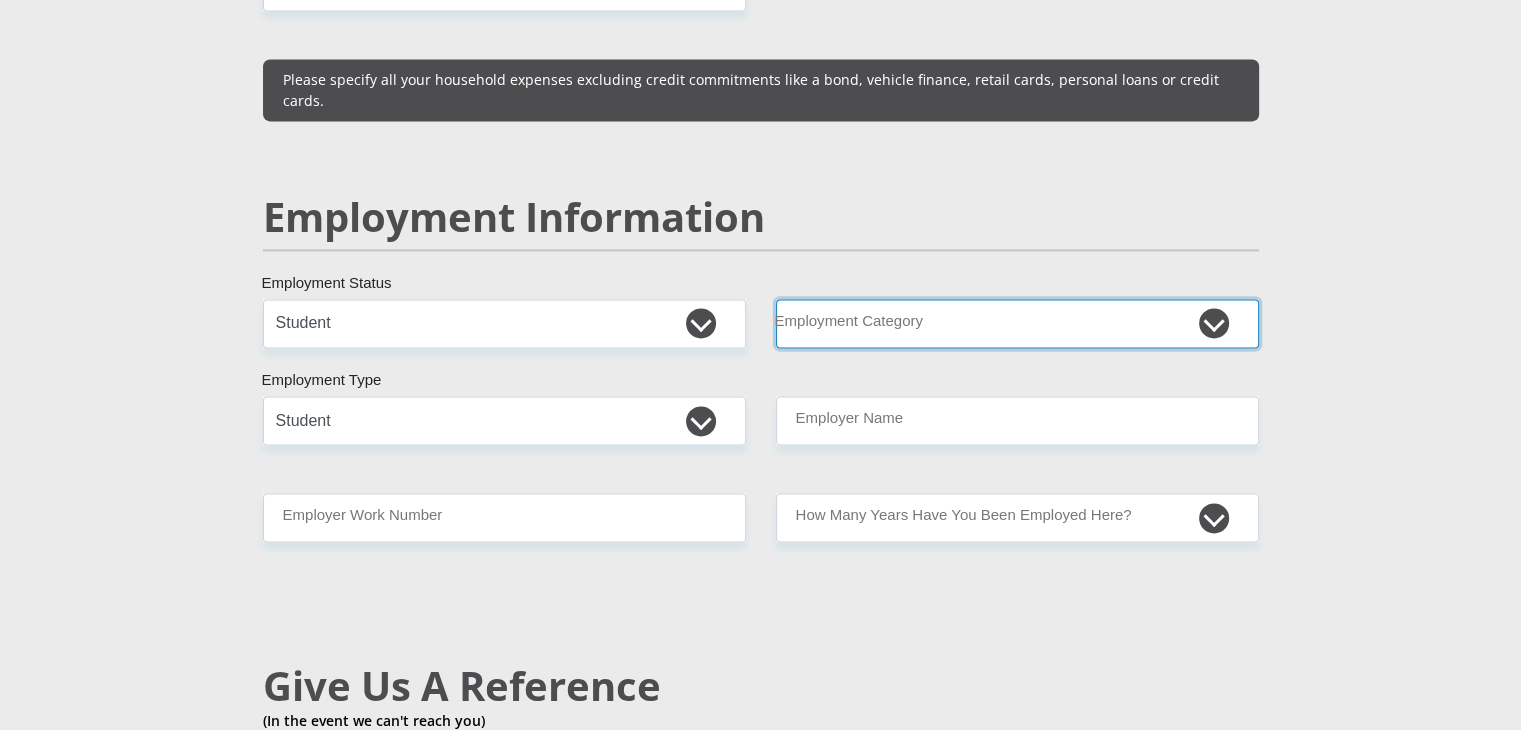 click on "AGRICULTURE
ALCOHOL & TOBACCO
CONSTRUCTION MATERIALS
METALLURGY
EQUIPMENT FOR RENEWABLE ENERGY
SPECIALIZED CONTRACTORS
CAR
GAMING (INCL. INTERNET
OTHER WHOLESALE
UNLICENSED PHARMACEUTICALS
CURRENCY EXCHANGE HOUSES
OTHER FINANCIAL INSTITUTIONS & INSURANCE
REAL ESTATE AGENTS
OIL & GAS
OTHER MATERIALS (E.G. IRON ORE)
PRECIOUS STONES & PRECIOUS METALS
POLITICAL ORGANIZATIONS
RELIGIOUS ORGANIZATIONS(NOT SECTS)
ACTI. HAVING BUSINESS DEAL WITH PUBLIC ADMINISTRATION
LAUNDROMATS" at bounding box center (1017, 323) 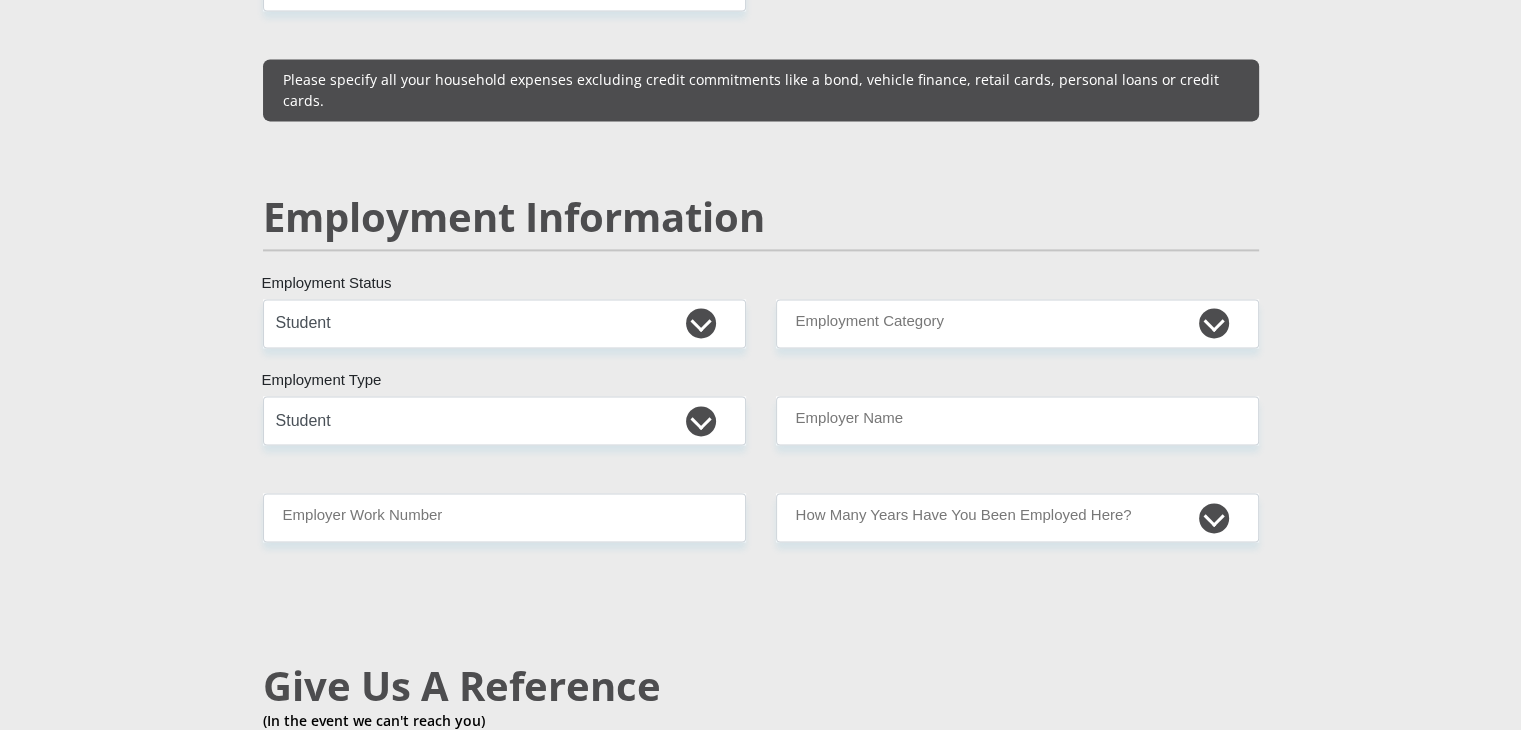click on "Personal Details
Mr
Ms
Mrs
Dr
Other
Title
[FIRST]
First Name
[LAST]
Surname
[PHONE]
South African ID Number
Please input valid ID number
[COUNTRY]
[COUNTRY]
[COUNTRY]
[COUNTRY]
[COUNTRY]
[COUNTRY]
[COUNTRY]
[COUNTRY]  [COUNTRY]" at bounding box center [760, 304] 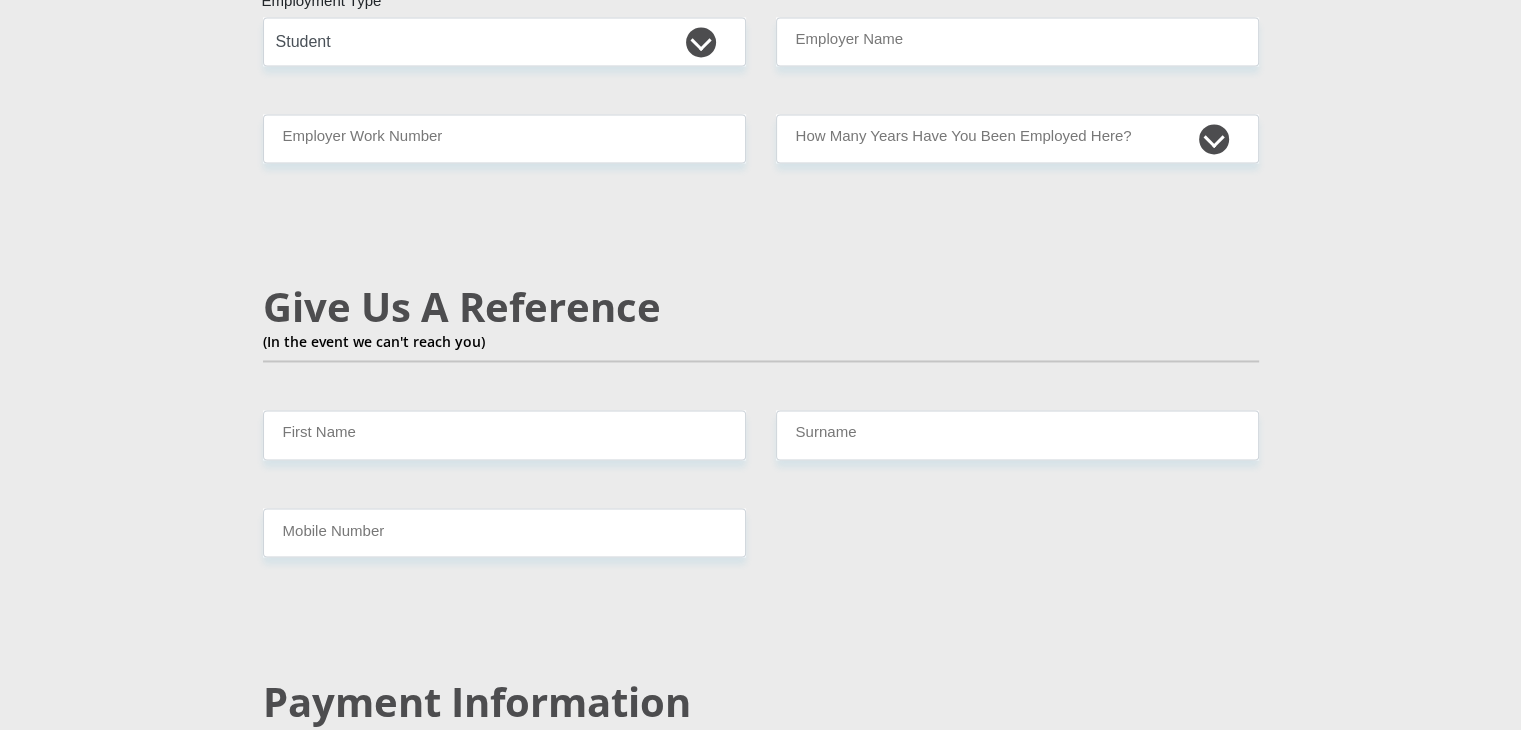 scroll, scrollTop: 3268, scrollLeft: 0, axis: vertical 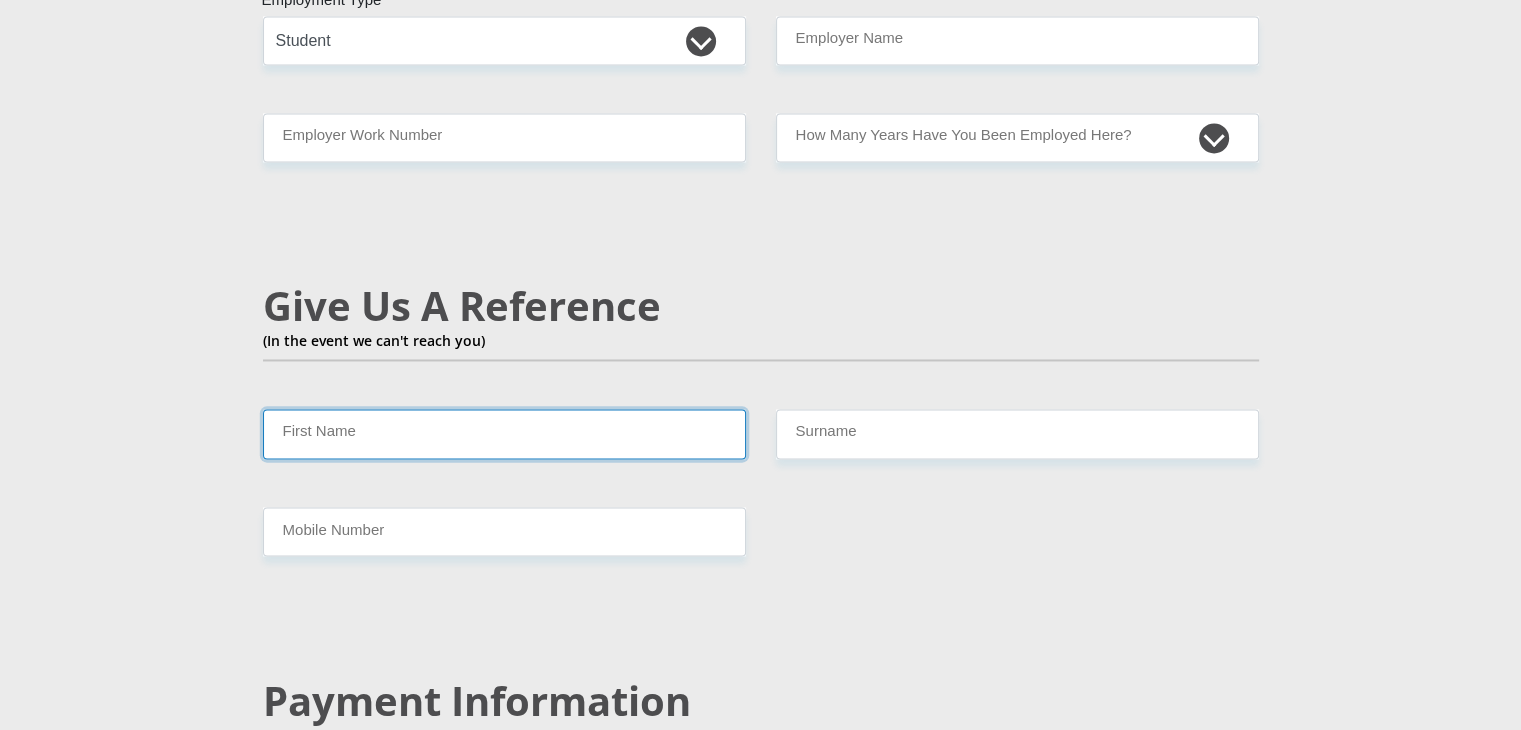 click on "First Name" at bounding box center [504, 433] 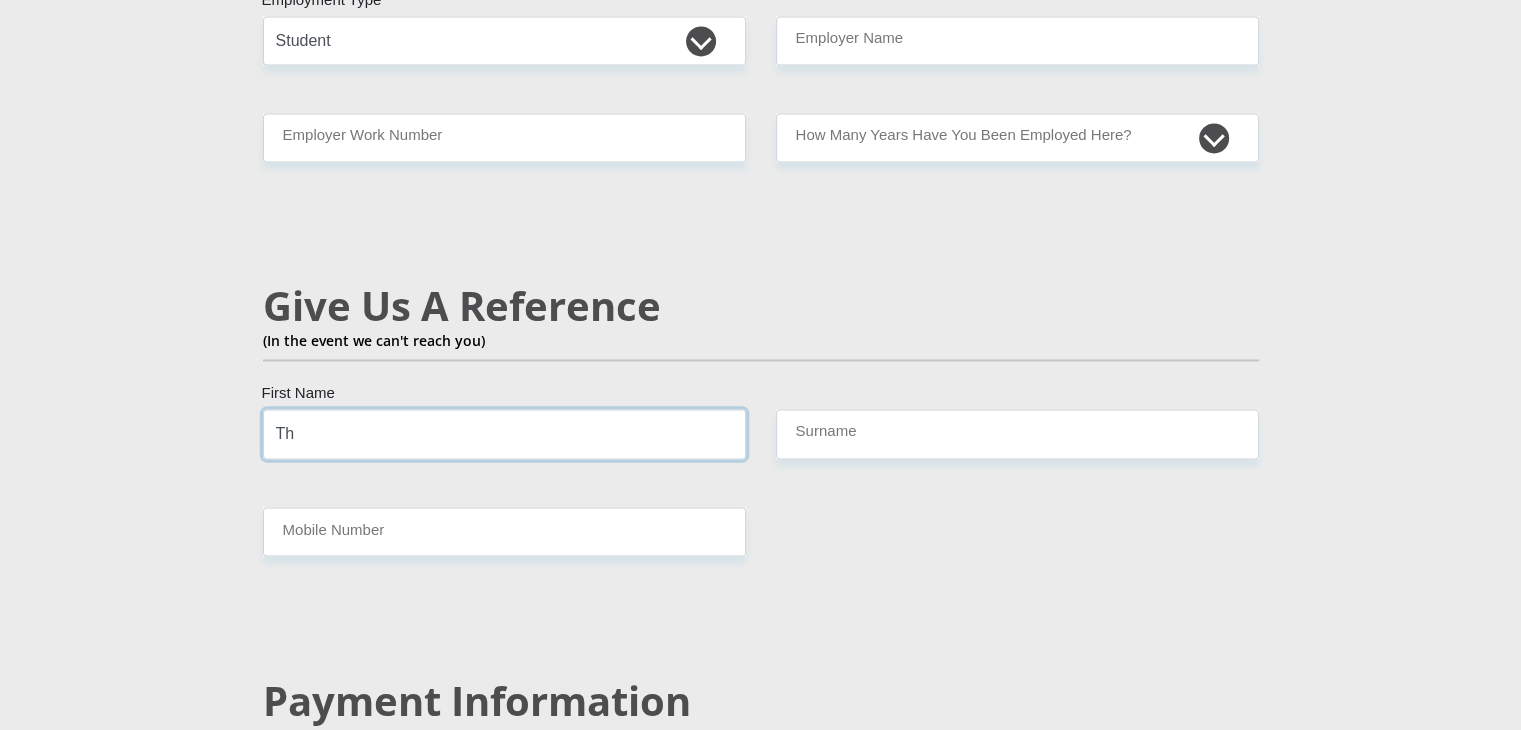 type on "T" 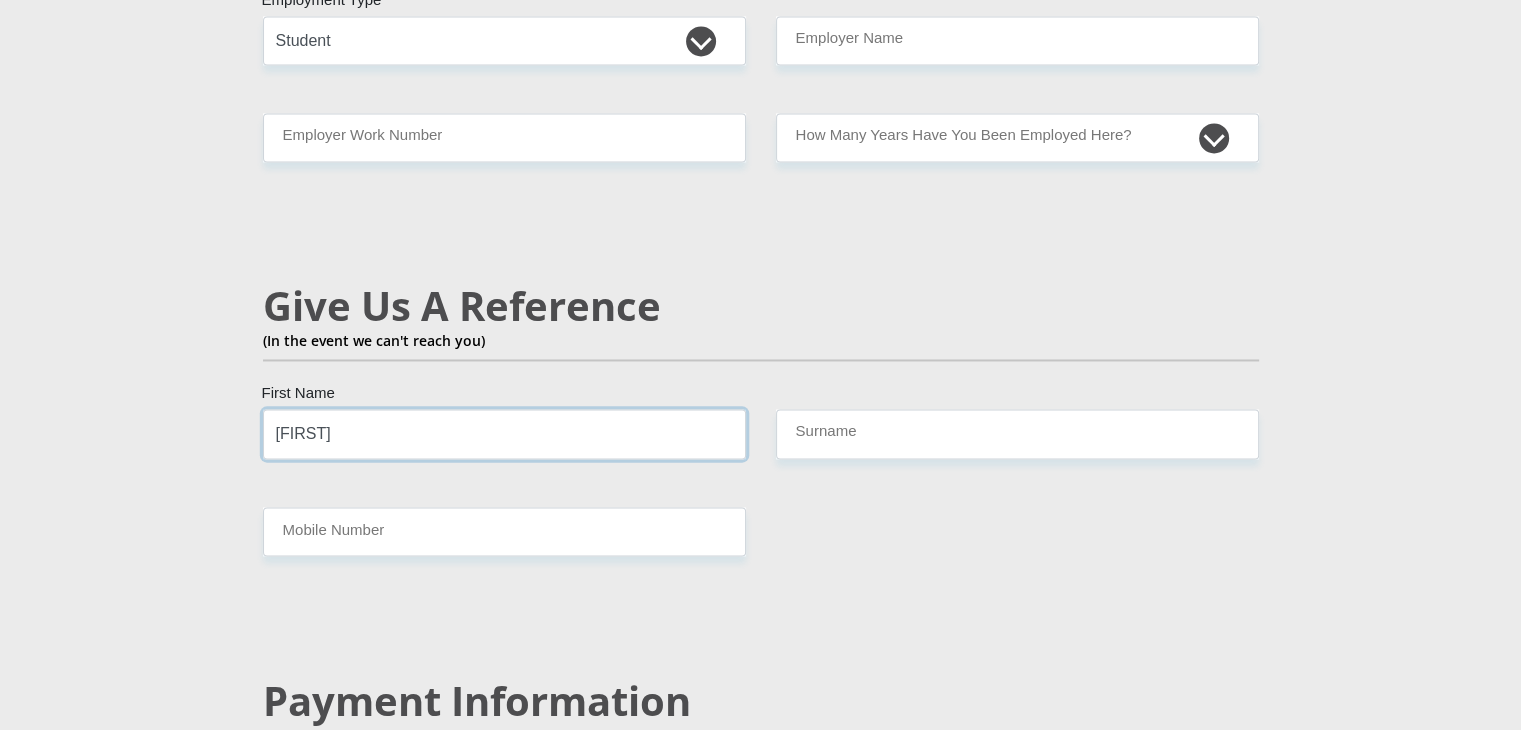 type on "[FIRST]" 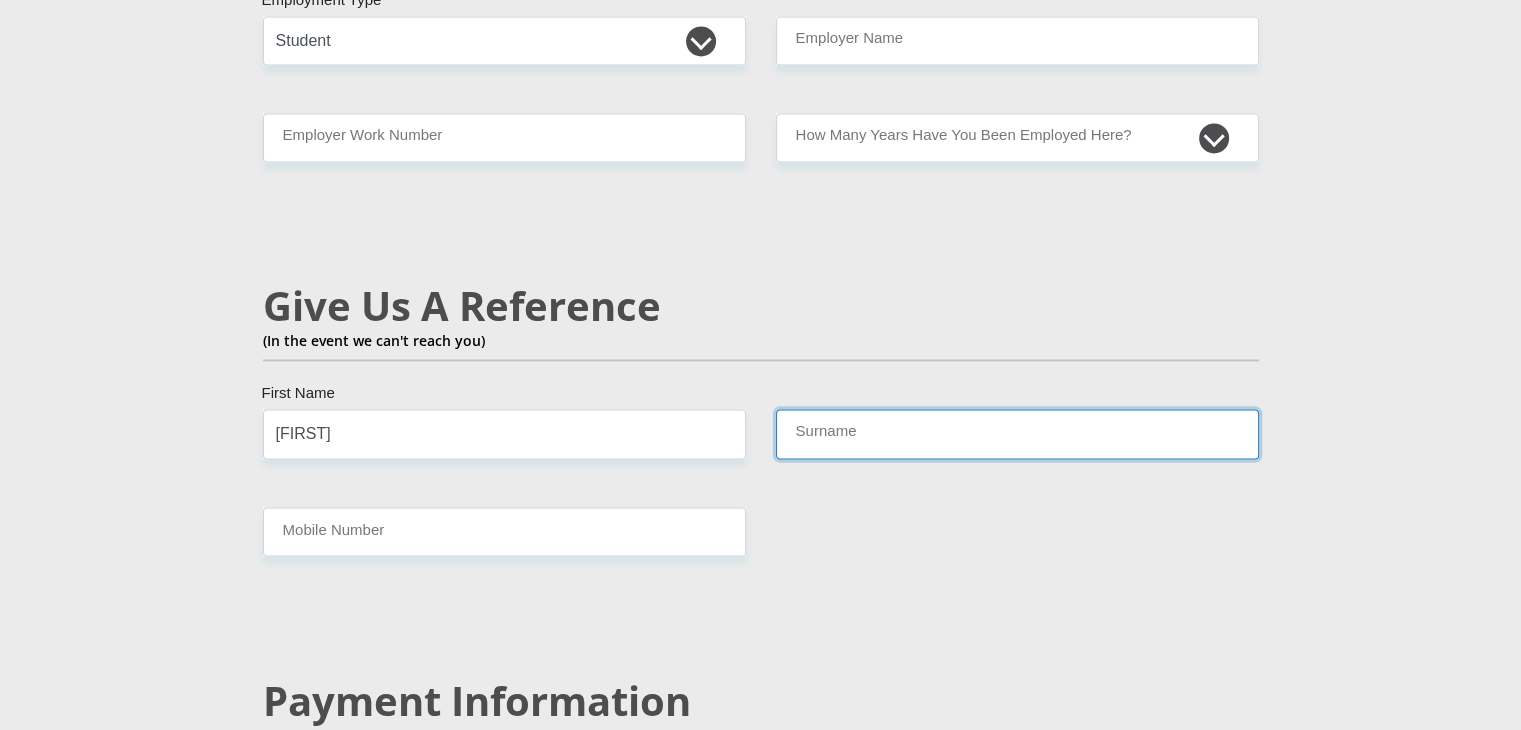 click on "Surname" at bounding box center [1017, 433] 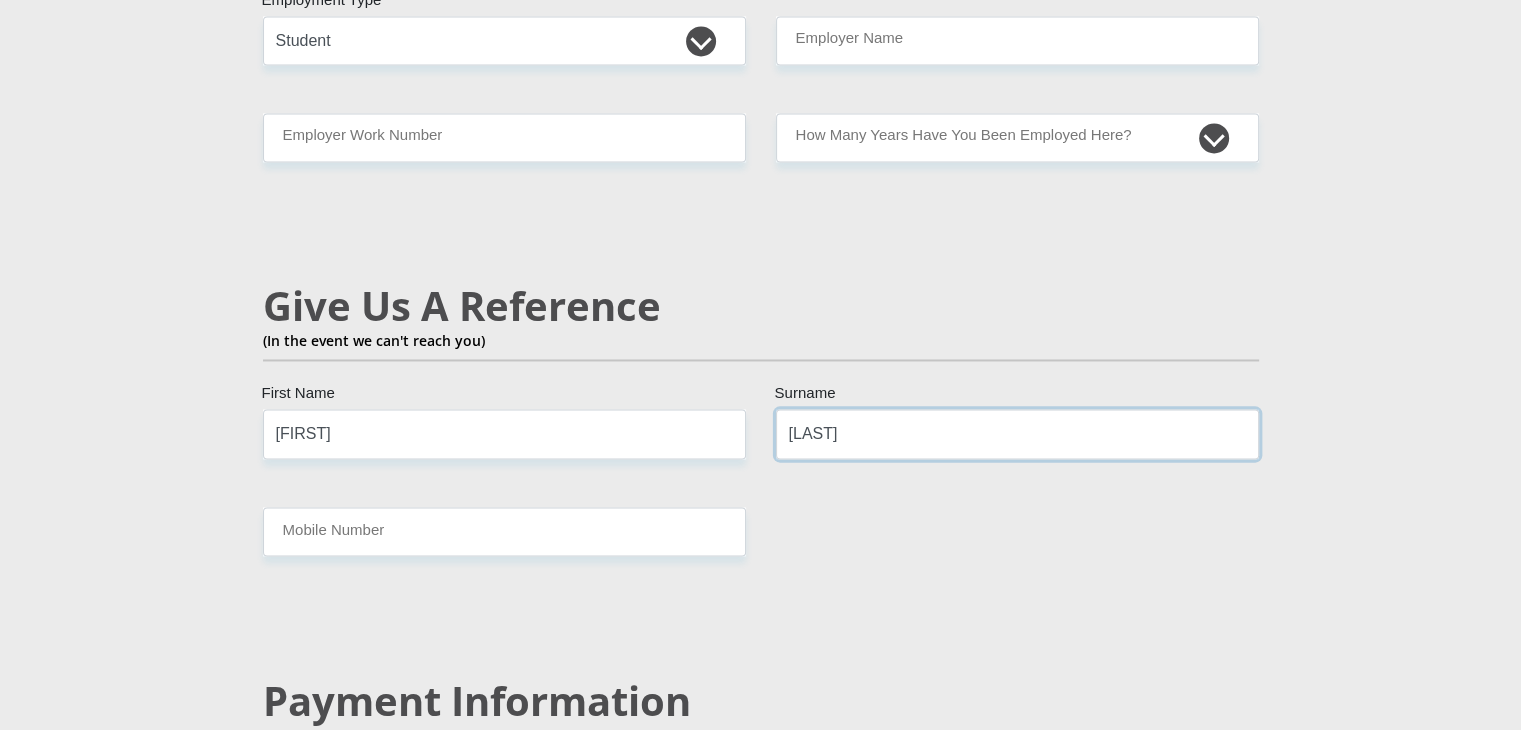 type on "[LAST]" 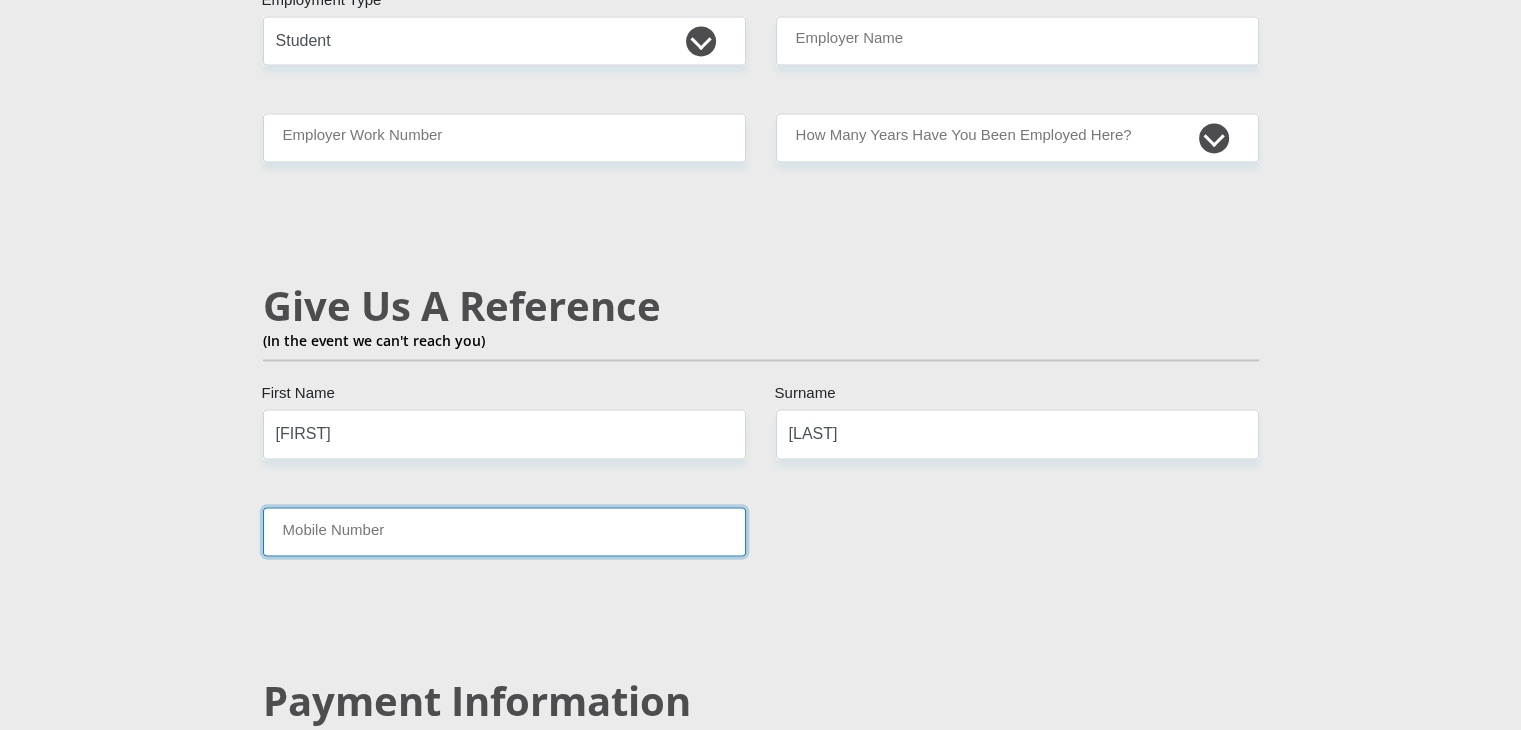 click on "Mobile Number" at bounding box center [504, 531] 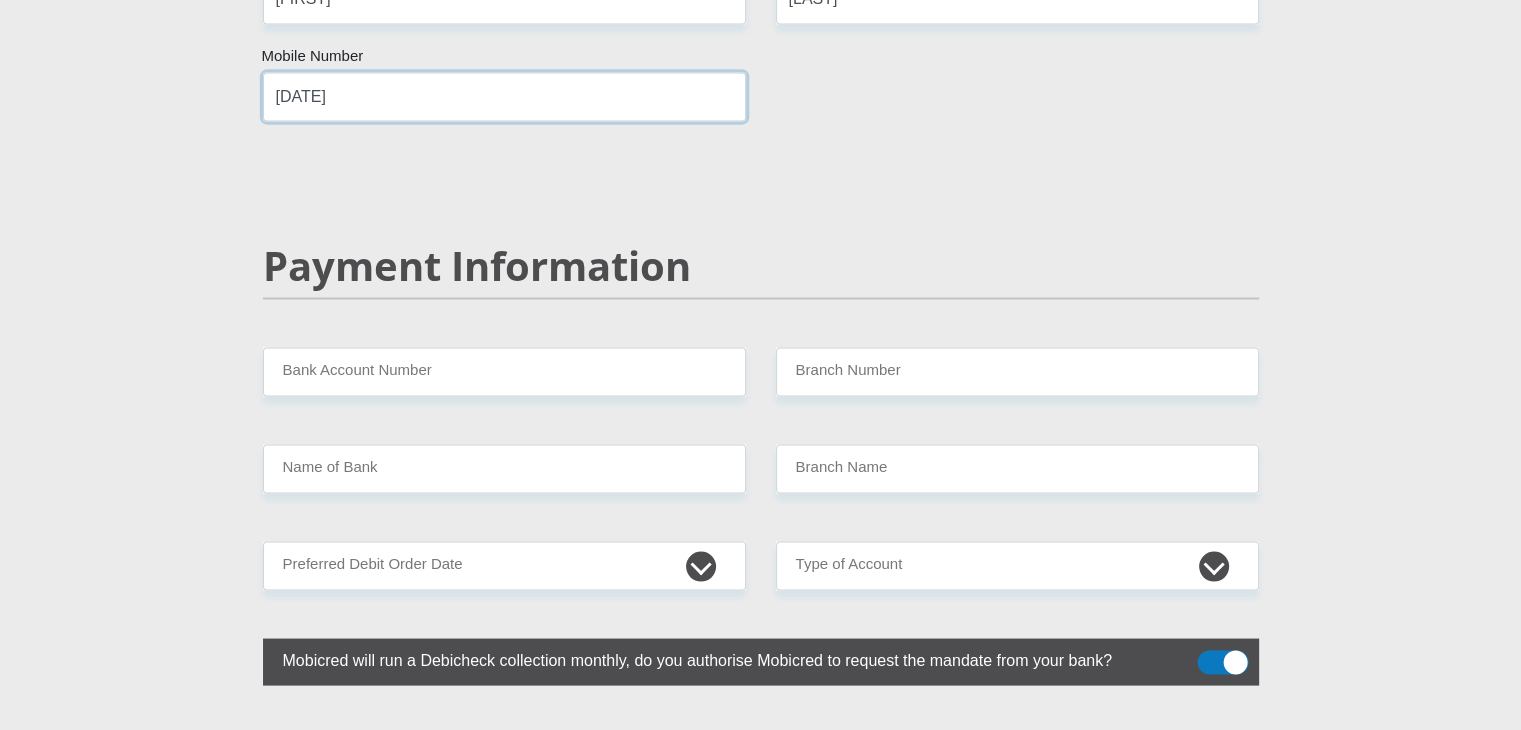 scroll, scrollTop: 3704, scrollLeft: 0, axis: vertical 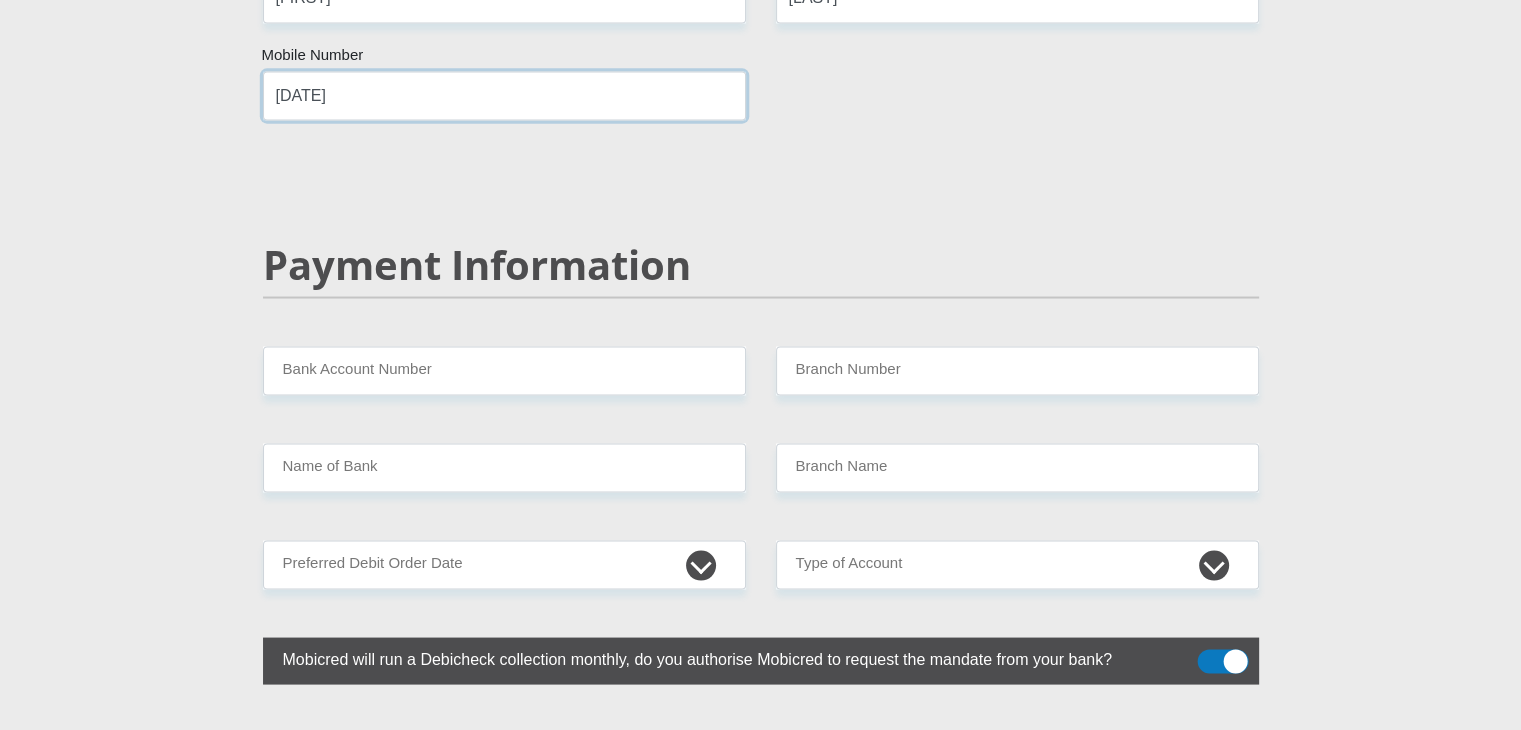 type on "[DATE]" 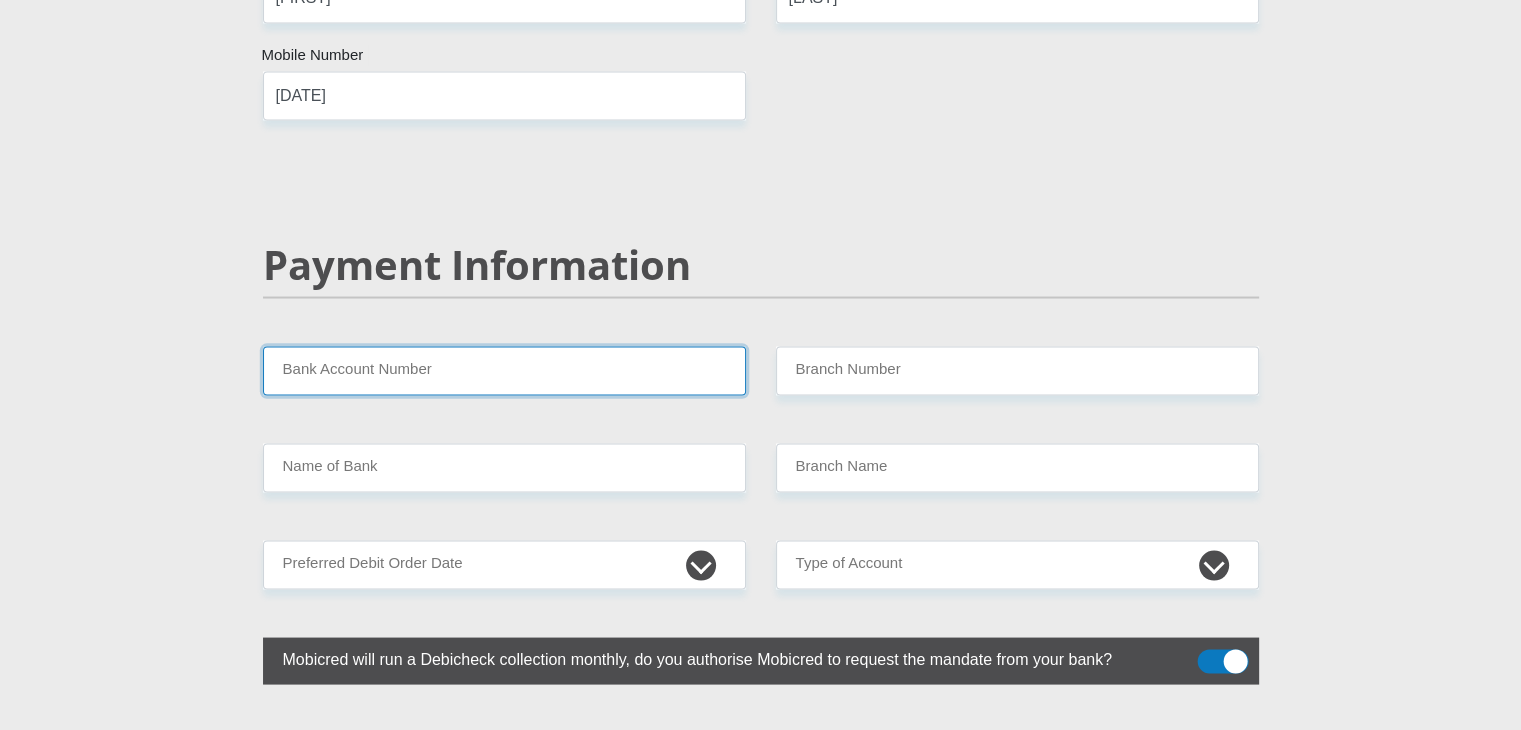 click on "Bank Account Number" at bounding box center [504, 370] 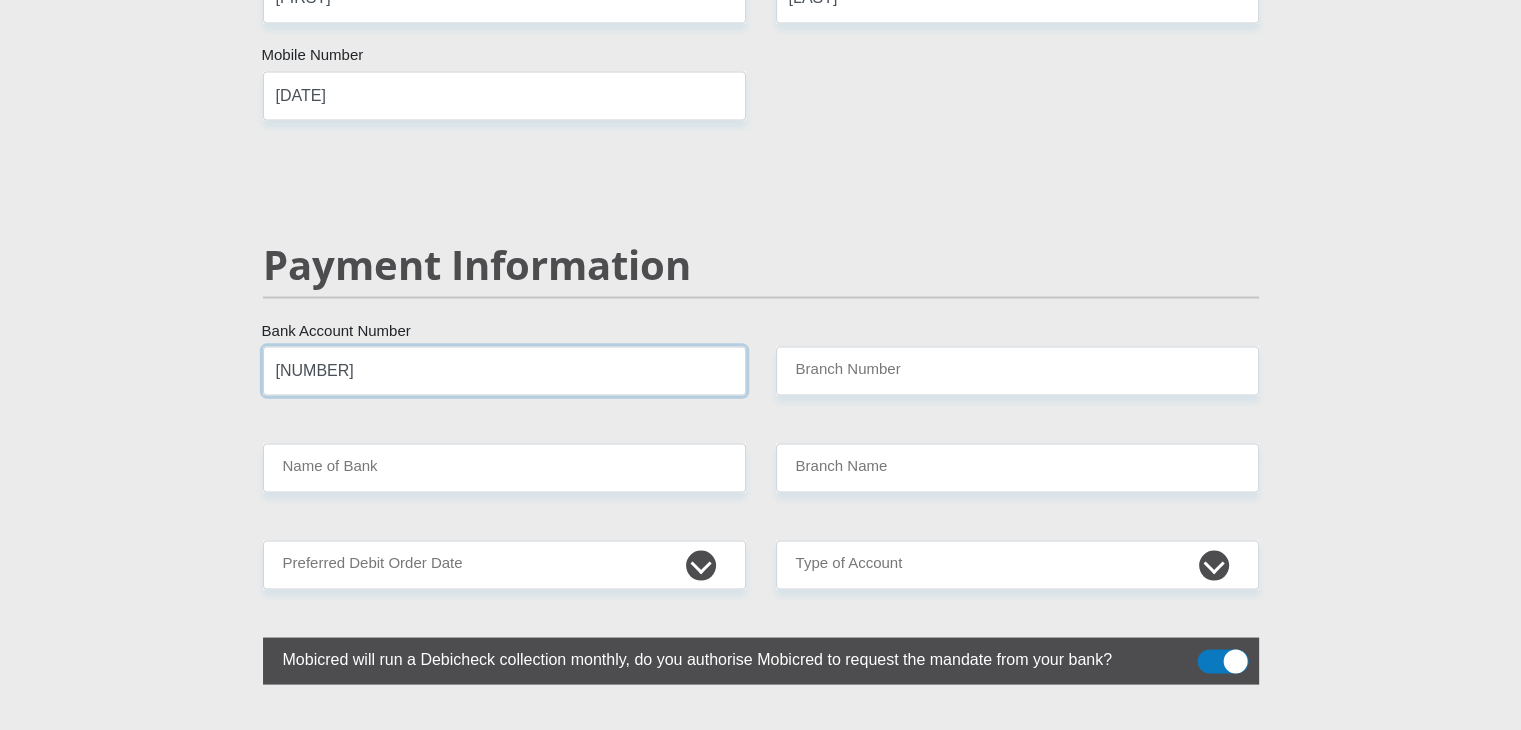 type on "[NUMBER]" 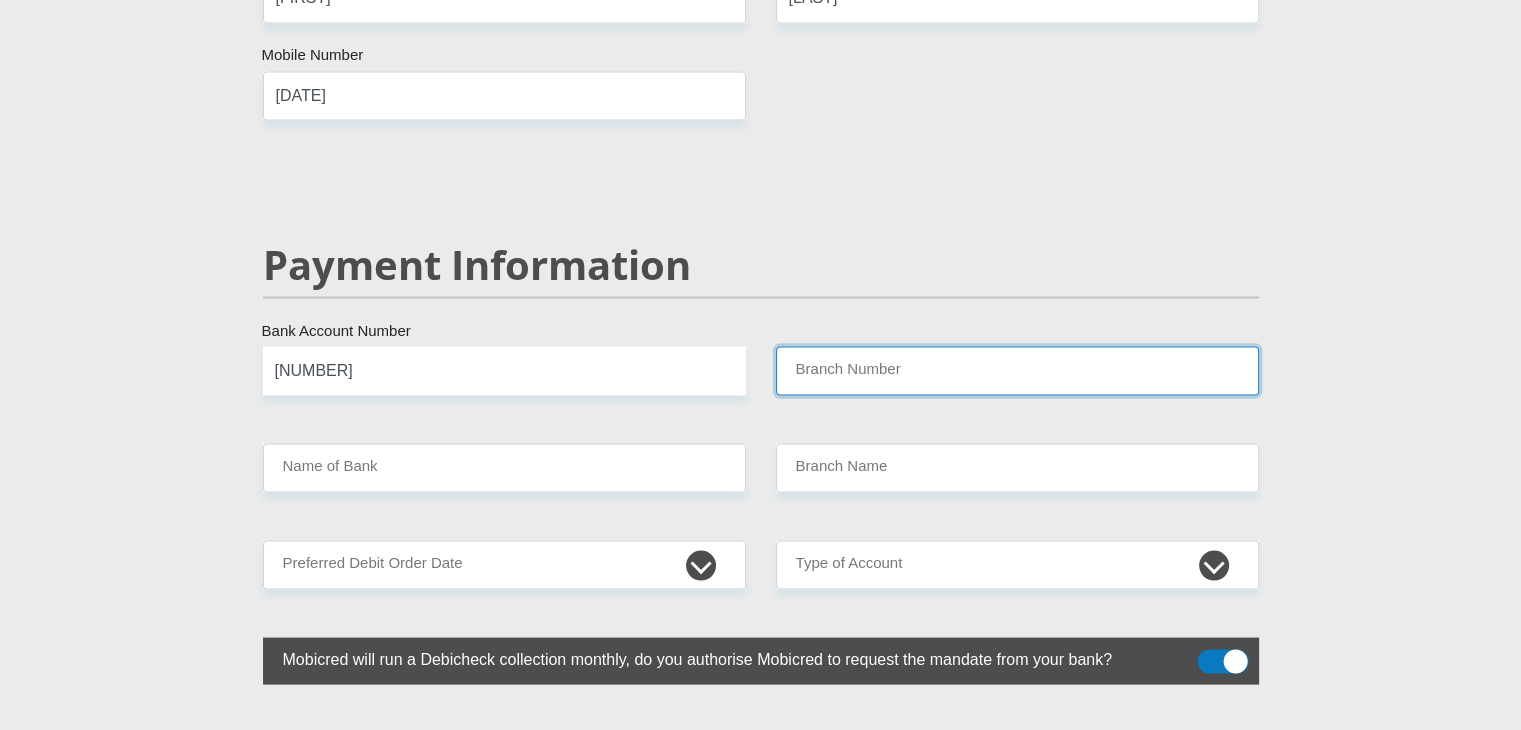 click on "Branch Number" at bounding box center (1017, 370) 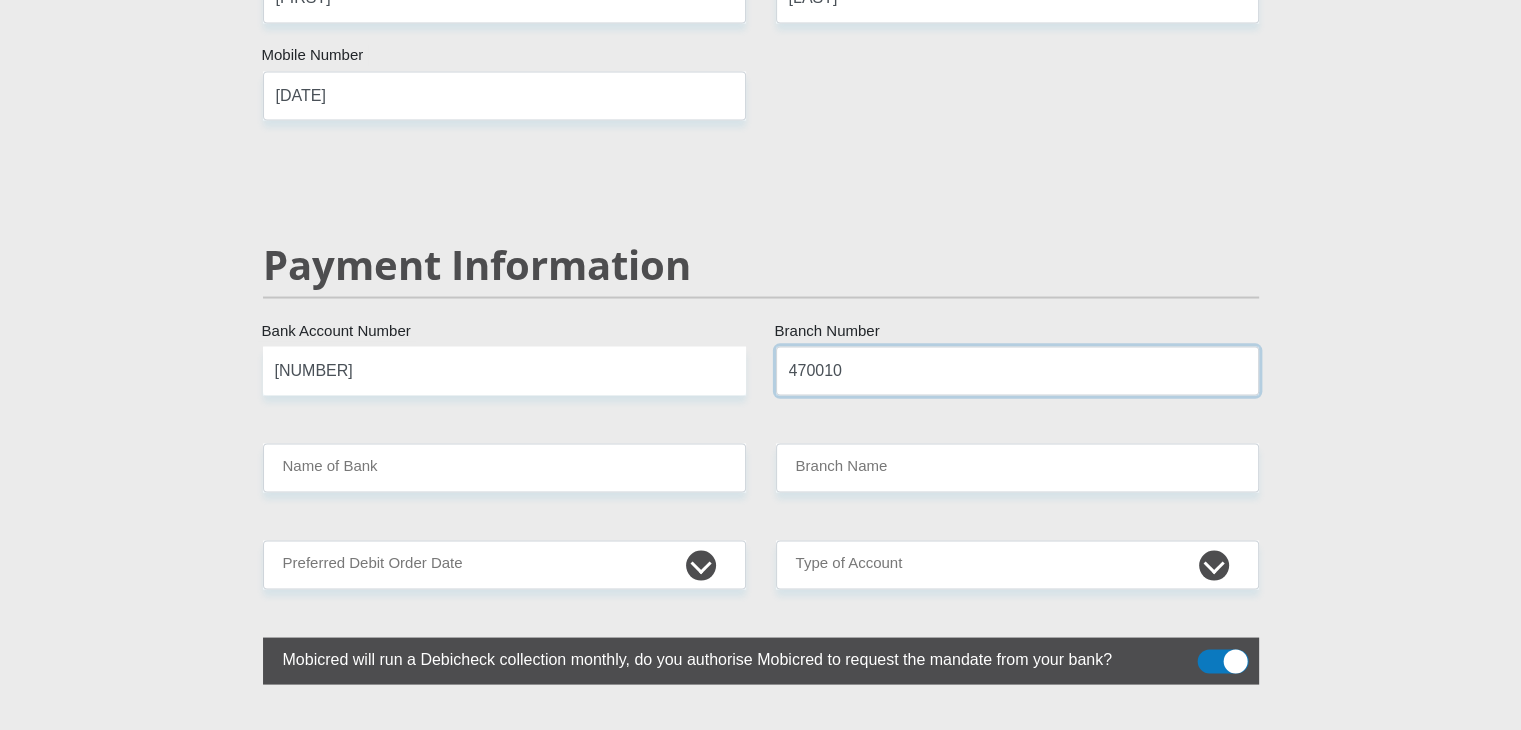 type on "470010" 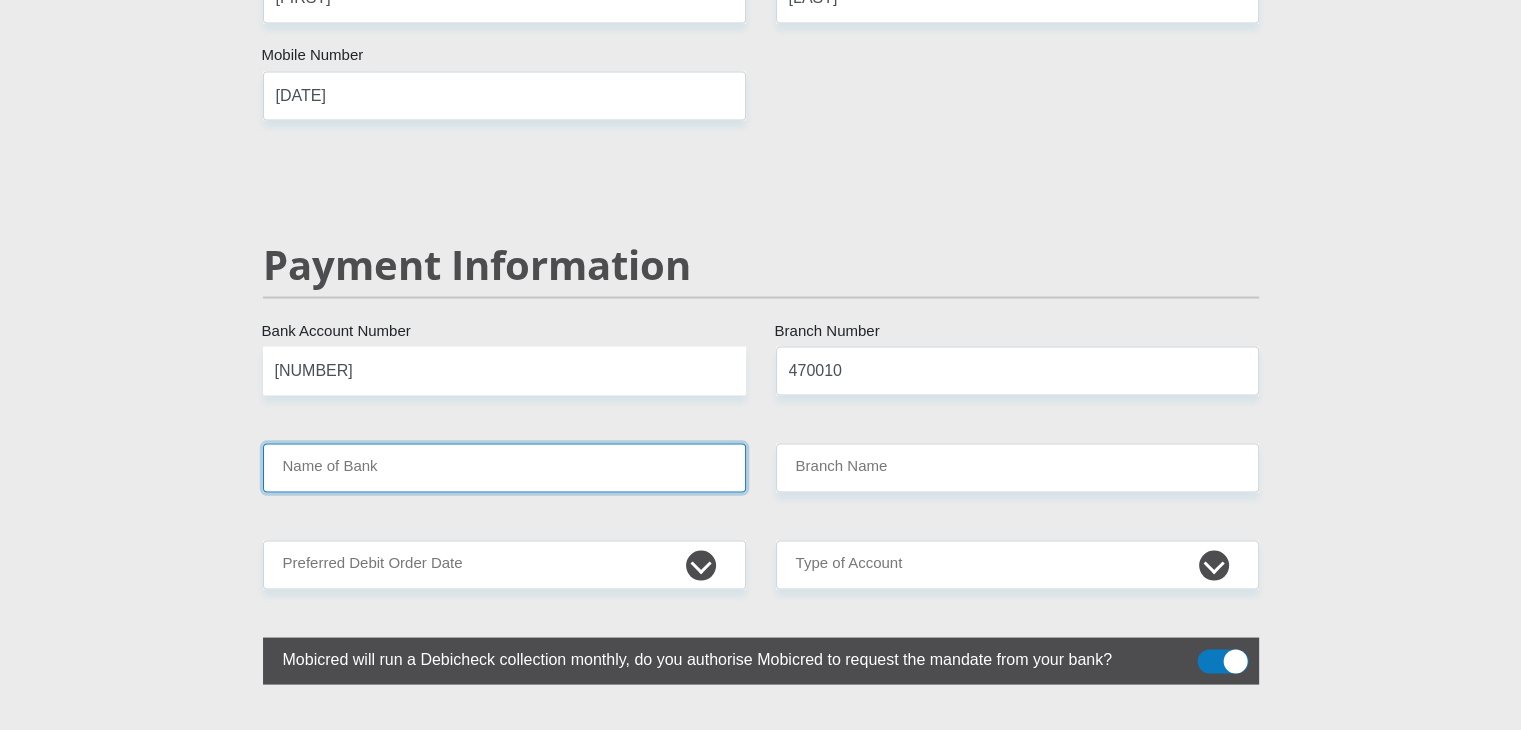 click on "Name of Bank" at bounding box center (504, 467) 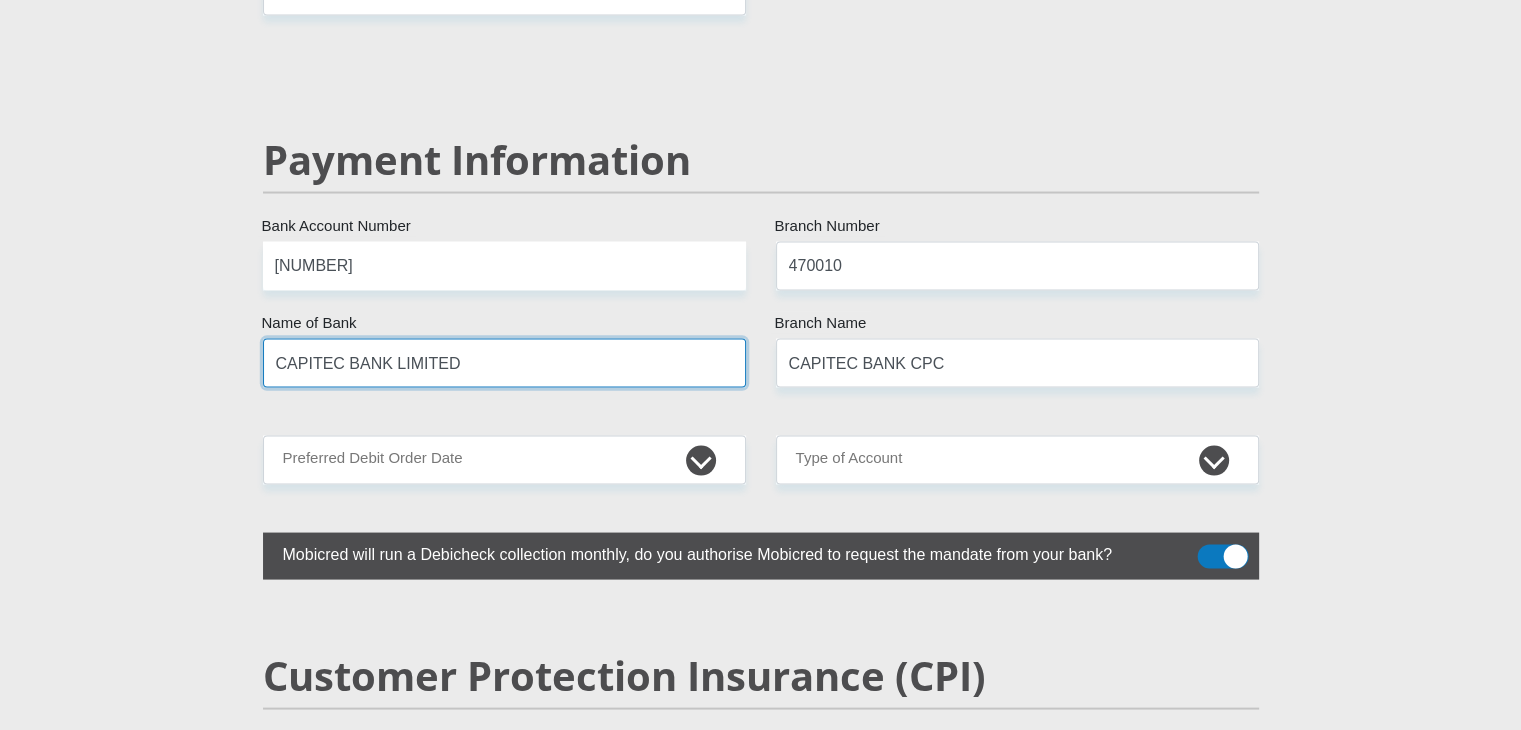 scroll, scrollTop: 3812, scrollLeft: 0, axis: vertical 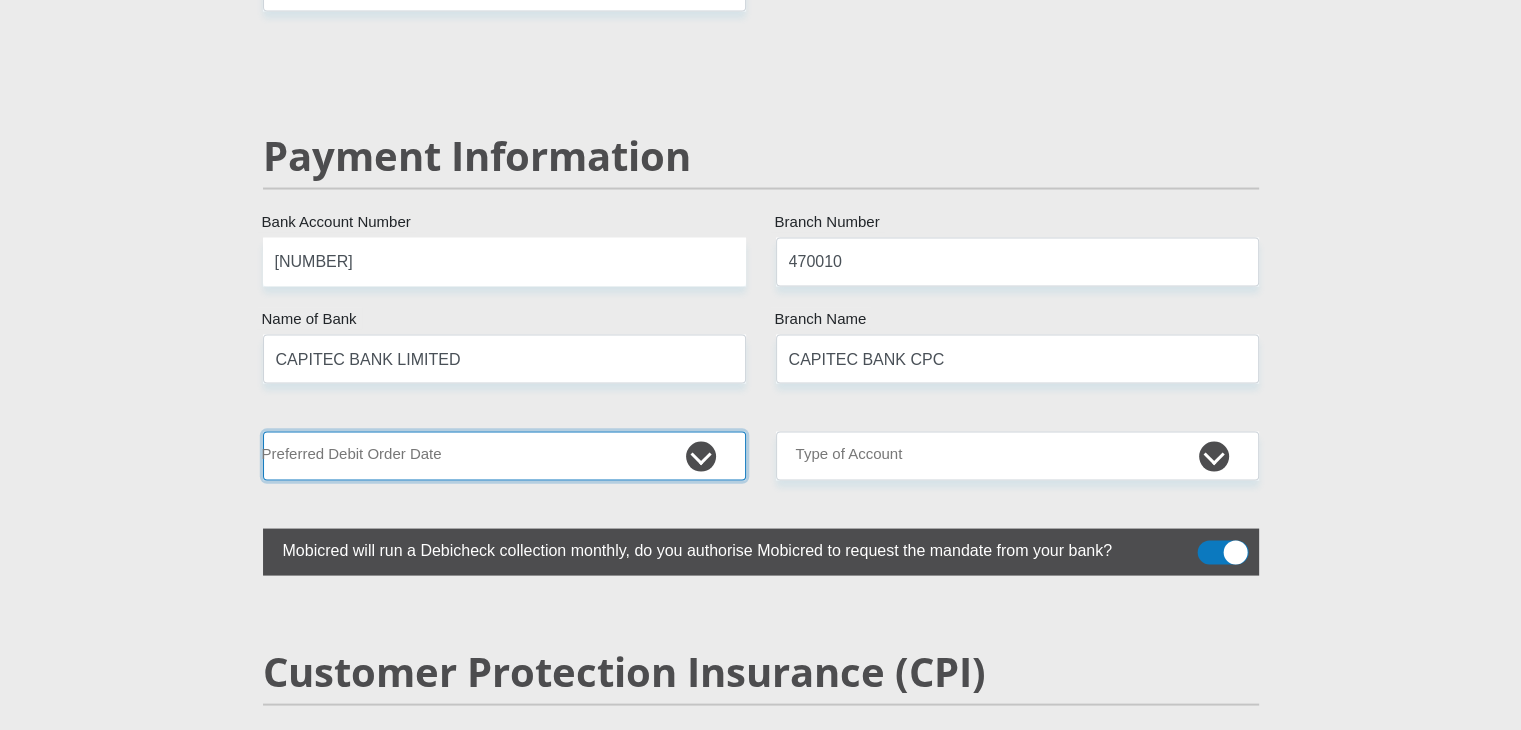 click on "1st
2nd
3rd
4th
5th
7th
18th
19th
20th
21st
22nd
23rd
24th
25th
26th
27th
28th
29th
30th" at bounding box center (504, 456) 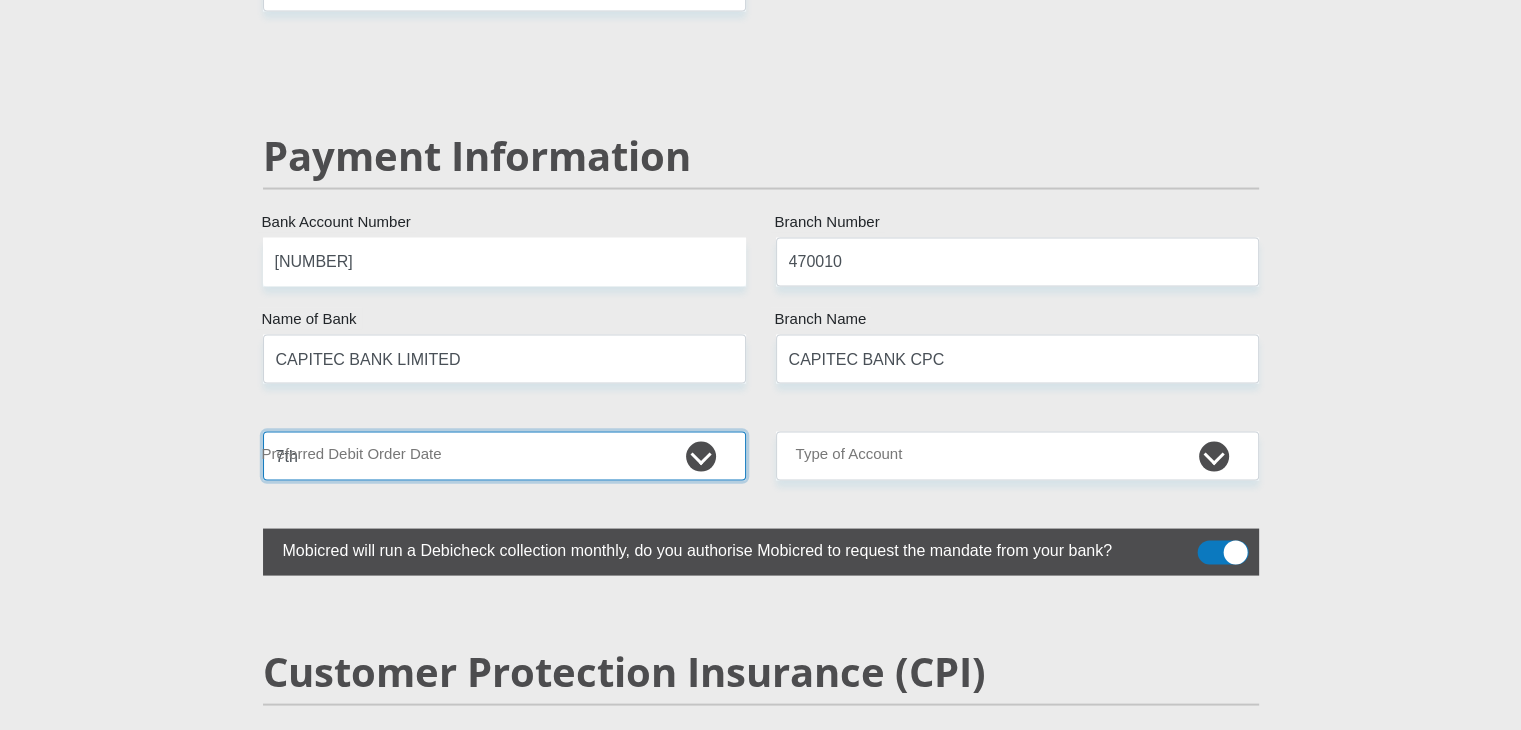 click on "1st
2nd
3rd
4th
5th
7th
18th
19th
20th
21st
22nd
23rd
24th
25th
26th
27th
28th
29th
30th" at bounding box center [504, 456] 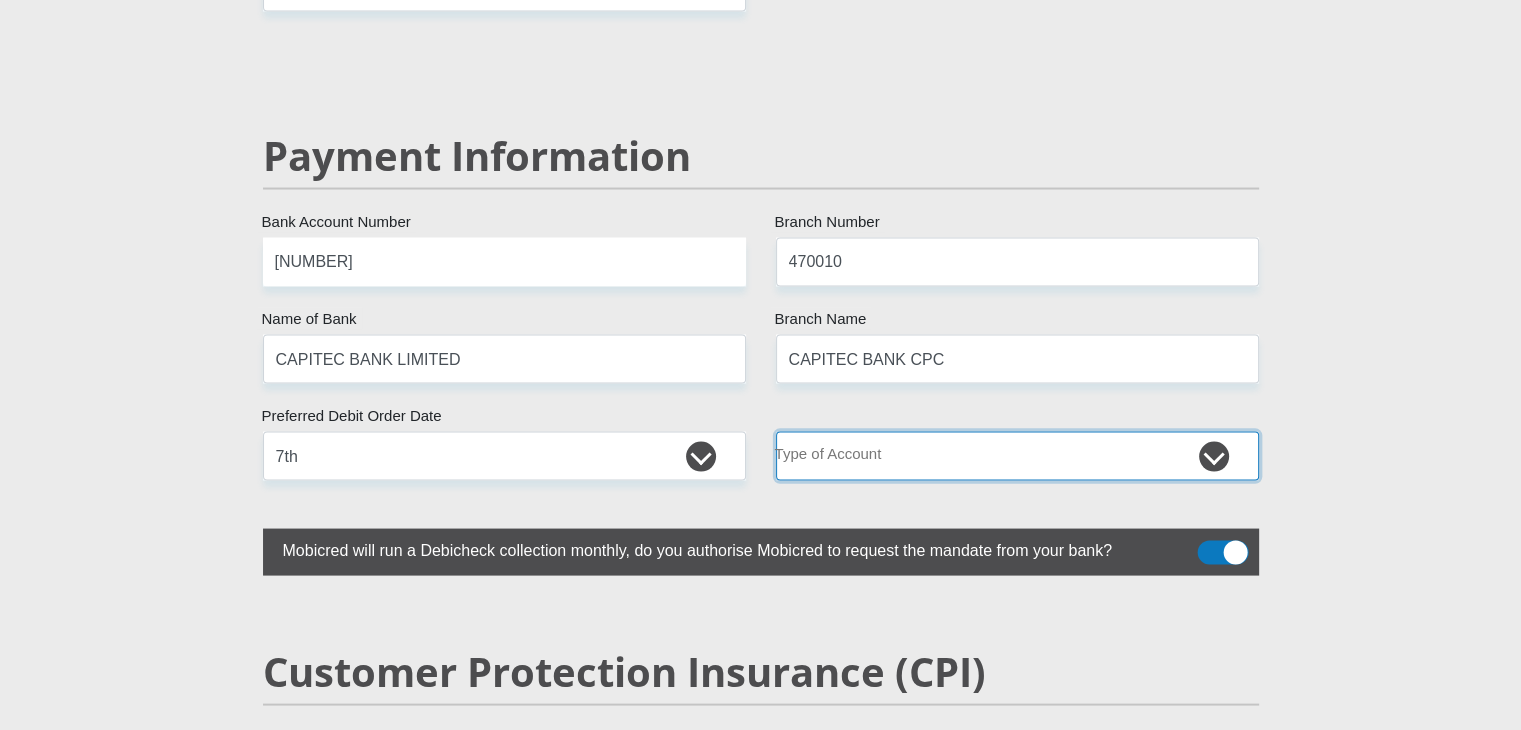 click on "Cheque
Savings" at bounding box center (1017, 456) 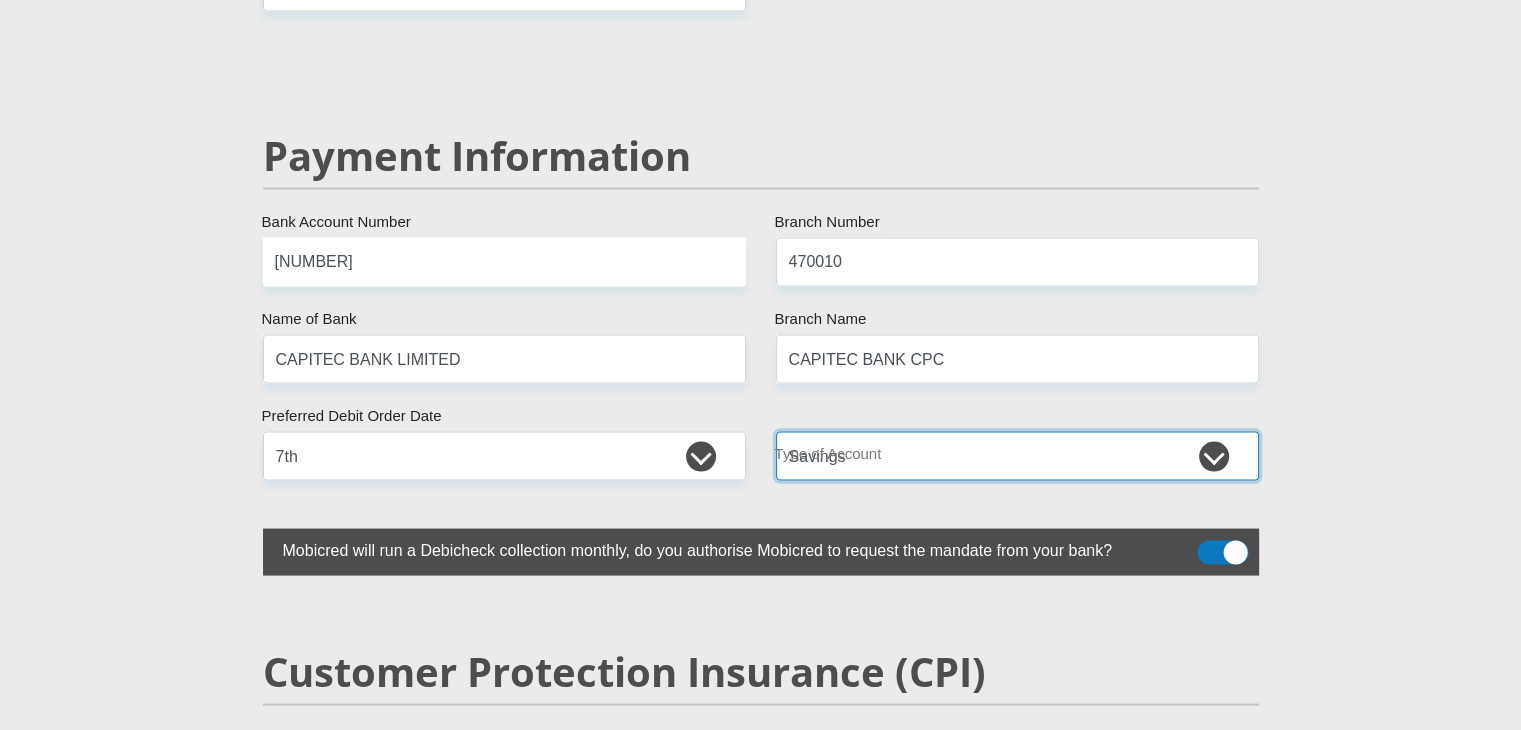 click on "Cheque
Savings" at bounding box center [1017, 456] 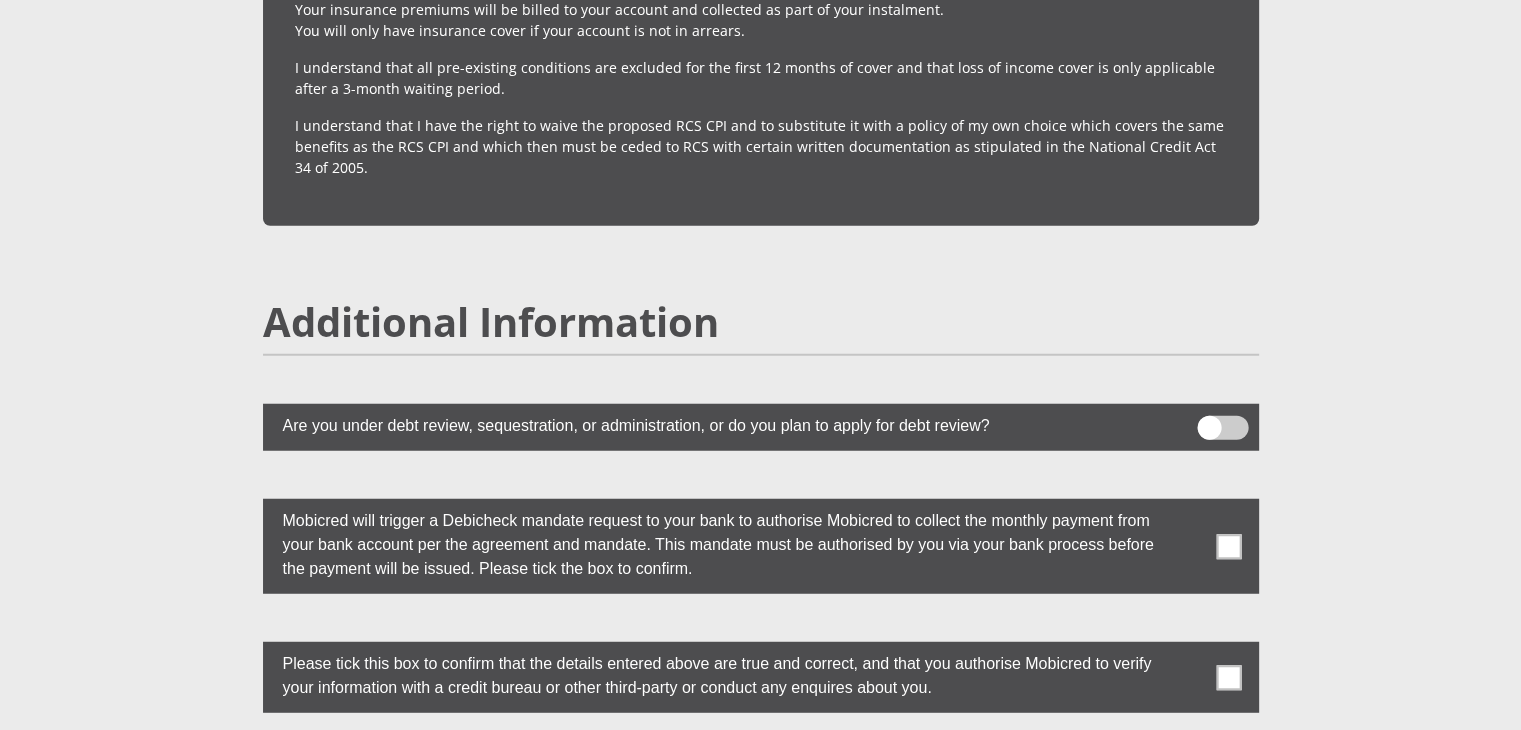 scroll, scrollTop: 5196, scrollLeft: 0, axis: vertical 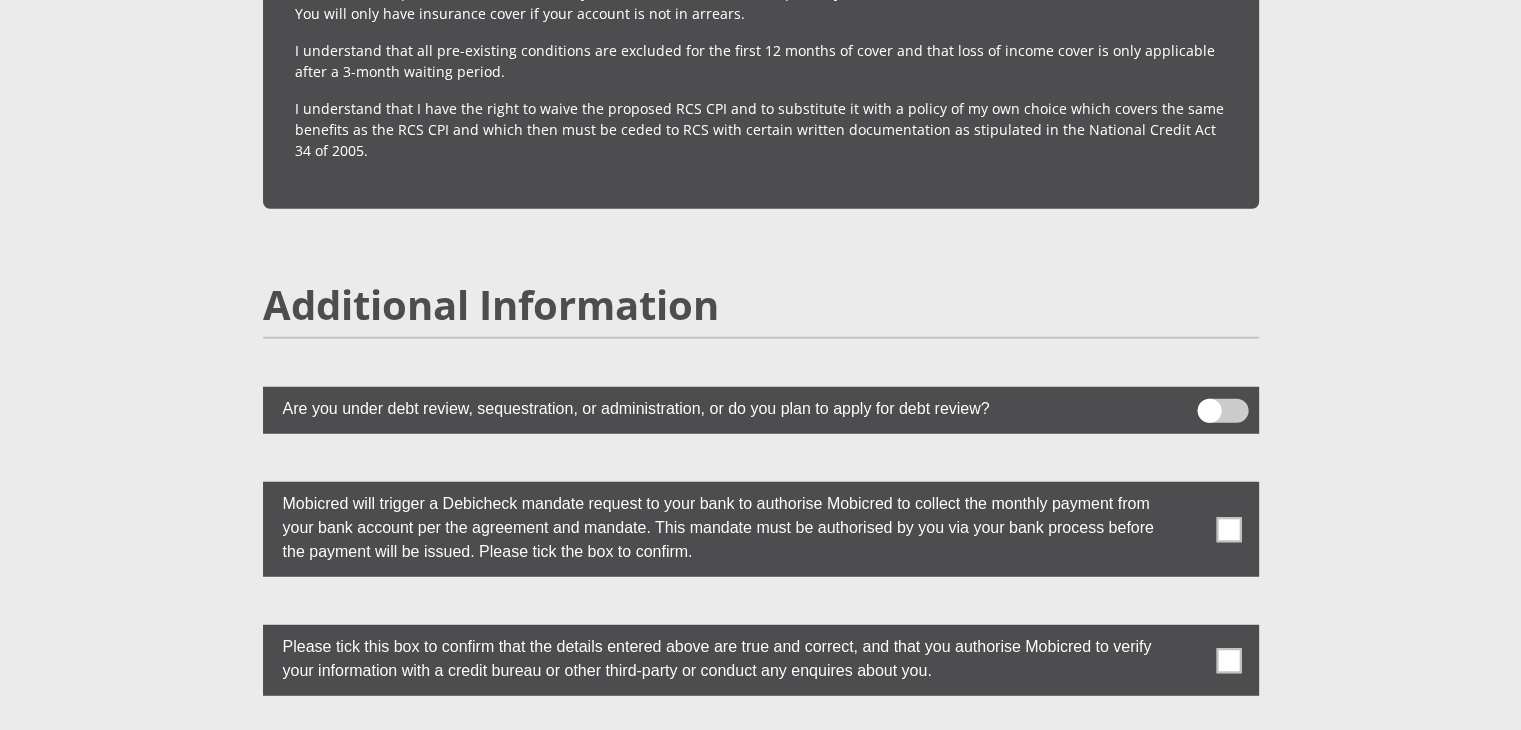 click at bounding box center [1228, 529] 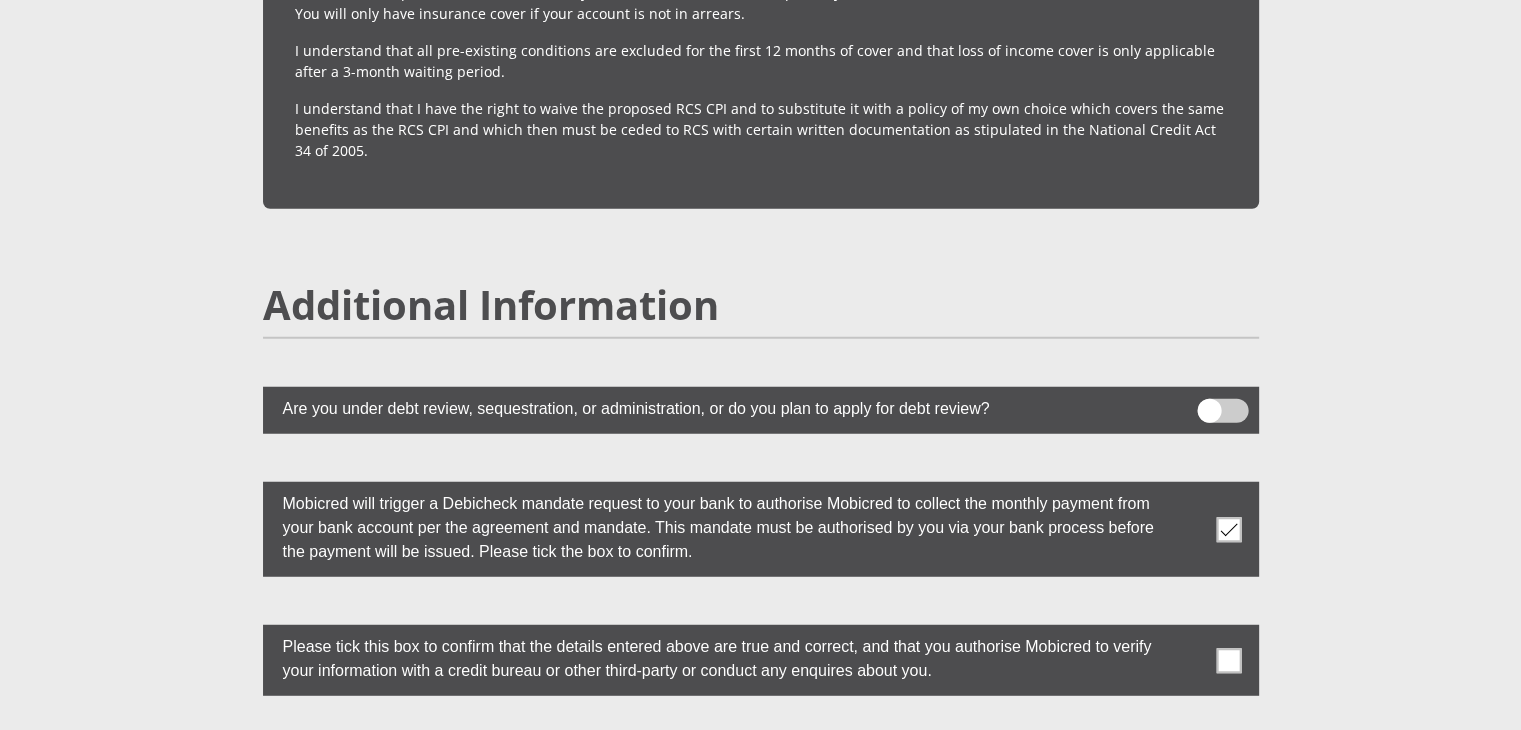 click at bounding box center (1228, 660) 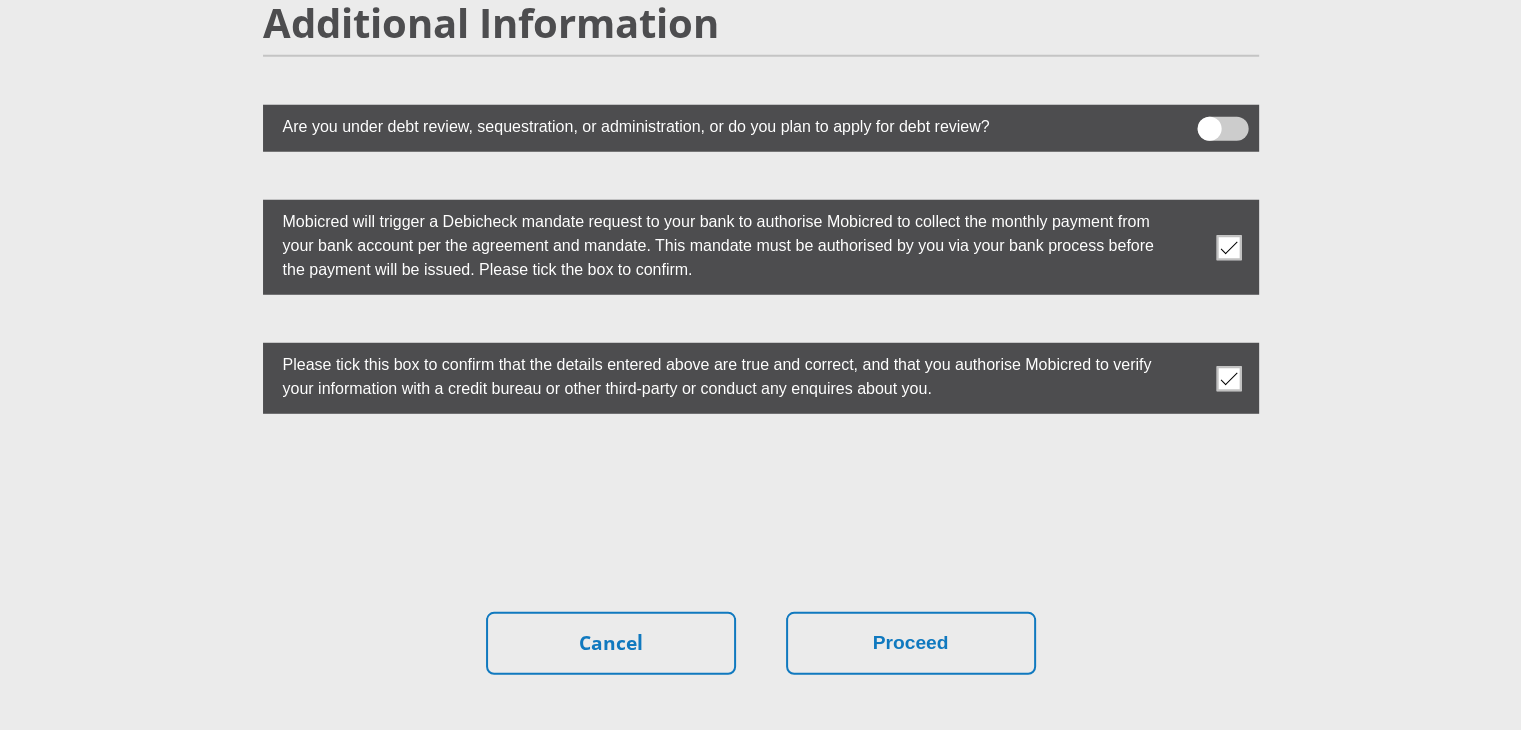 scroll, scrollTop: 5483, scrollLeft: 0, axis: vertical 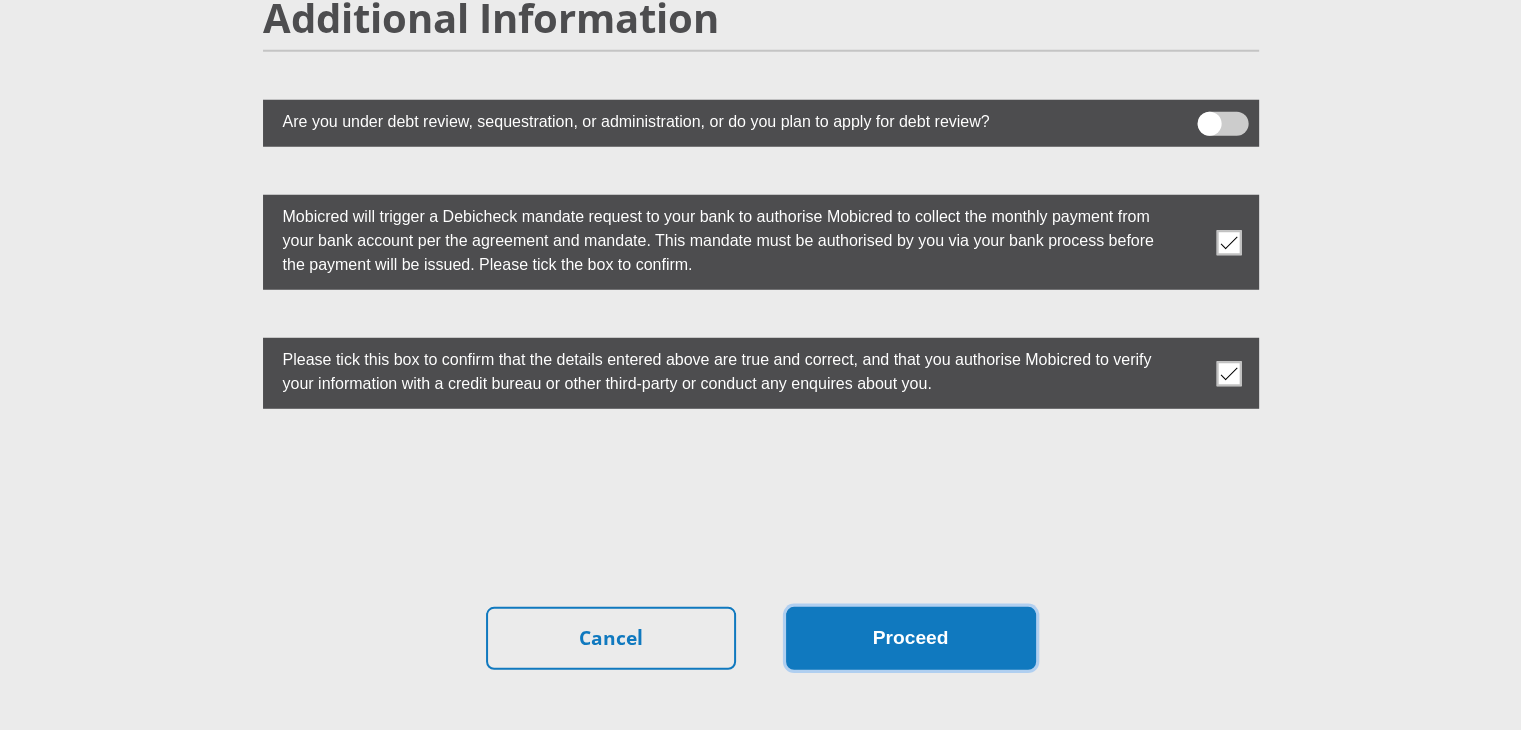 click on "Proceed" at bounding box center [911, 638] 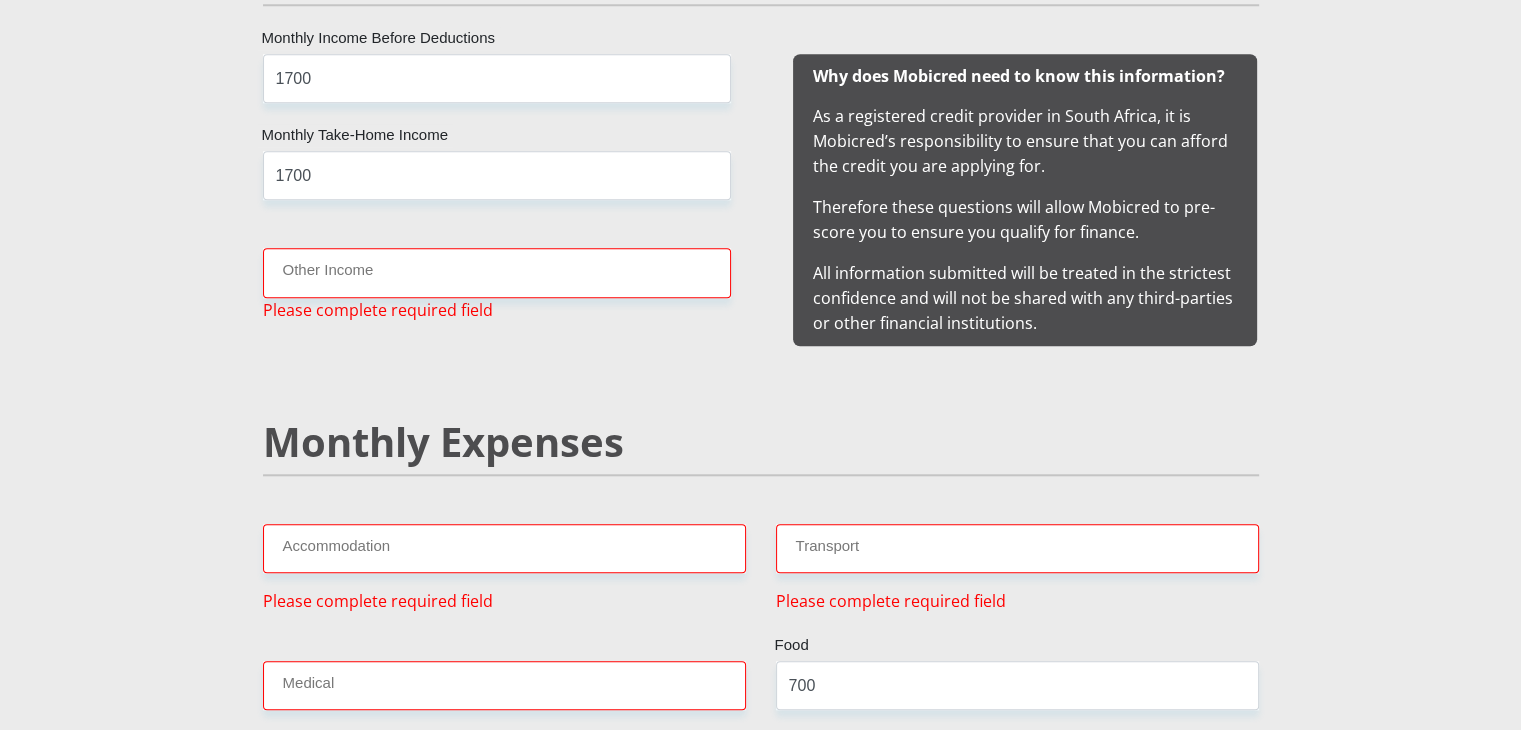scroll, scrollTop: 1982, scrollLeft: 0, axis: vertical 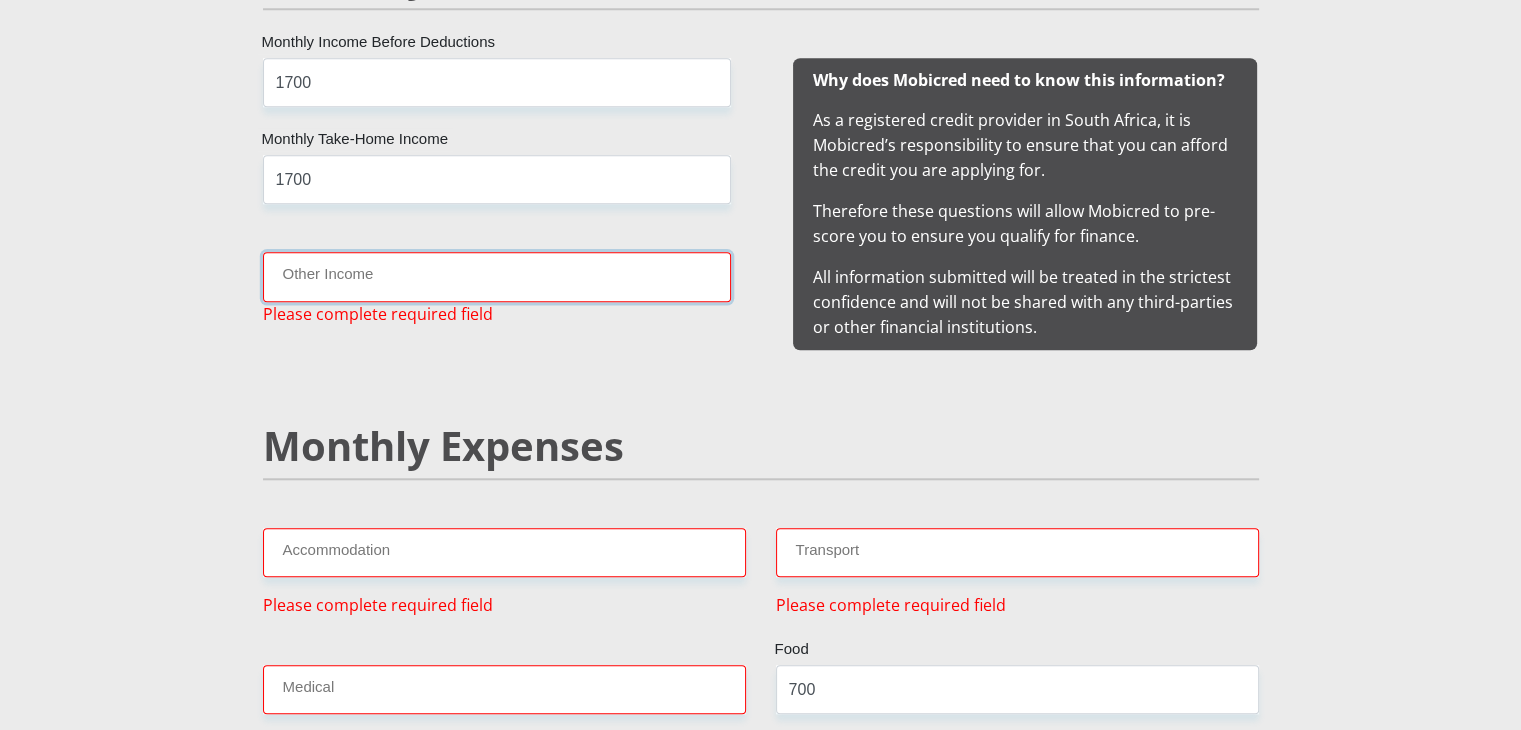 click on "Other Income" at bounding box center (497, 276) 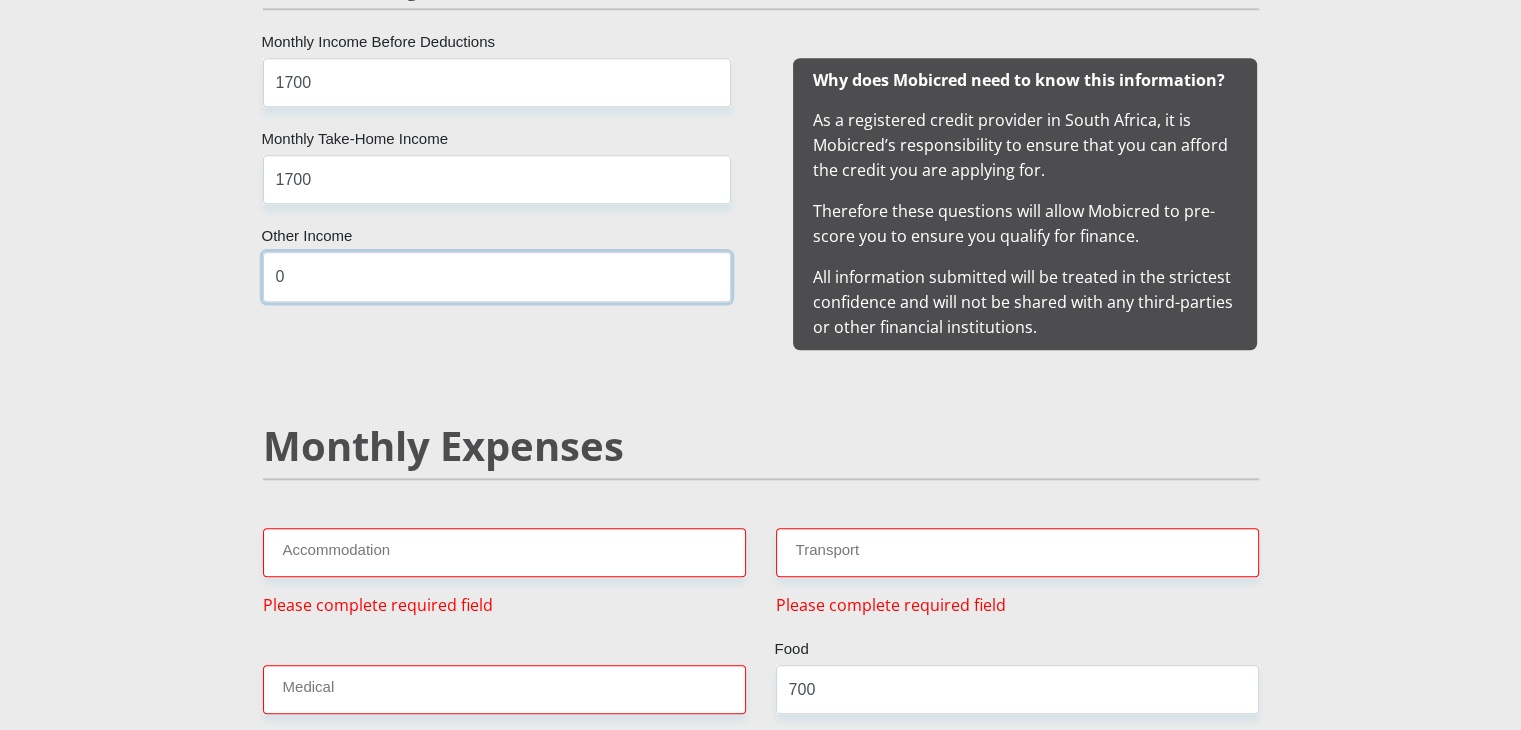 type on "0" 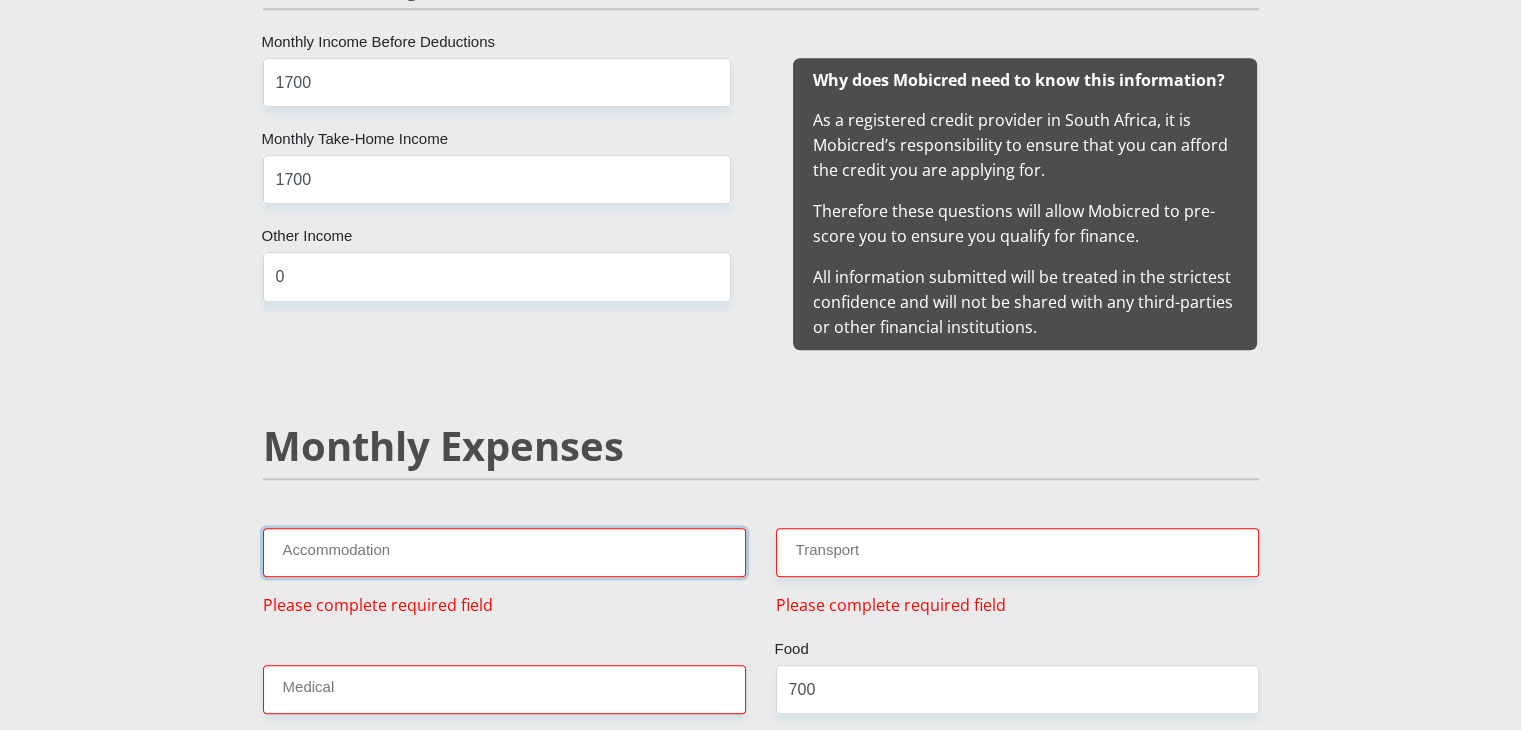 click on "Accommodation" at bounding box center (504, 552) 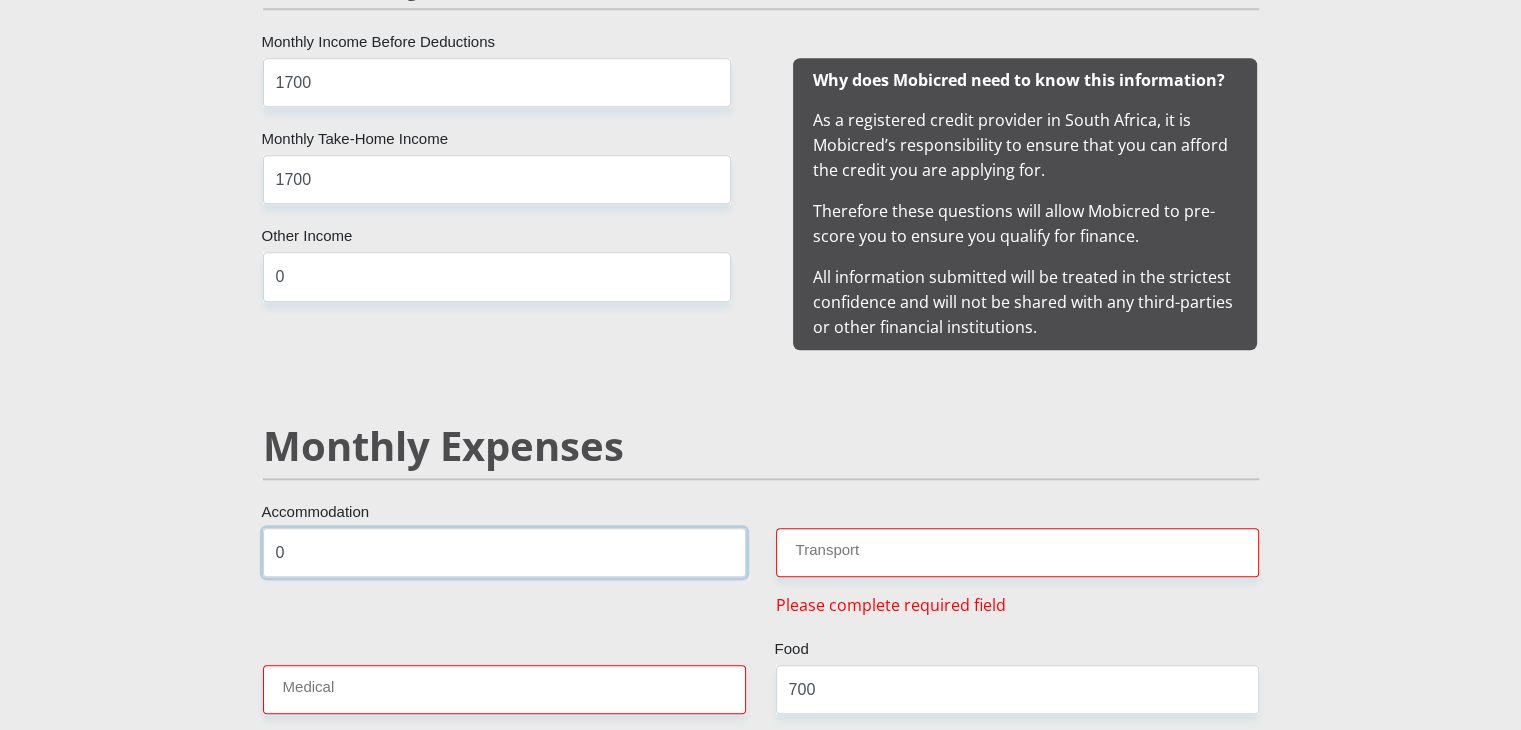 type on "0" 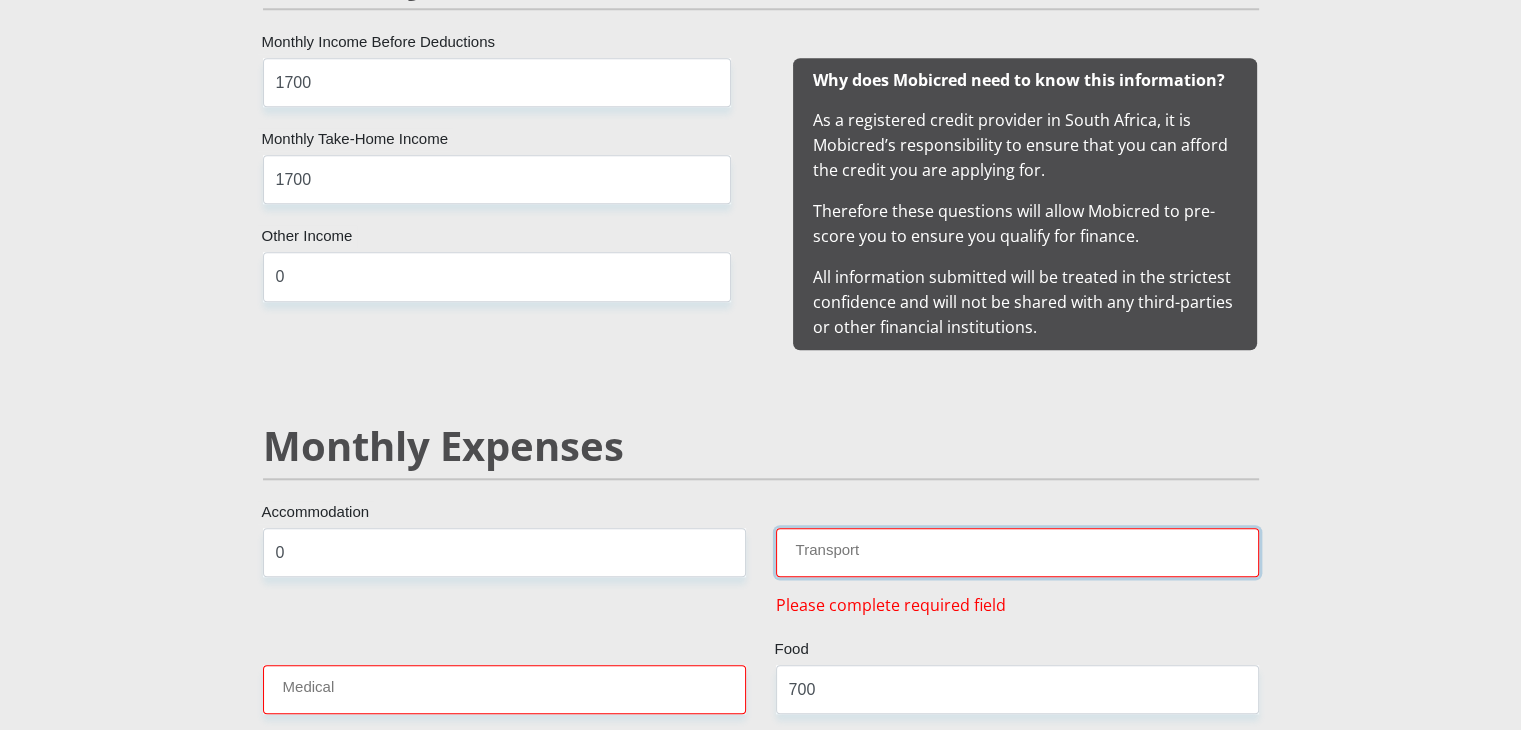 click on "Transport" at bounding box center [1017, 552] 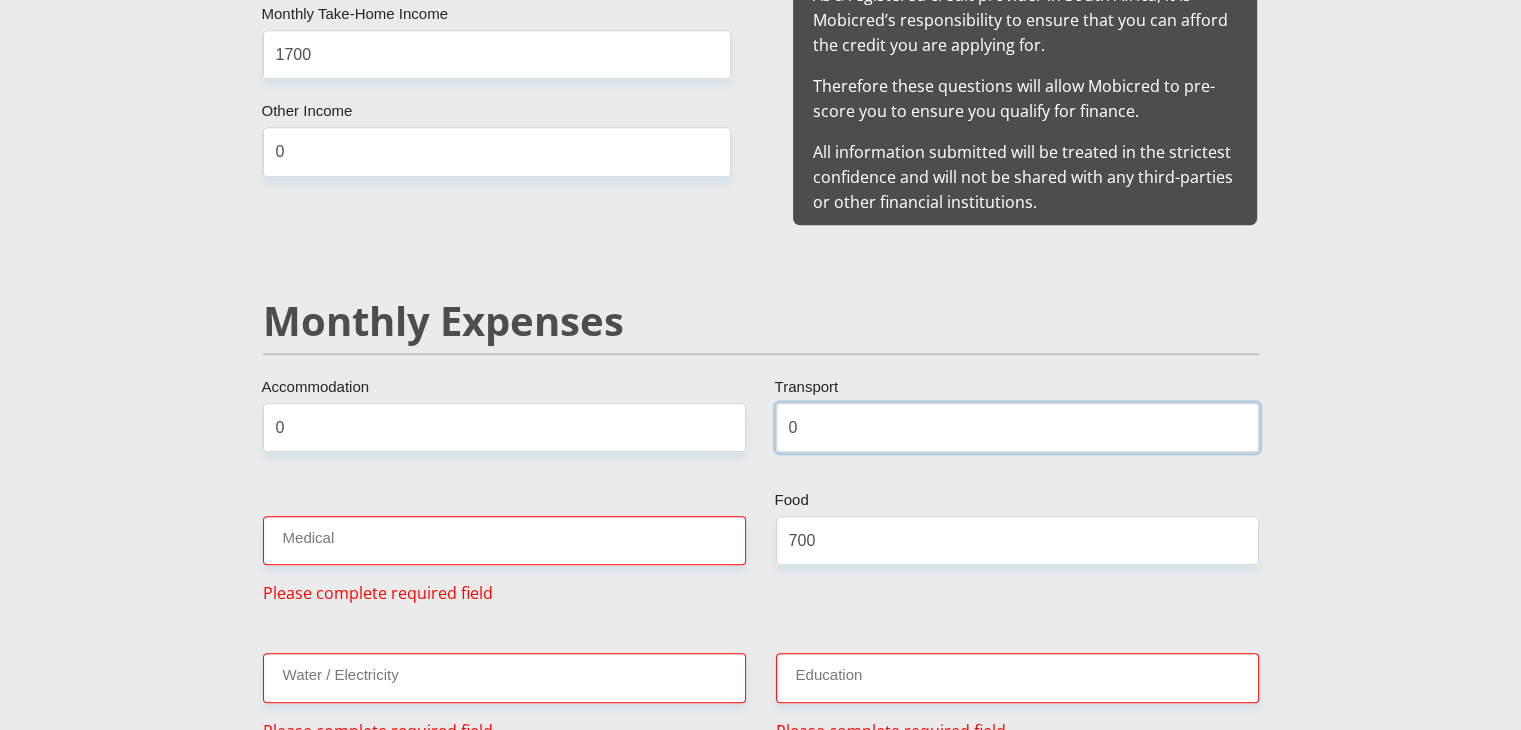 scroll, scrollTop: 2114, scrollLeft: 0, axis: vertical 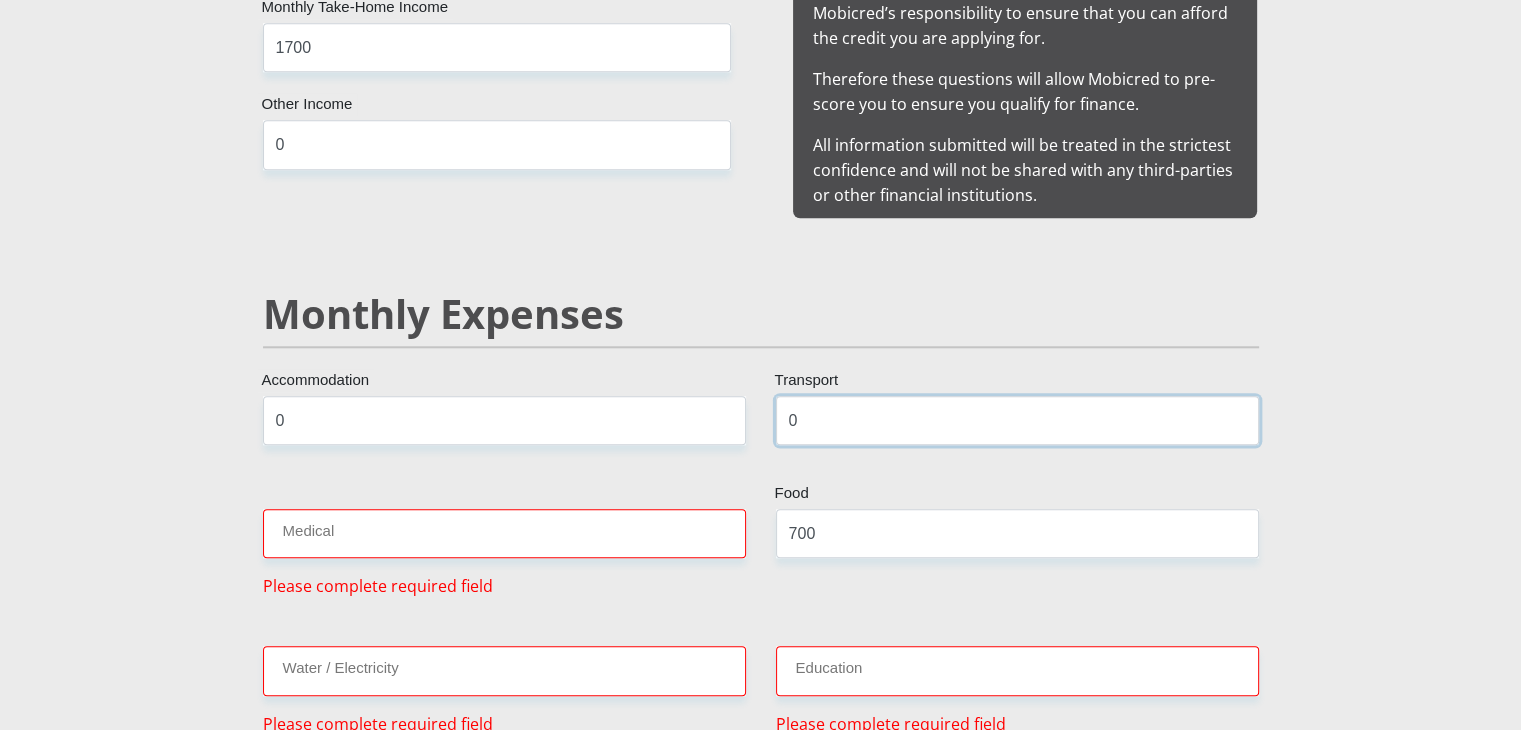 type on "0" 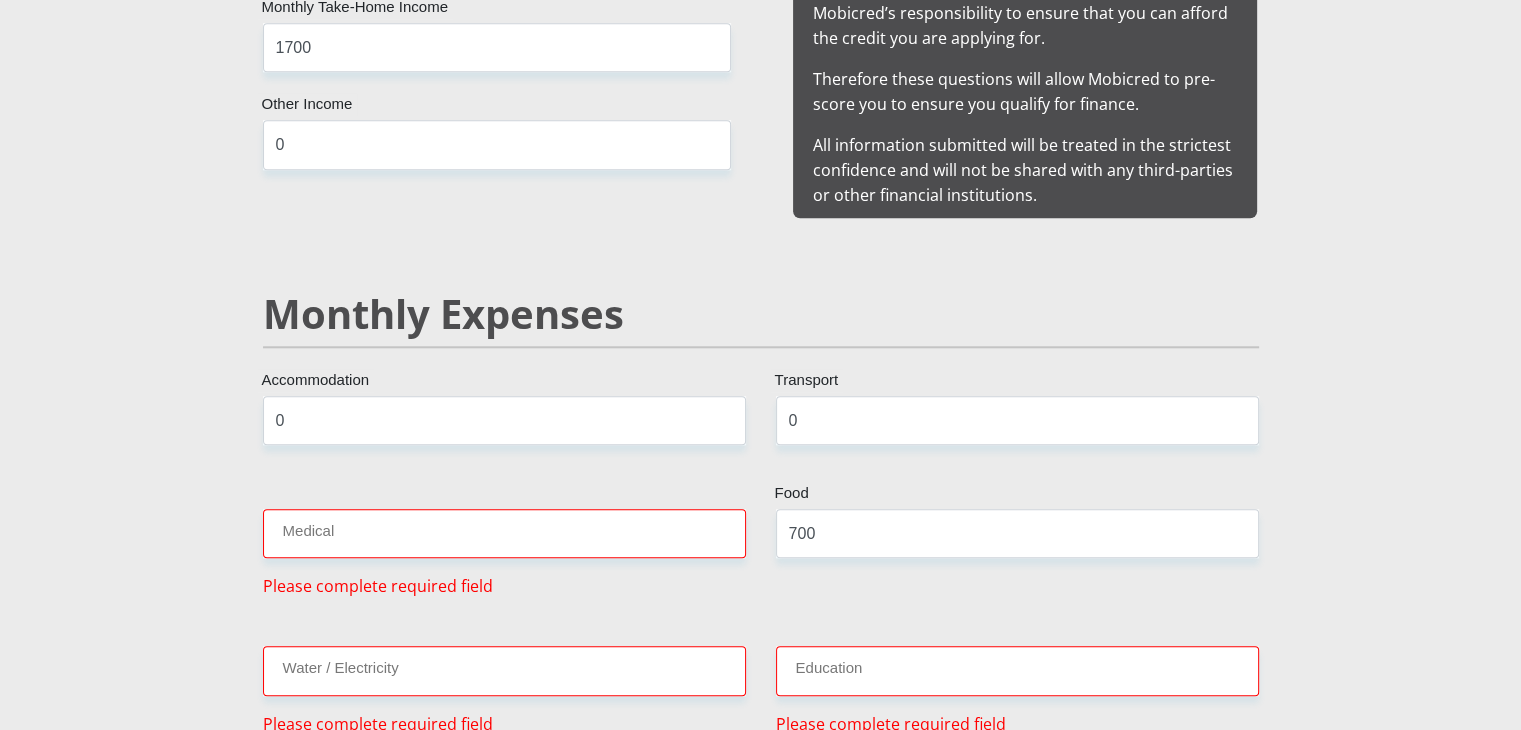 click on "Medical
Please complete required field" at bounding box center (504, 553) 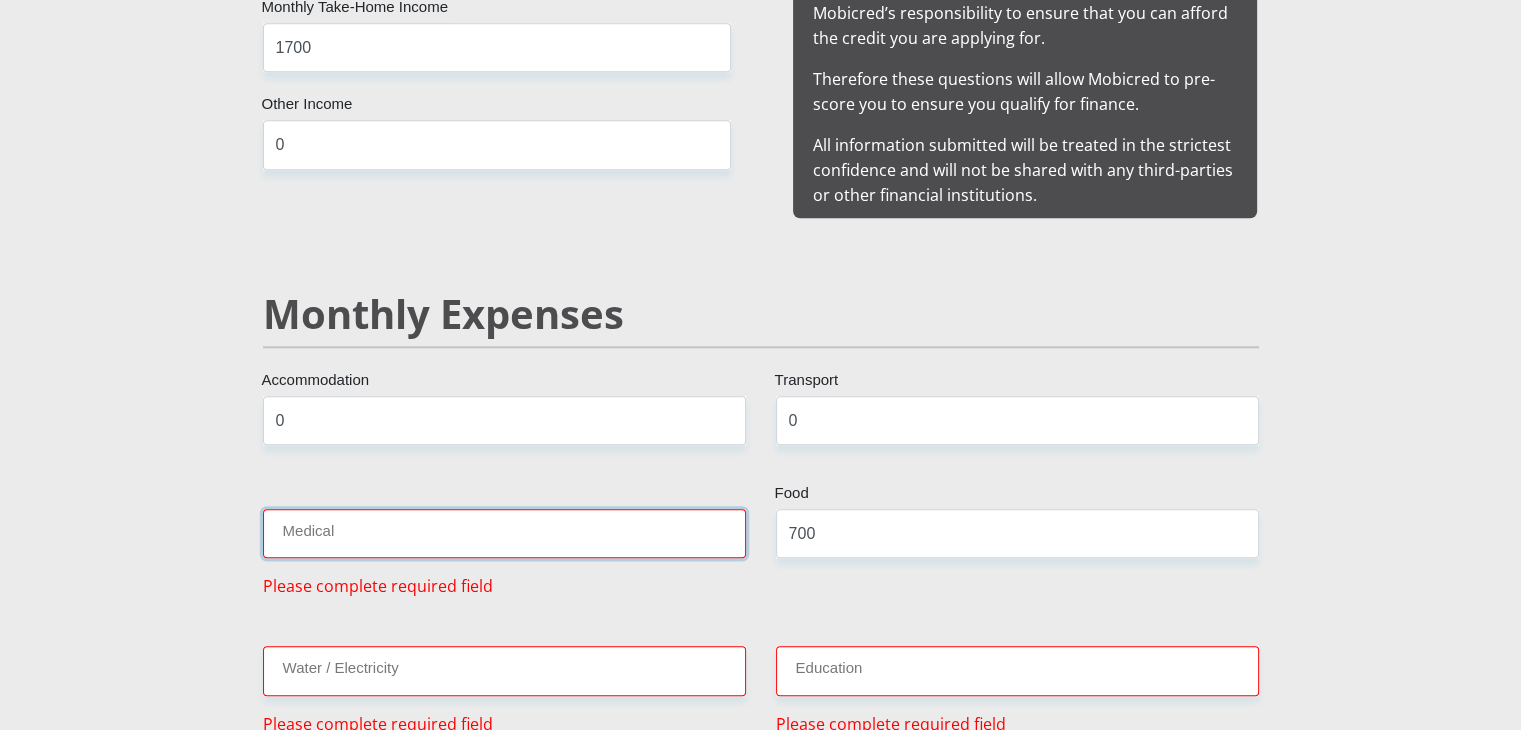 click on "Medical" at bounding box center (504, 533) 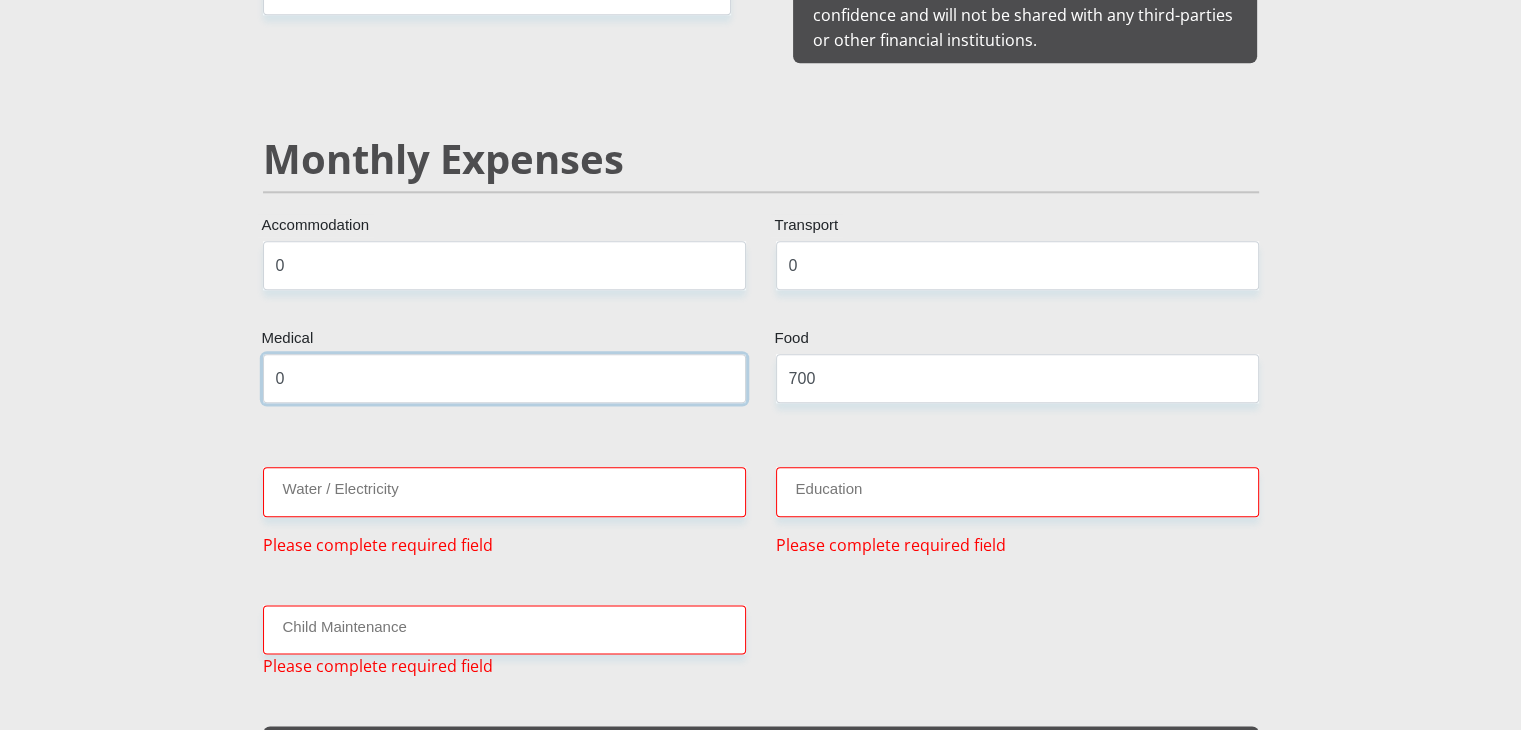 scroll, scrollTop: 2270, scrollLeft: 0, axis: vertical 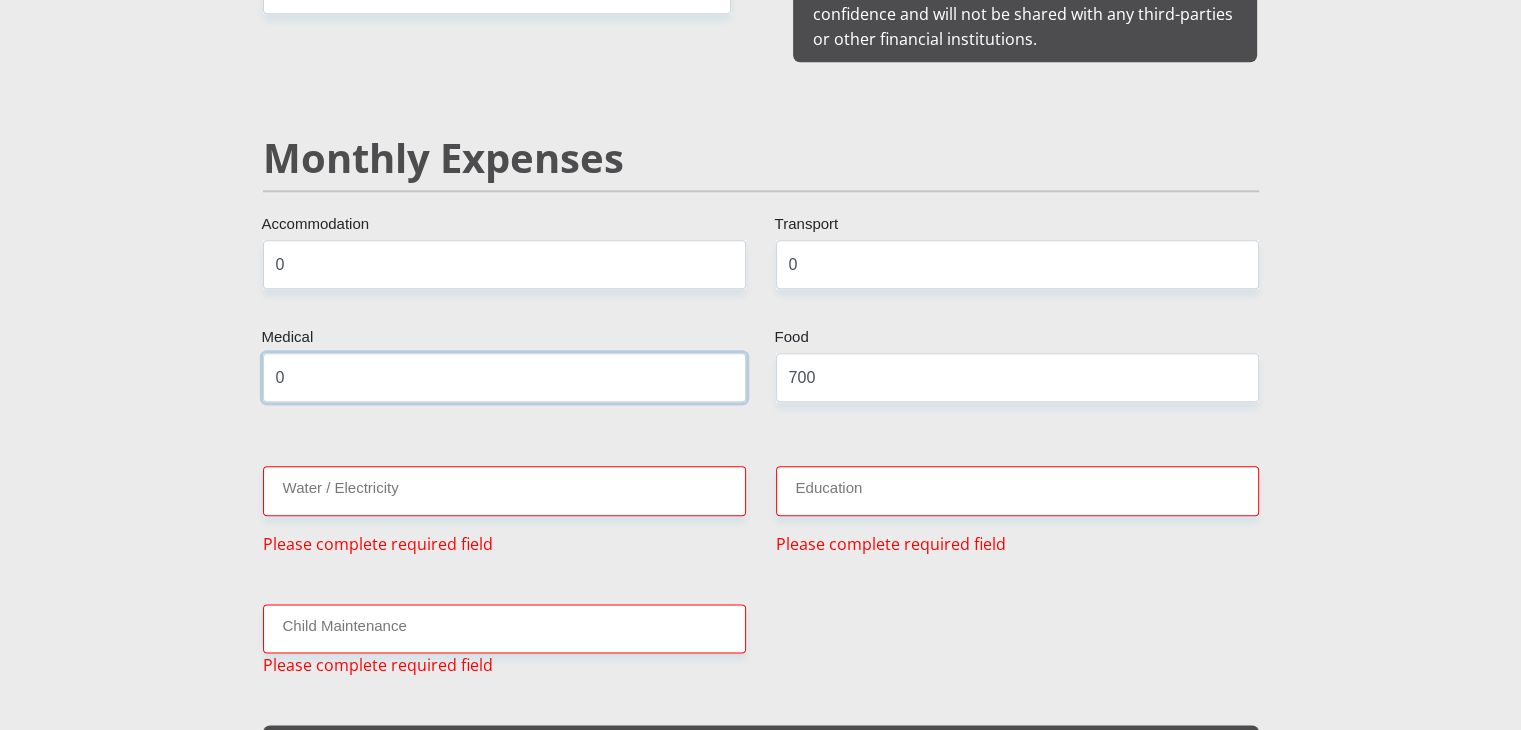 type on "0" 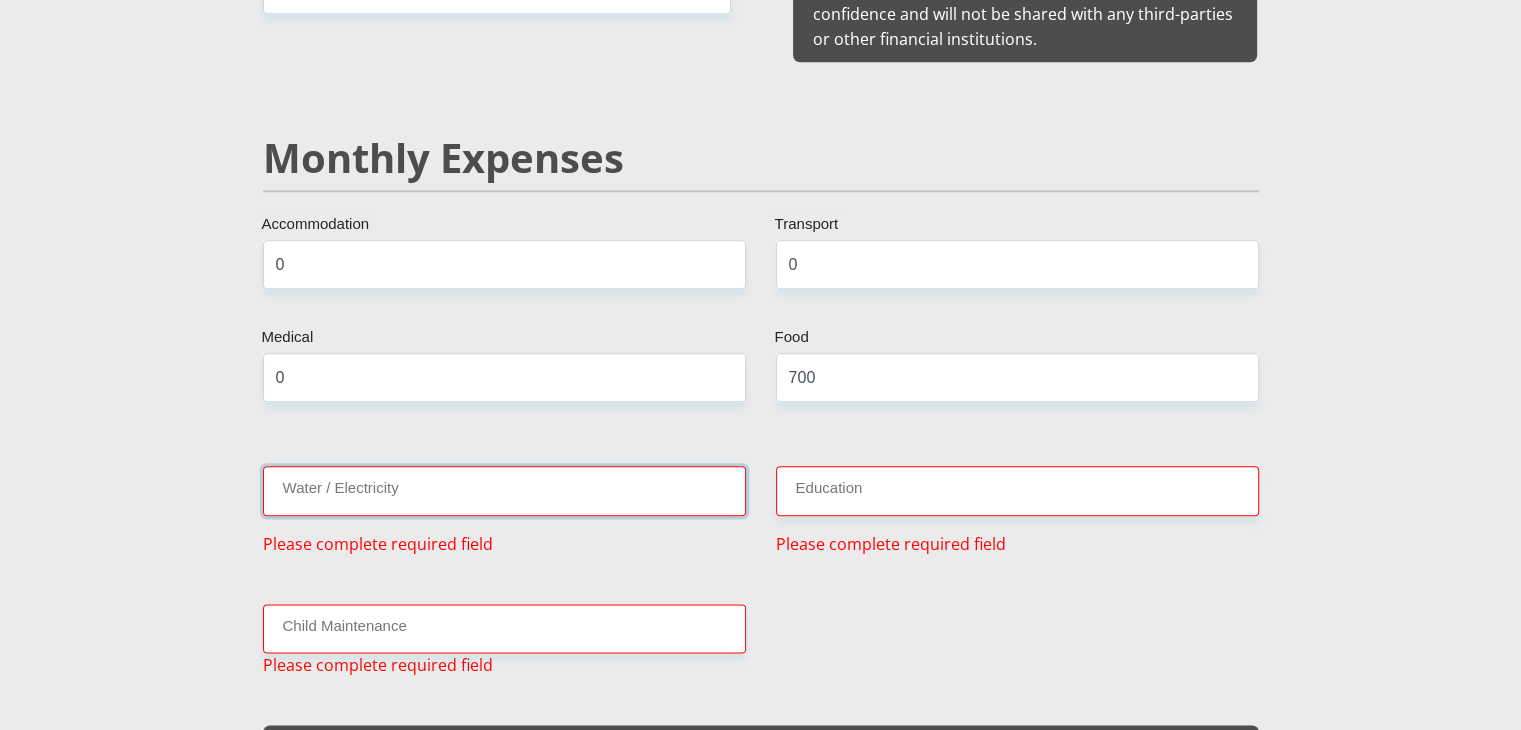 click on "Water / Electricity" at bounding box center (504, 490) 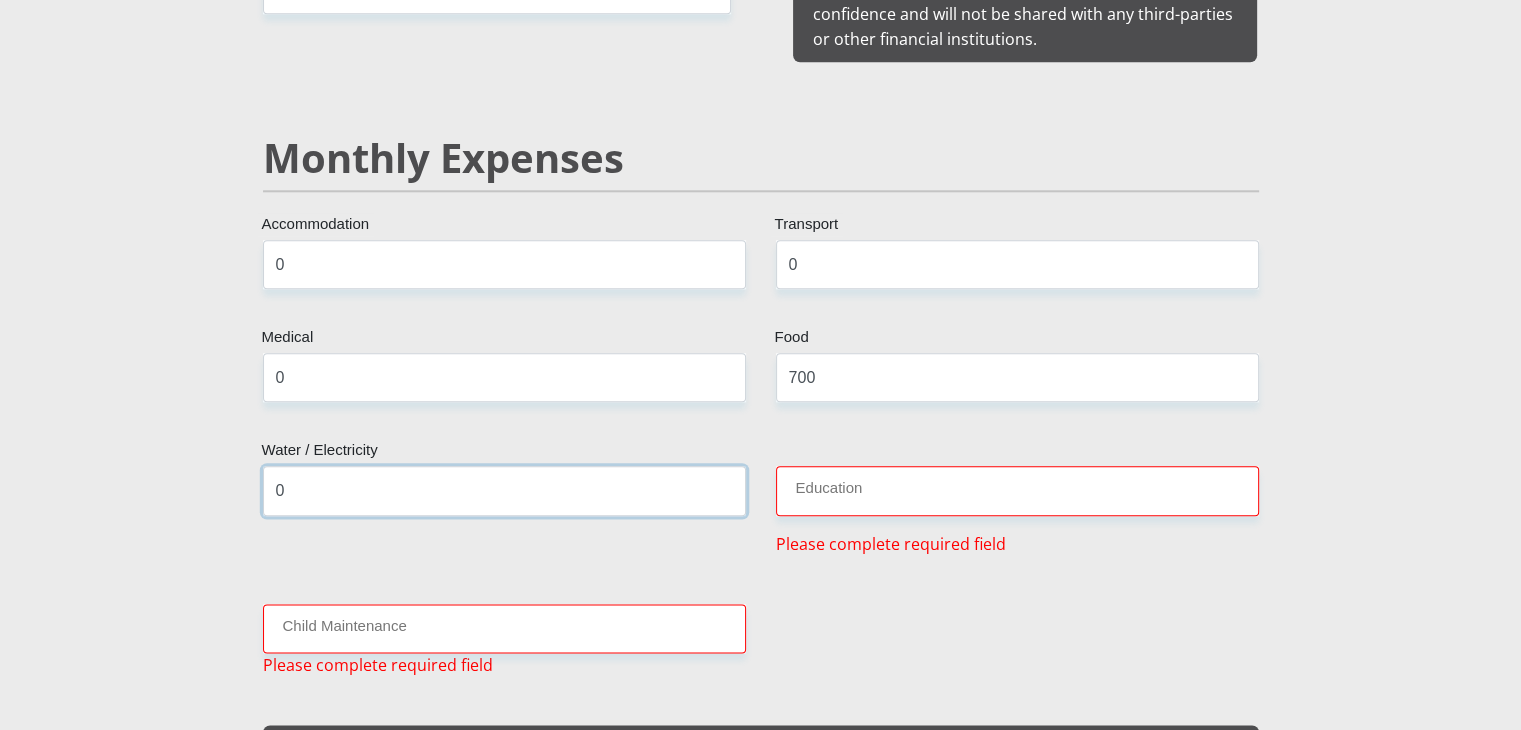 type on "0" 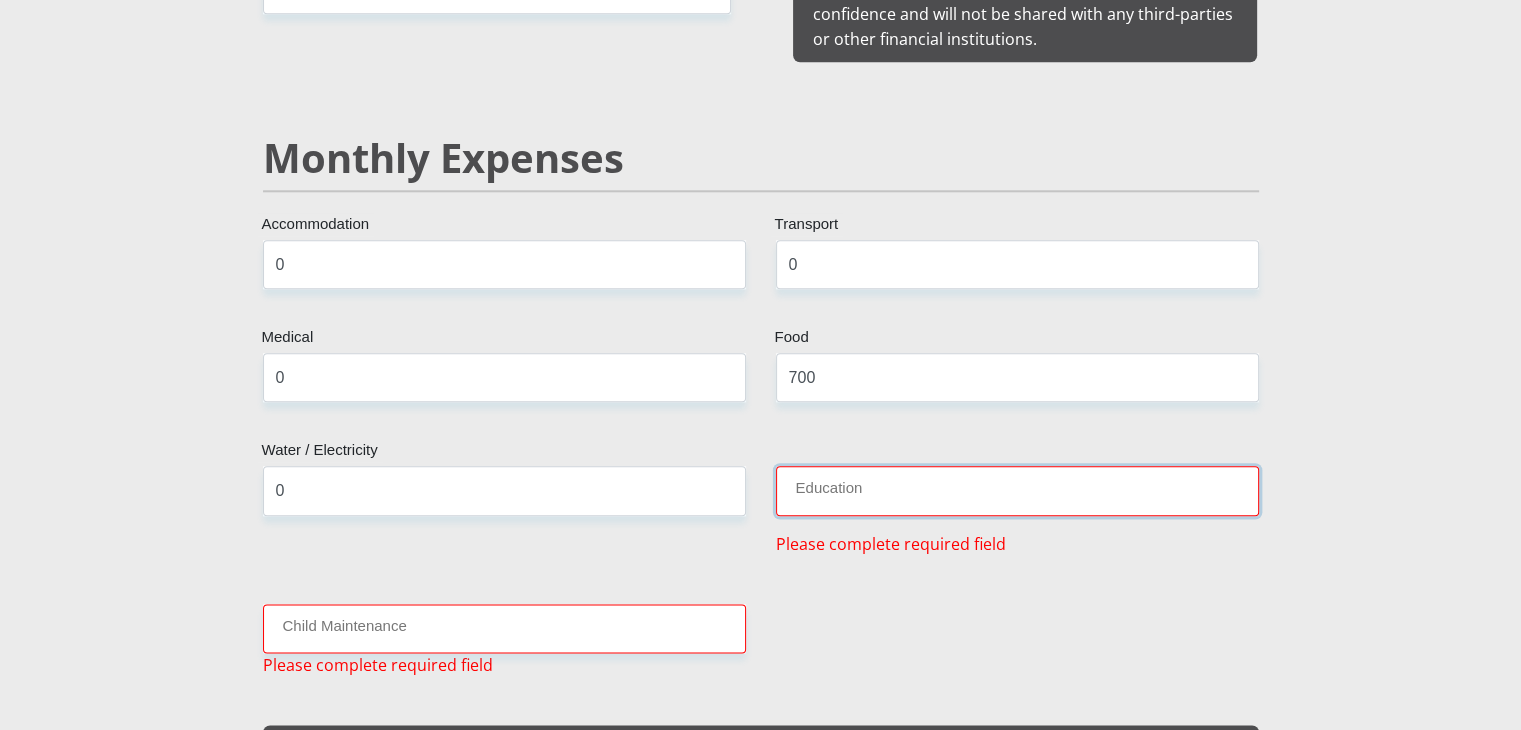 click on "Education" at bounding box center (1017, 490) 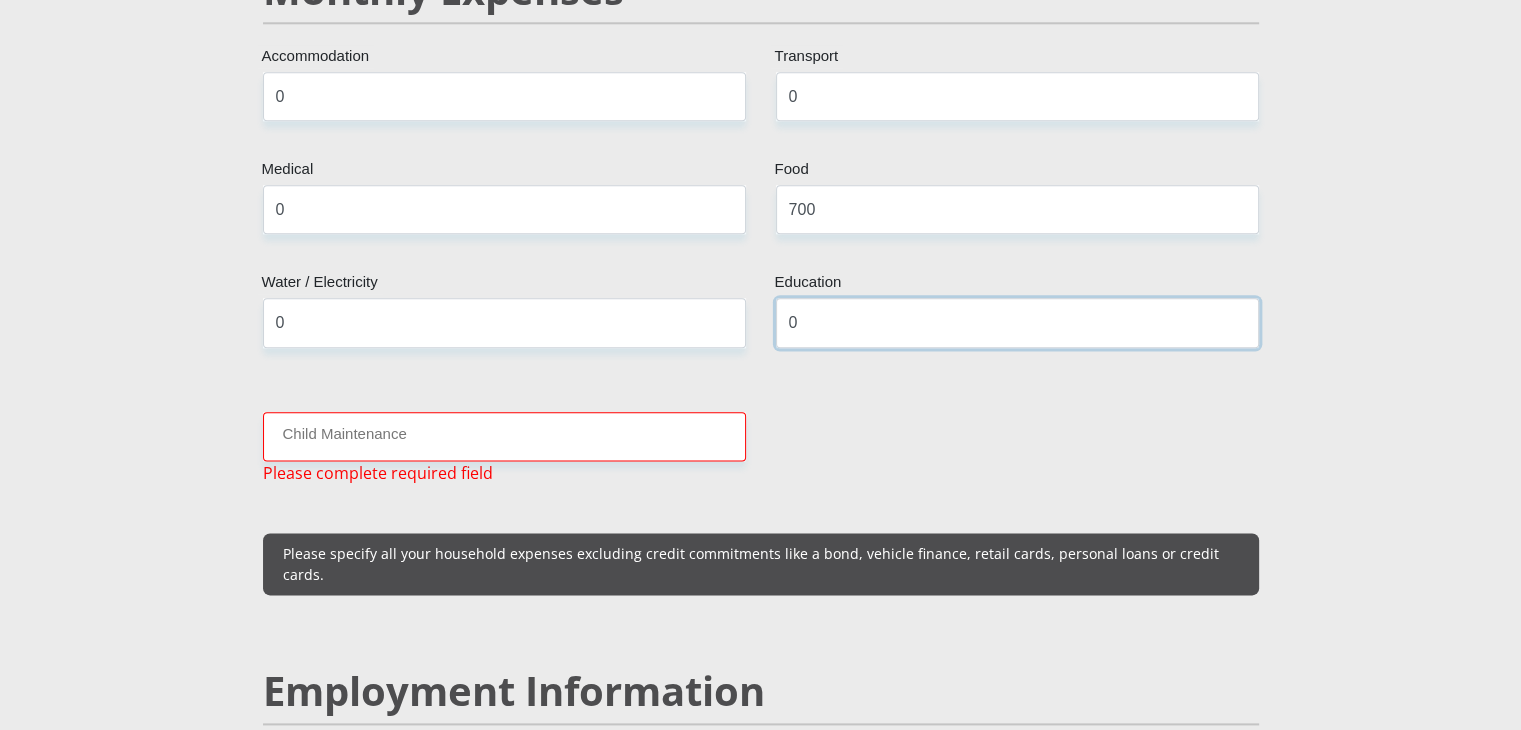 scroll, scrollTop: 2439, scrollLeft: 0, axis: vertical 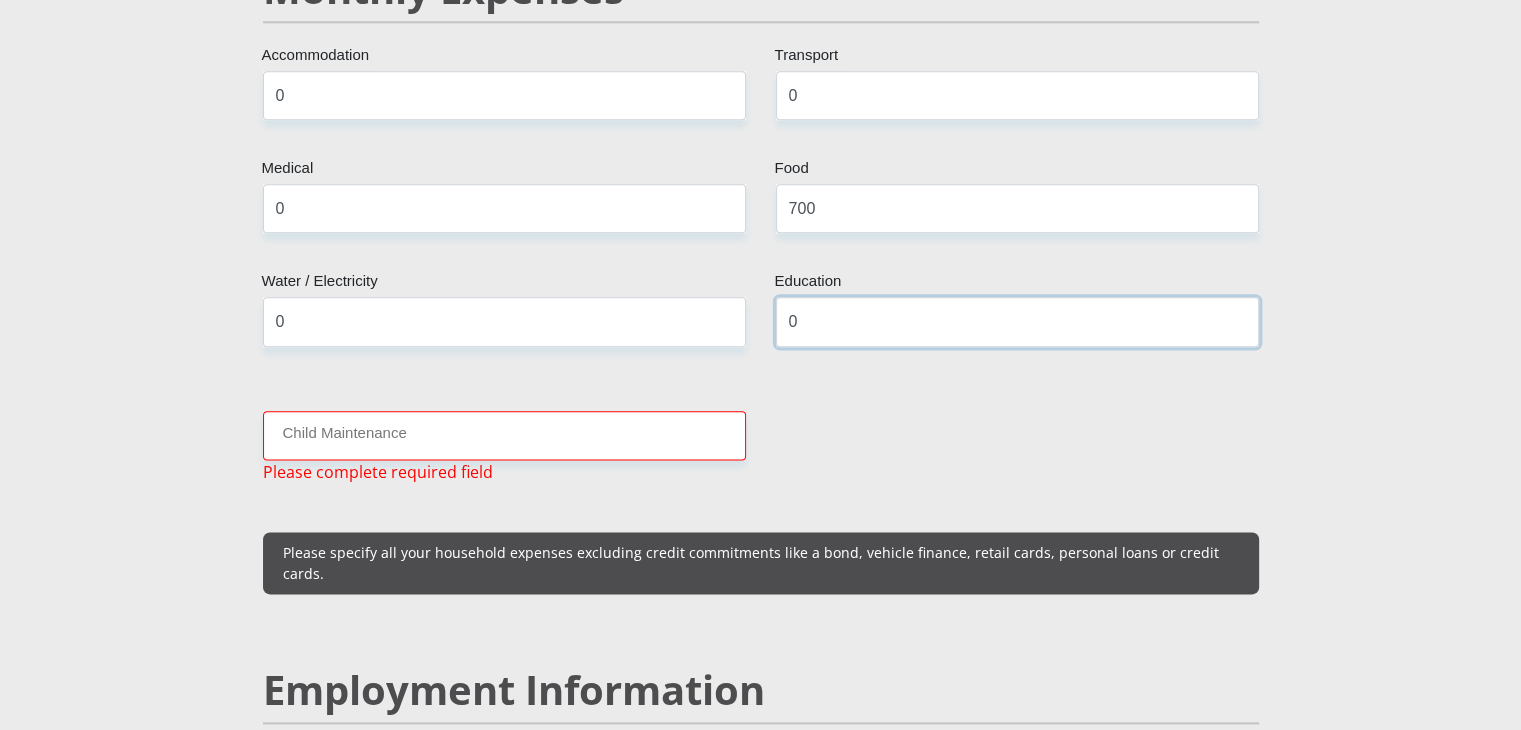 type on "0" 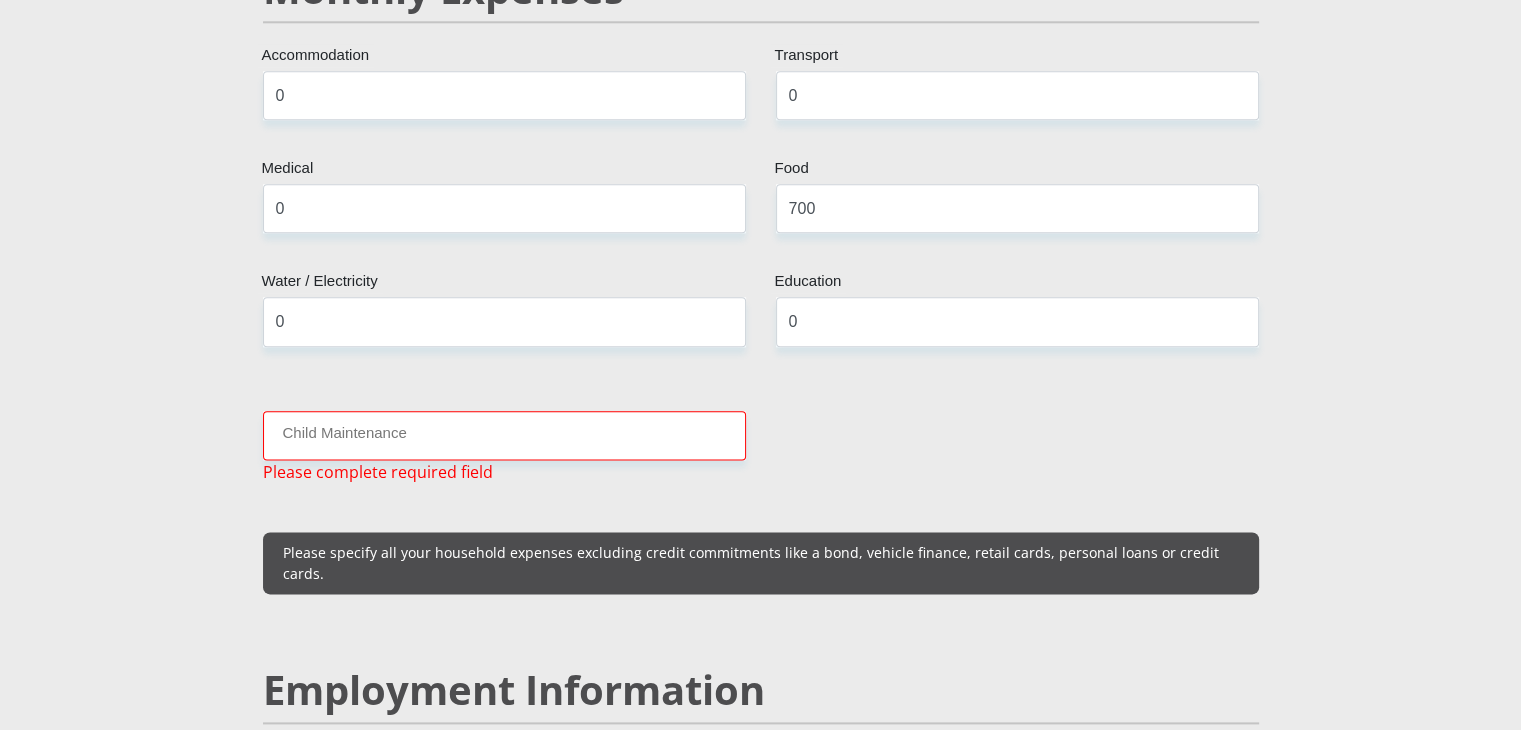 click on "Child Maintenance
Please complete required field" at bounding box center [504, 447] 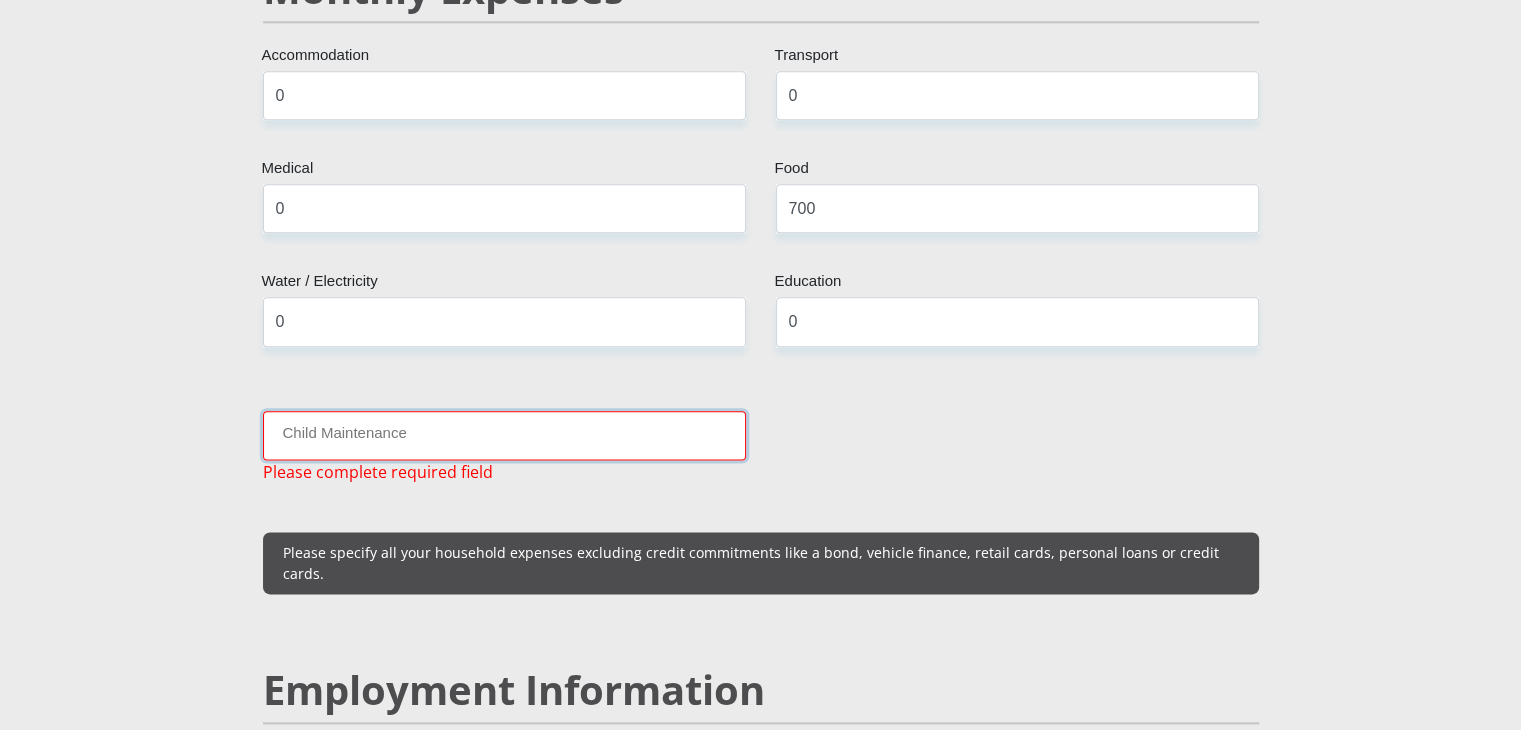 click on "Child Maintenance" at bounding box center (504, 435) 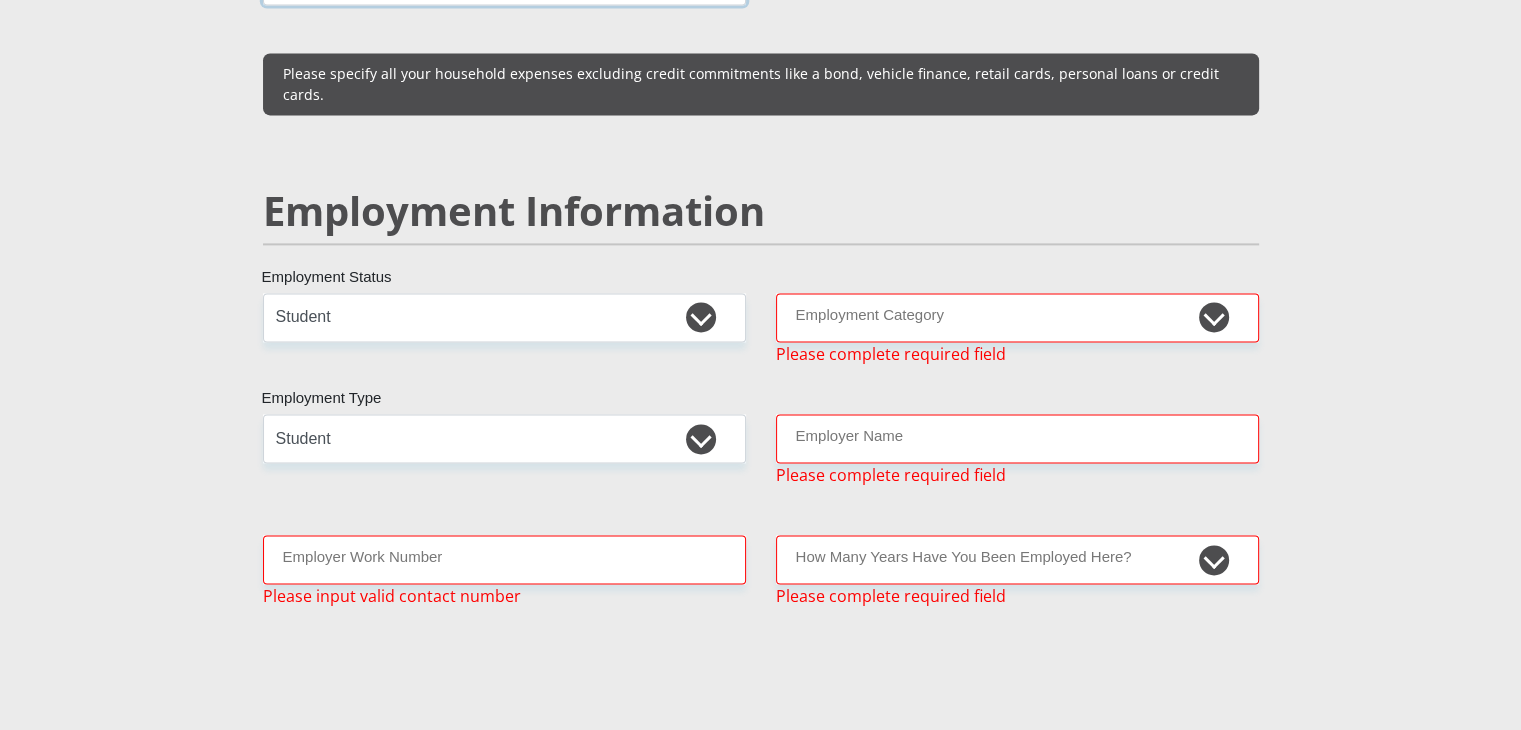 scroll, scrollTop: 2913, scrollLeft: 0, axis: vertical 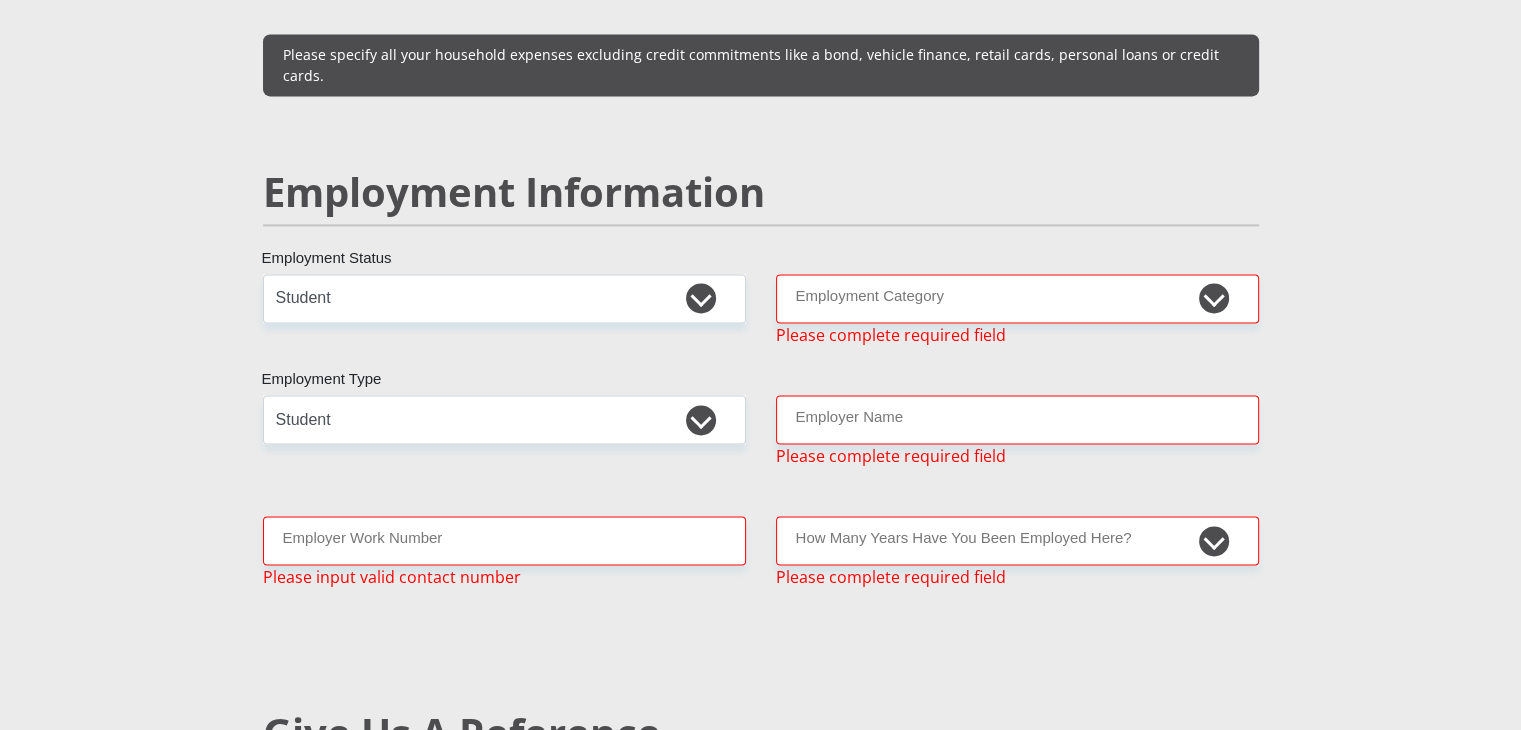 type on "0" 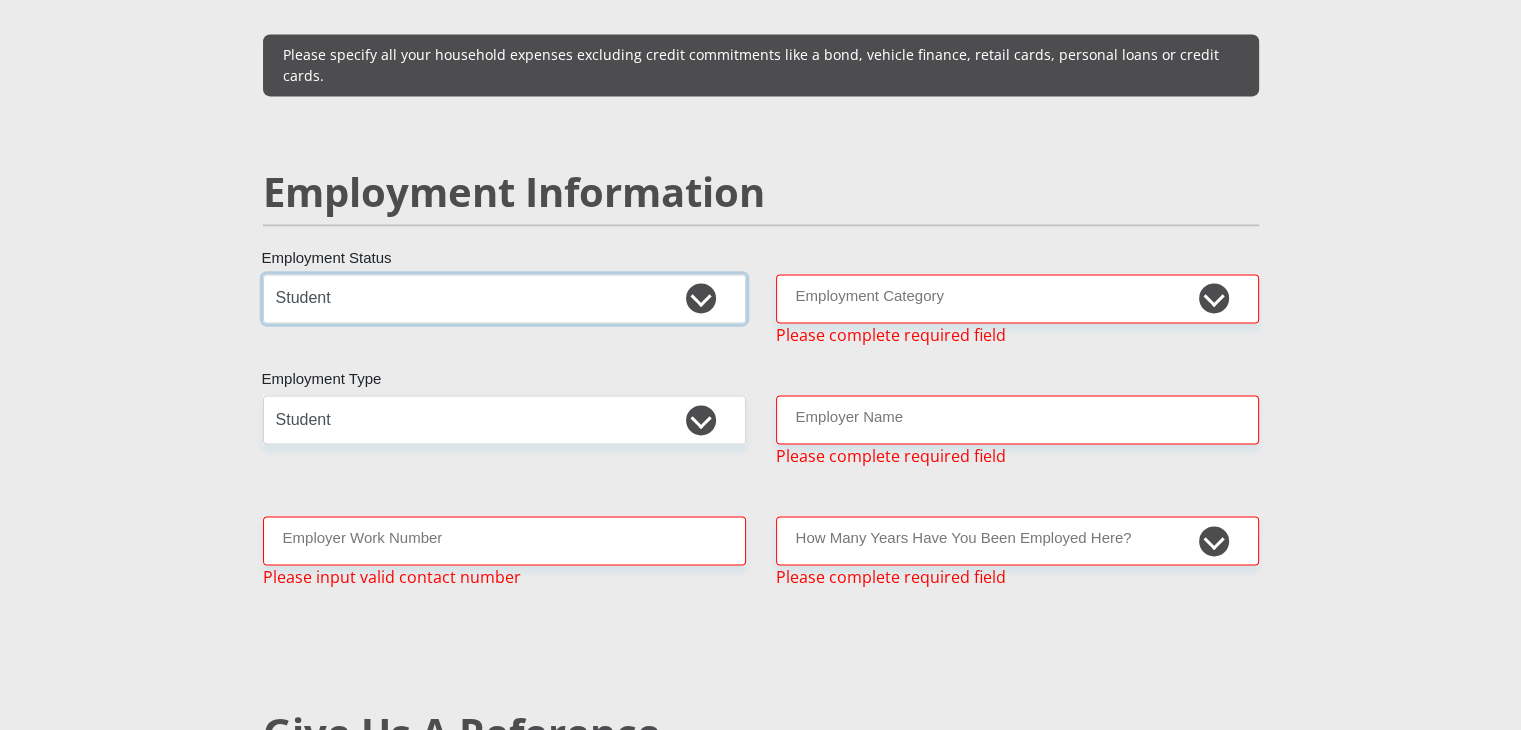 click on "Permanent/Full-time
Part-time/Casual
Contract Worker
Self-Employed
Housewife
Retired
Student
Medically Boarded
Disability
Unemployed" at bounding box center [504, 298] 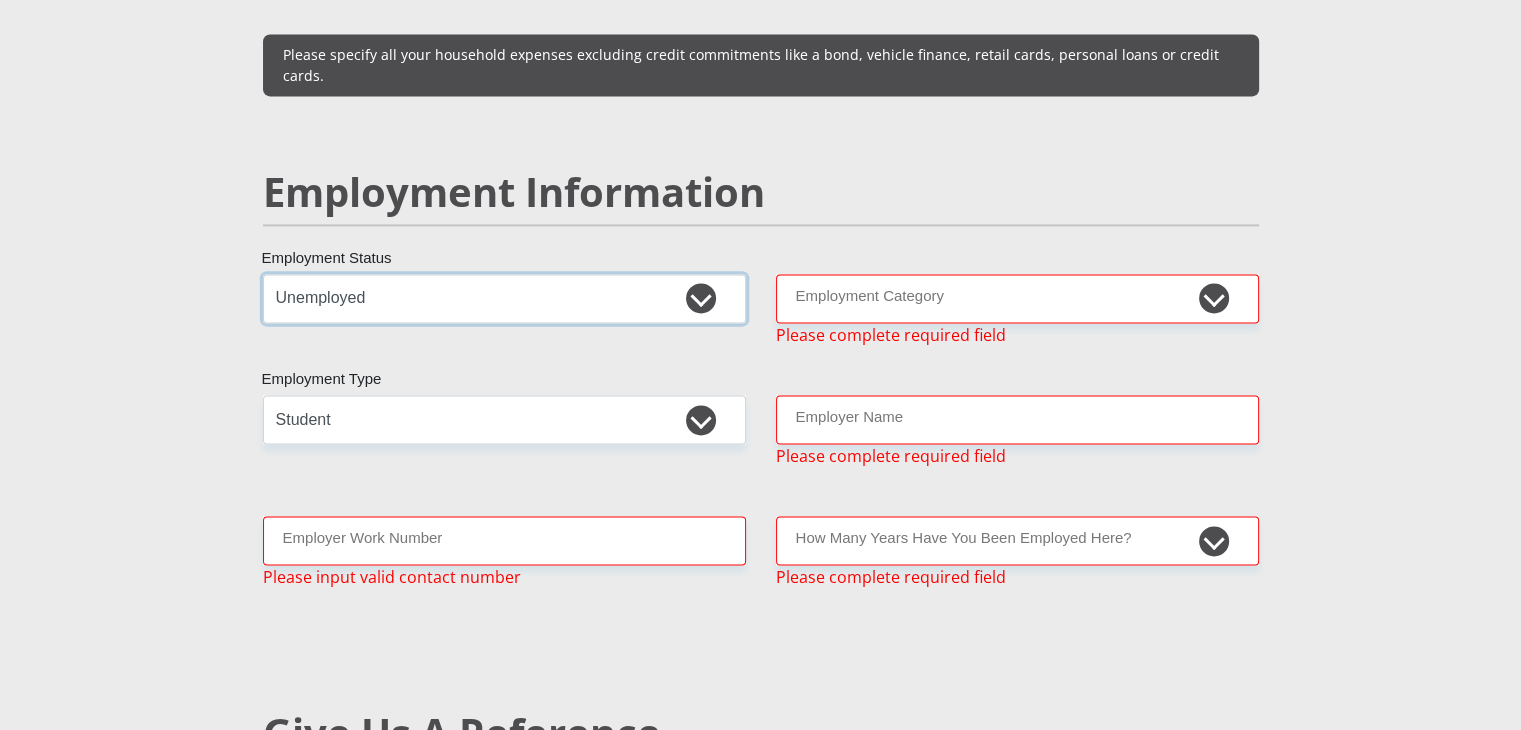 click on "Permanent/Full-time
Part-time/Casual
Contract Worker
Self-Employed
Housewife
Retired
Student
Medically Boarded
Disability
Unemployed" at bounding box center (504, 298) 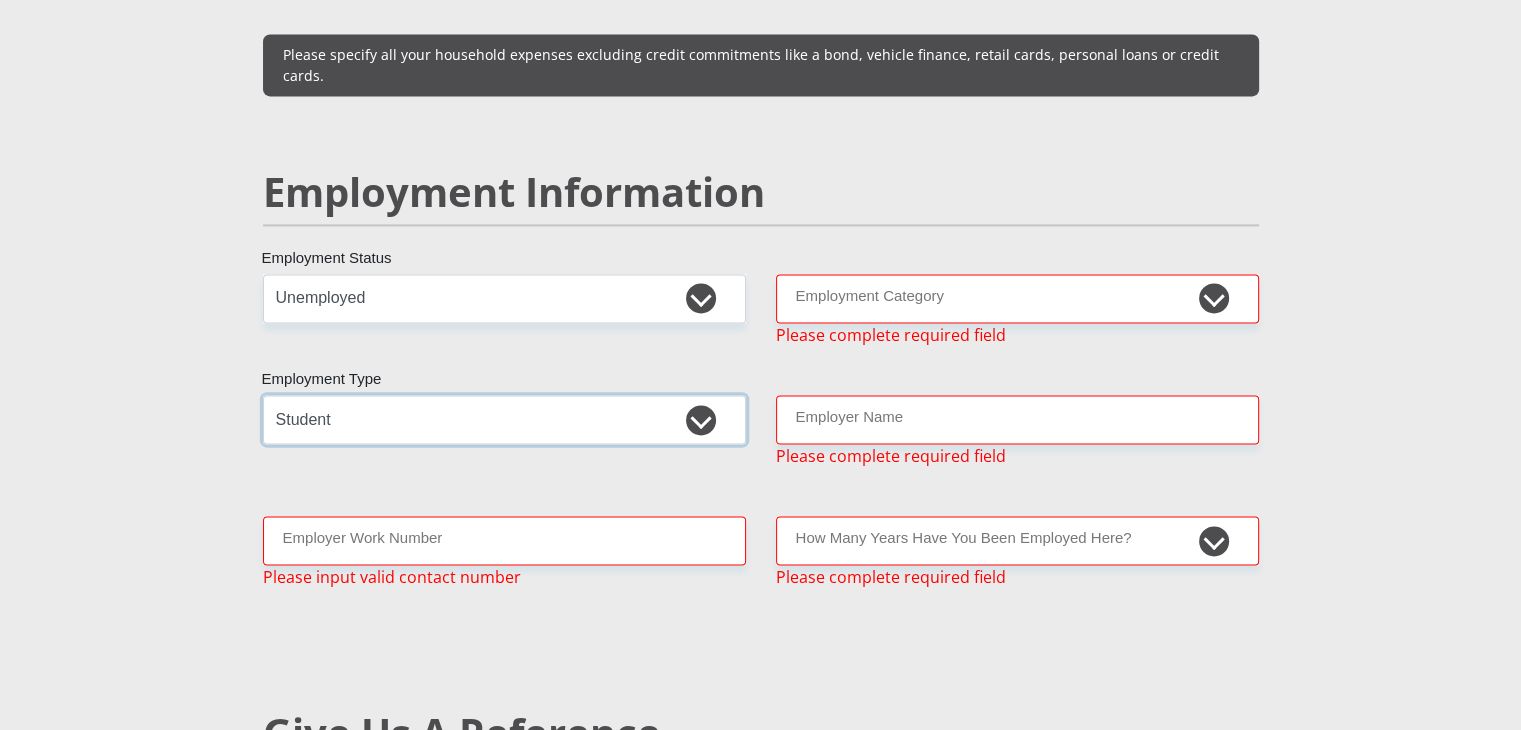 click on "College/Lecturer
Craft Seller
Creative
Driver
Executive
Farmer
Forces - Non Commissioned
Forces - Officer
Hawker
Housewife
Labourer
Licenced Professional
Manager
Miner
Non Licenced Professional
Office Staff/Clerk
Outside Worker
Pensioner
Permanent Teacher
Production/Manufacturing
Sales
Self-Employed
Semi-Professional Worker
Service Industry  Social Worker  Student" at bounding box center [504, 419] 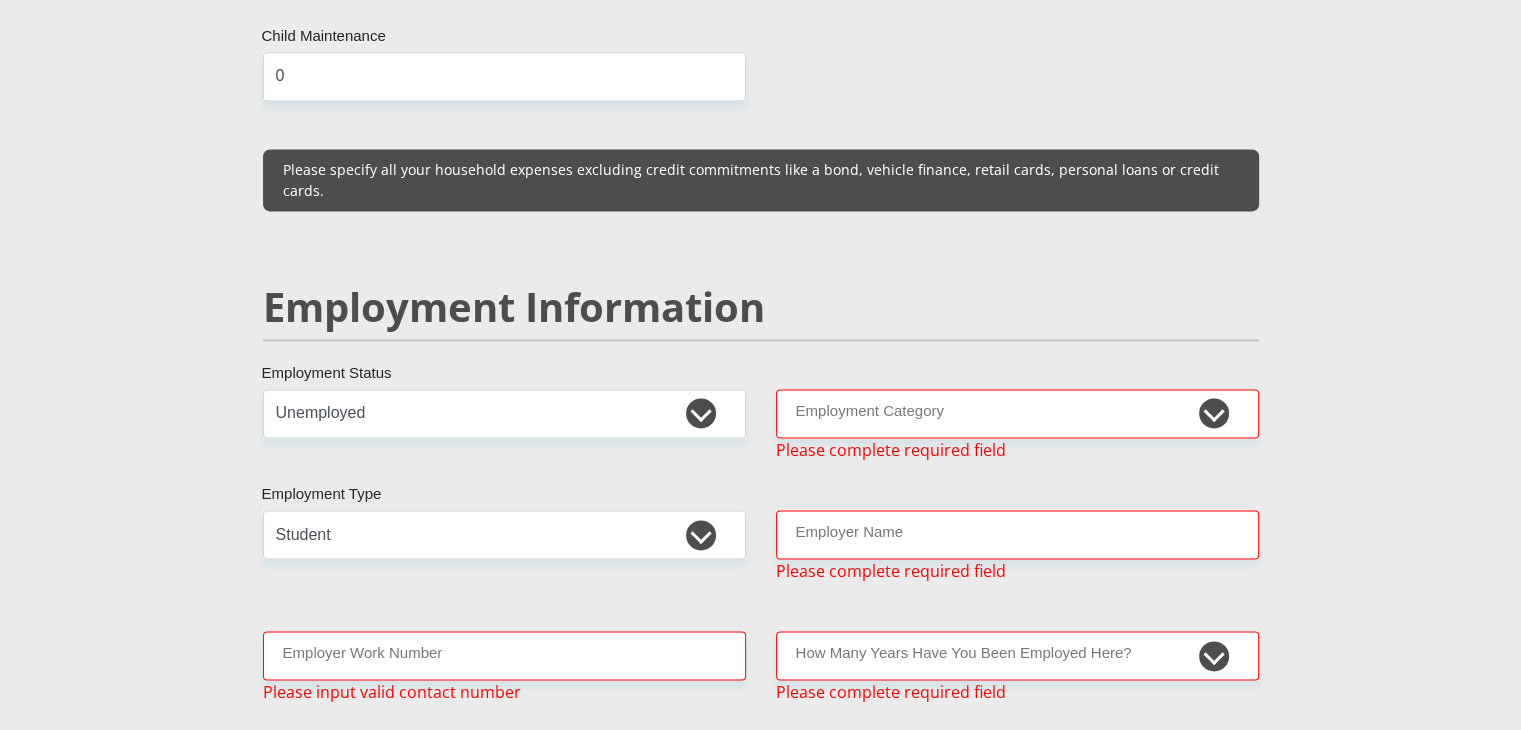 scroll, scrollTop: 2794, scrollLeft: 0, axis: vertical 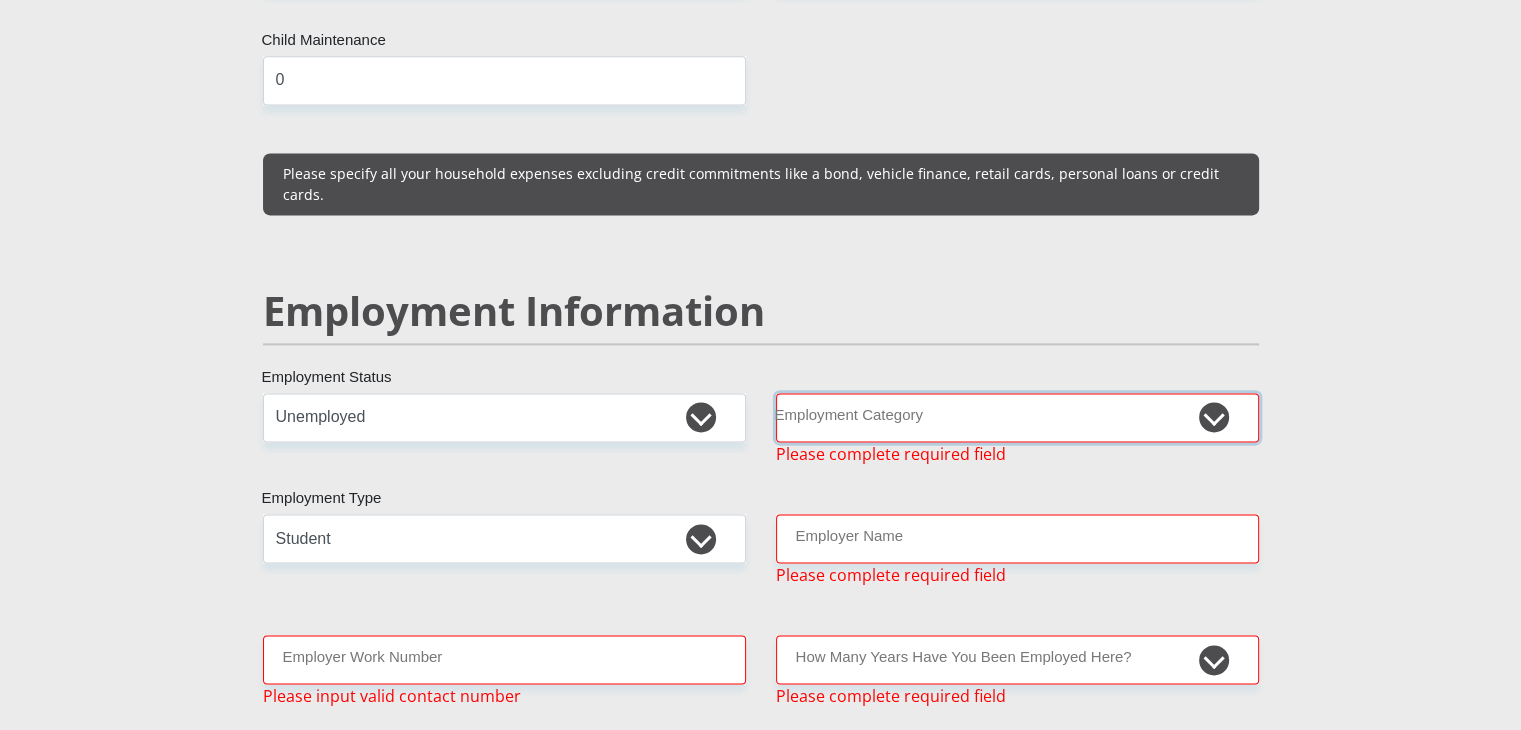 click on "AGRICULTURE
ALCOHOL & TOBACCO
CONSTRUCTION MATERIALS
METALLURGY
EQUIPMENT FOR RENEWABLE ENERGY
SPECIALIZED CONTRACTORS
CAR
GAMING (INCL. INTERNET
OTHER WHOLESALE
UNLICENSED PHARMACEUTICALS
CURRENCY EXCHANGE HOUSES
OTHER FINANCIAL INSTITUTIONS & INSURANCE
REAL ESTATE AGENTS
OIL & GAS
OTHER MATERIALS (E.G. IRON ORE)
PRECIOUS STONES & PRECIOUS METALS
POLITICAL ORGANIZATIONS
RELIGIOUS ORGANIZATIONS(NOT SECTS)
ACTI. HAVING BUSINESS DEAL WITH PUBLIC ADMINISTRATION
LAUNDROMATS" at bounding box center [1017, 417] 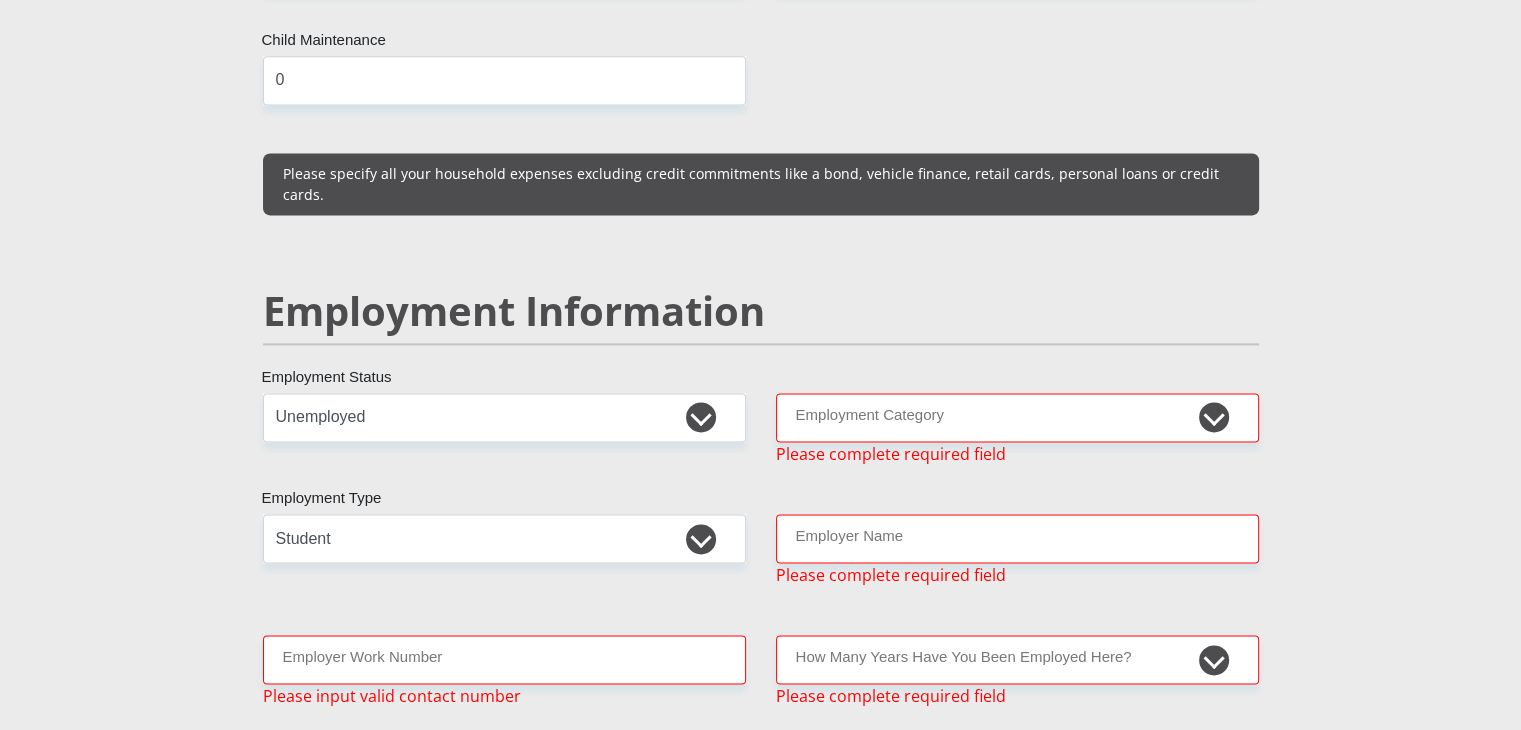 click on "Personal Details
Mr
Ms
Mrs
Dr
Other
Title
[FIRST]
First Name
[LAST]
Surname
[PHONE]
South African ID Number
Please input valid ID number
[COUNTRY]
[COUNTRY]
[COUNTRY]
[COUNTRY]
[COUNTRY]
[COUNTRY]
[COUNTRY]
[COUNTRY]  [COUNTRY]" at bounding box center [760, 434] 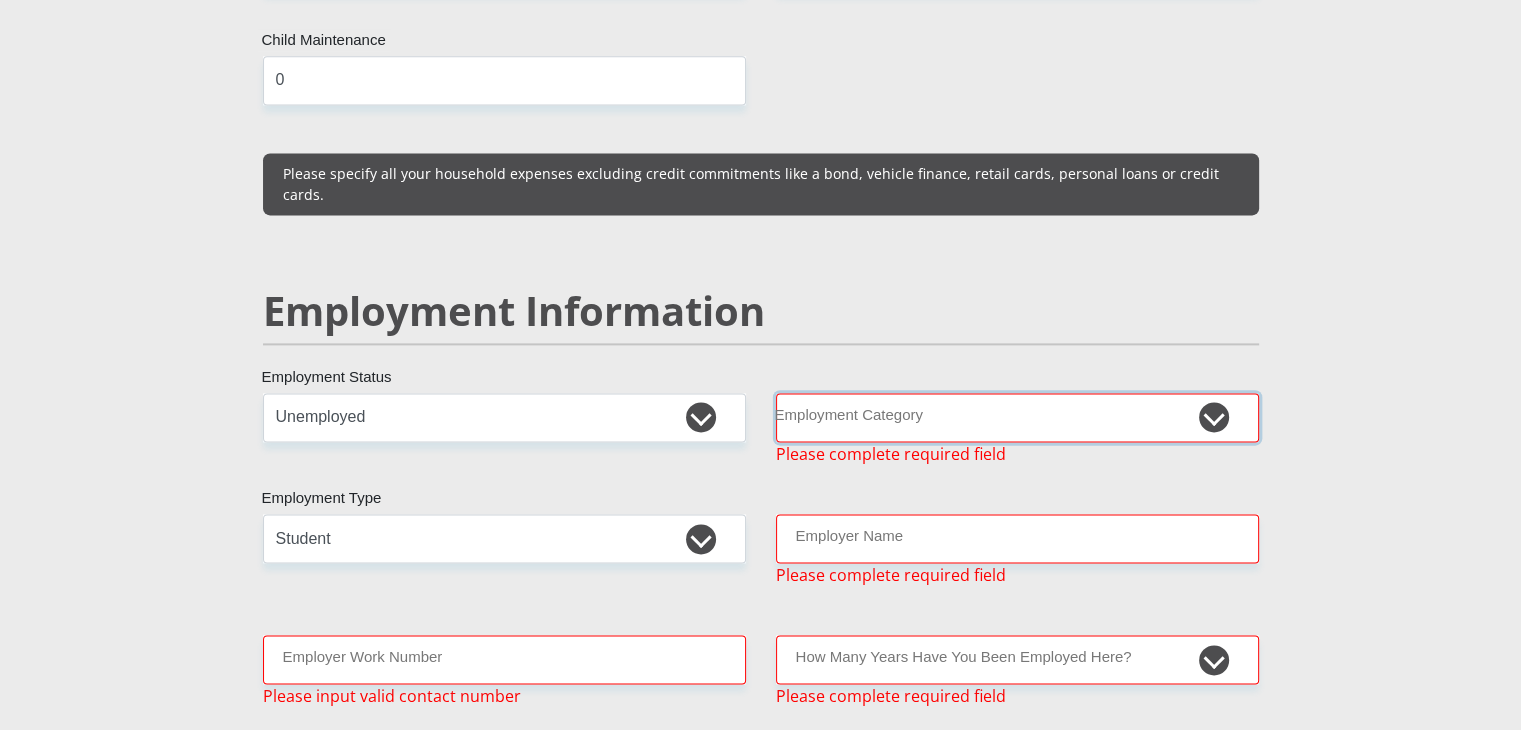 click on "AGRICULTURE
ALCOHOL & TOBACCO
CONSTRUCTION MATERIALS
METALLURGY
EQUIPMENT FOR RENEWABLE ENERGY
SPECIALIZED CONTRACTORS
CAR
GAMING (INCL. INTERNET
OTHER WHOLESALE
UNLICENSED PHARMACEUTICALS
CURRENCY EXCHANGE HOUSES
OTHER FINANCIAL INSTITUTIONS & INSURANCE
REAL ESTATE AGENTS
OIL & GAS
OTHER MATERIALS (E.G. IRON ORE)
PRECIOUS STONES & PRECIOUS METALS
POLITICAL ORGANIZATIONS
RELIGIOUS ORGANIZATIONS(NOT SECTS)
ACTI. HAVING BUSINESS DEAL WITH PUBLIC ADMINISTRATION
LAUNDROMATS" at bounding box center [1017, 417] 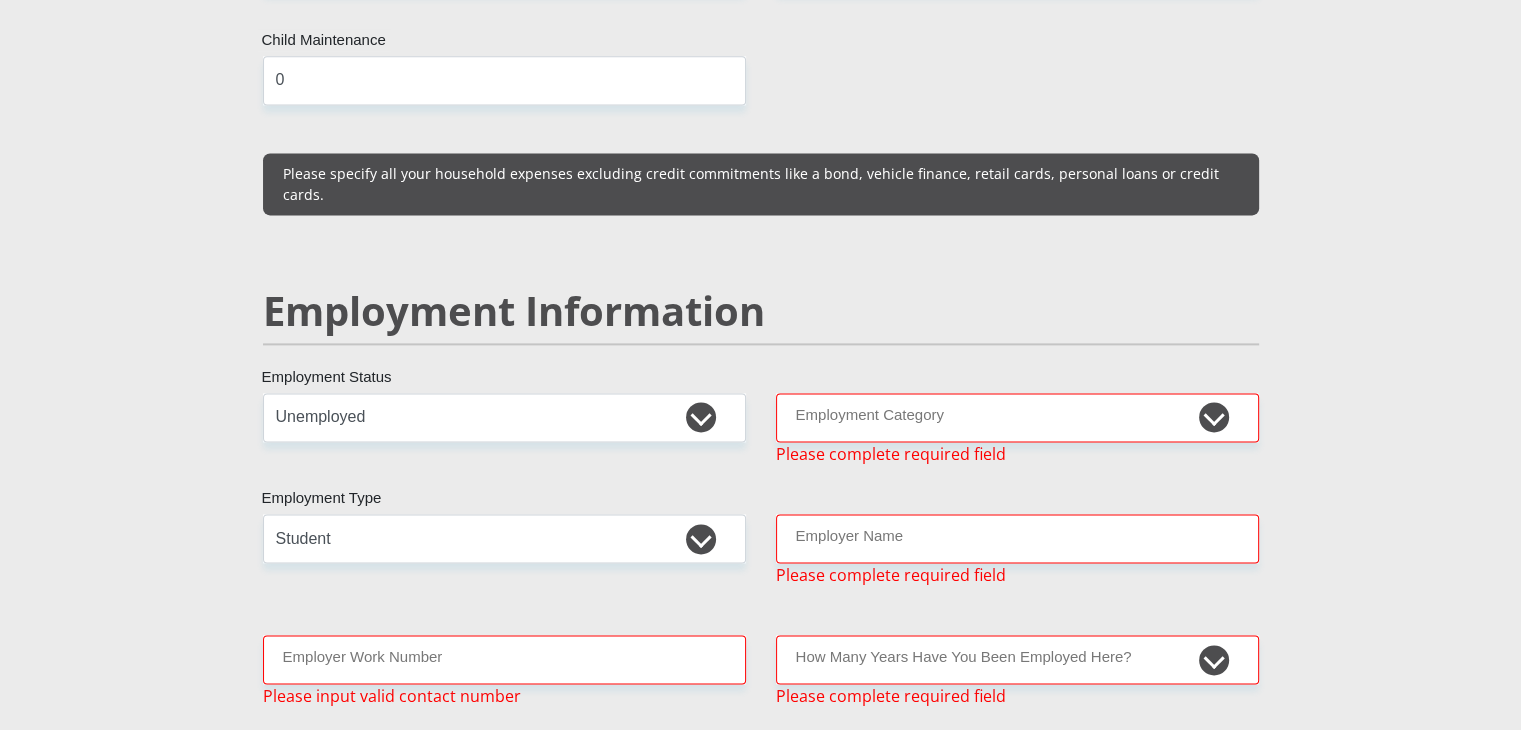 click on "Personal Details
Mr
Ms
Mrs
Dr
Other
Title
[FIRST]
First Name
[LAST]
Surname
[PHONE]
South African ID Number
Please input valid ID number
[COUNTRY]
[COUNTRY]
[COUNTRY]
[COUNTRY]
[COUNTRY]
[COUNTRY]
[COUNTRY]
[COUNTRY]  [COUNTRY]" at bounding box center (760, 434) 